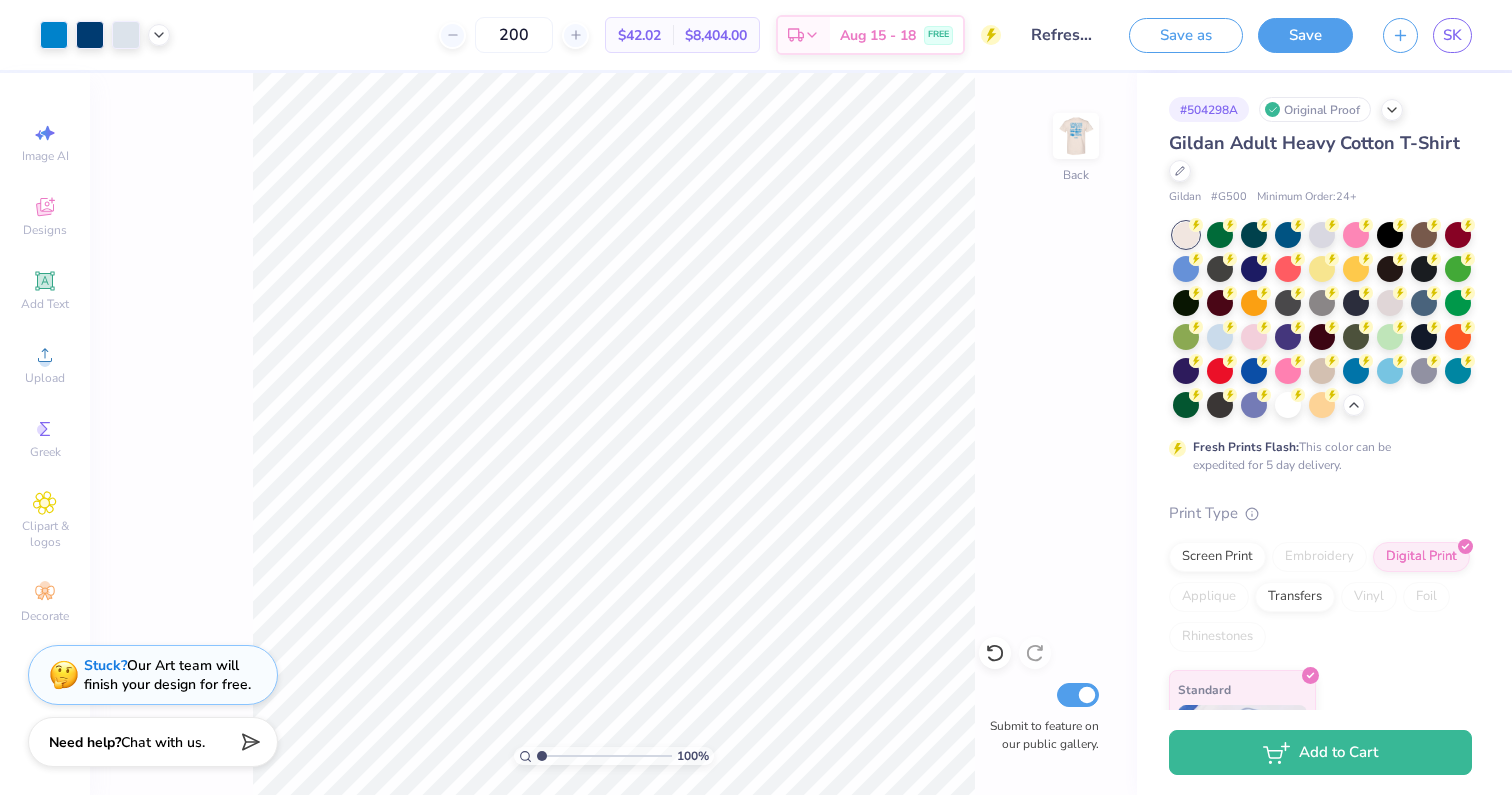 scroll, scrollTop: 0, scrollLeft: 0, axis: both 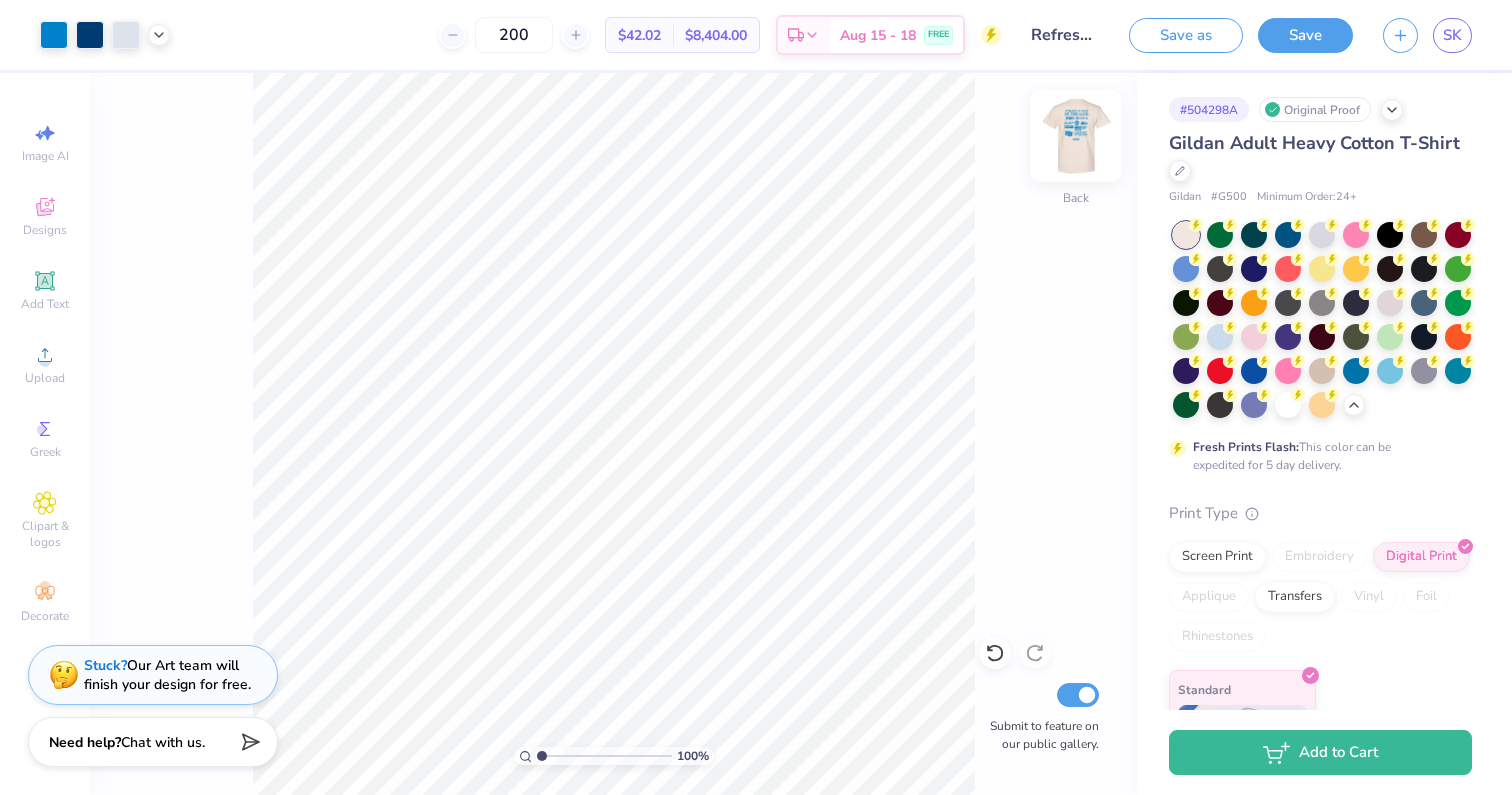 click at bounding box center [1076, 136] 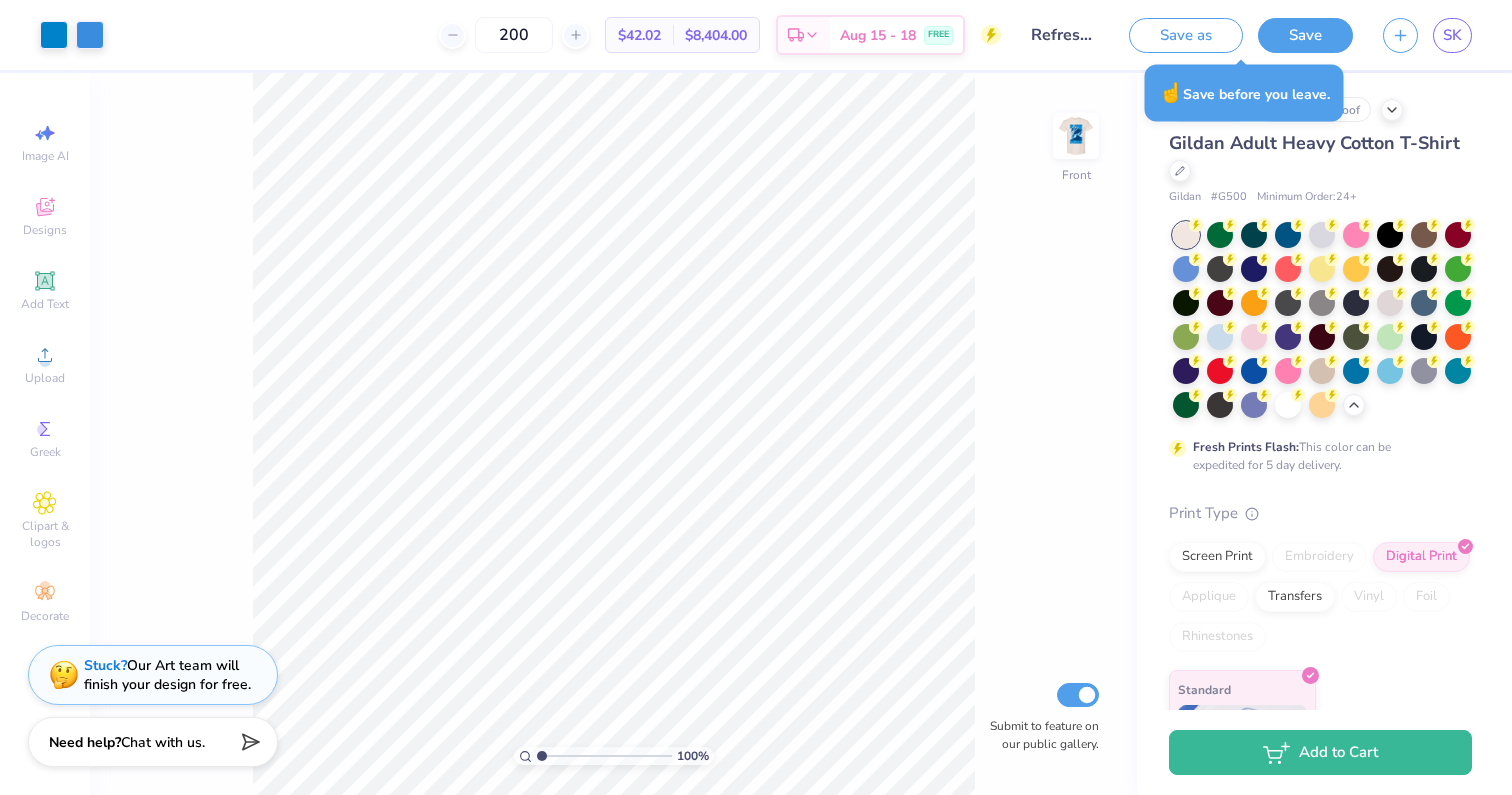 click on "100  % Front Submit to feature on our public gallery." at bounding box center [613, 434] 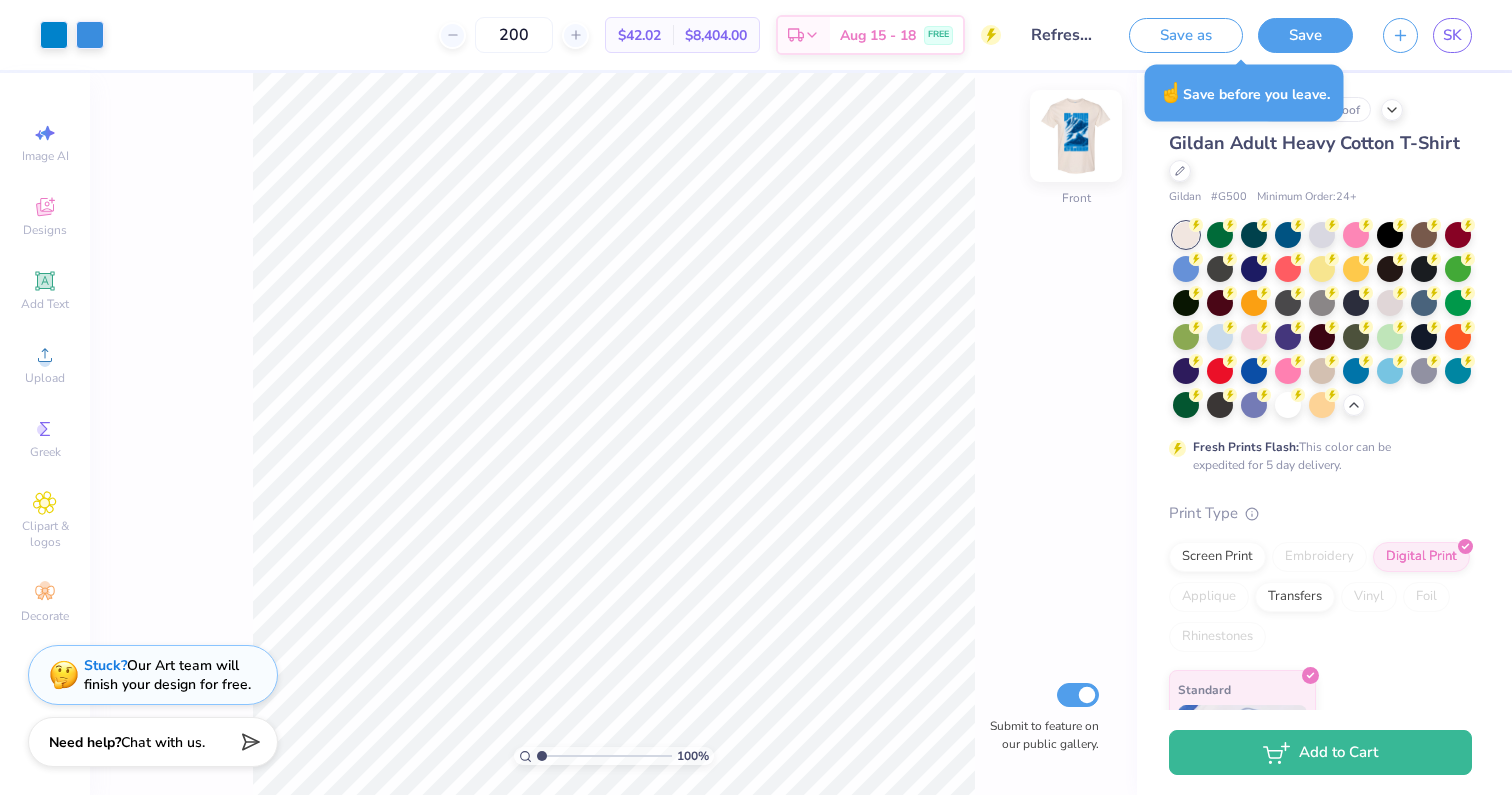 click at bounding box center (1076, 136) 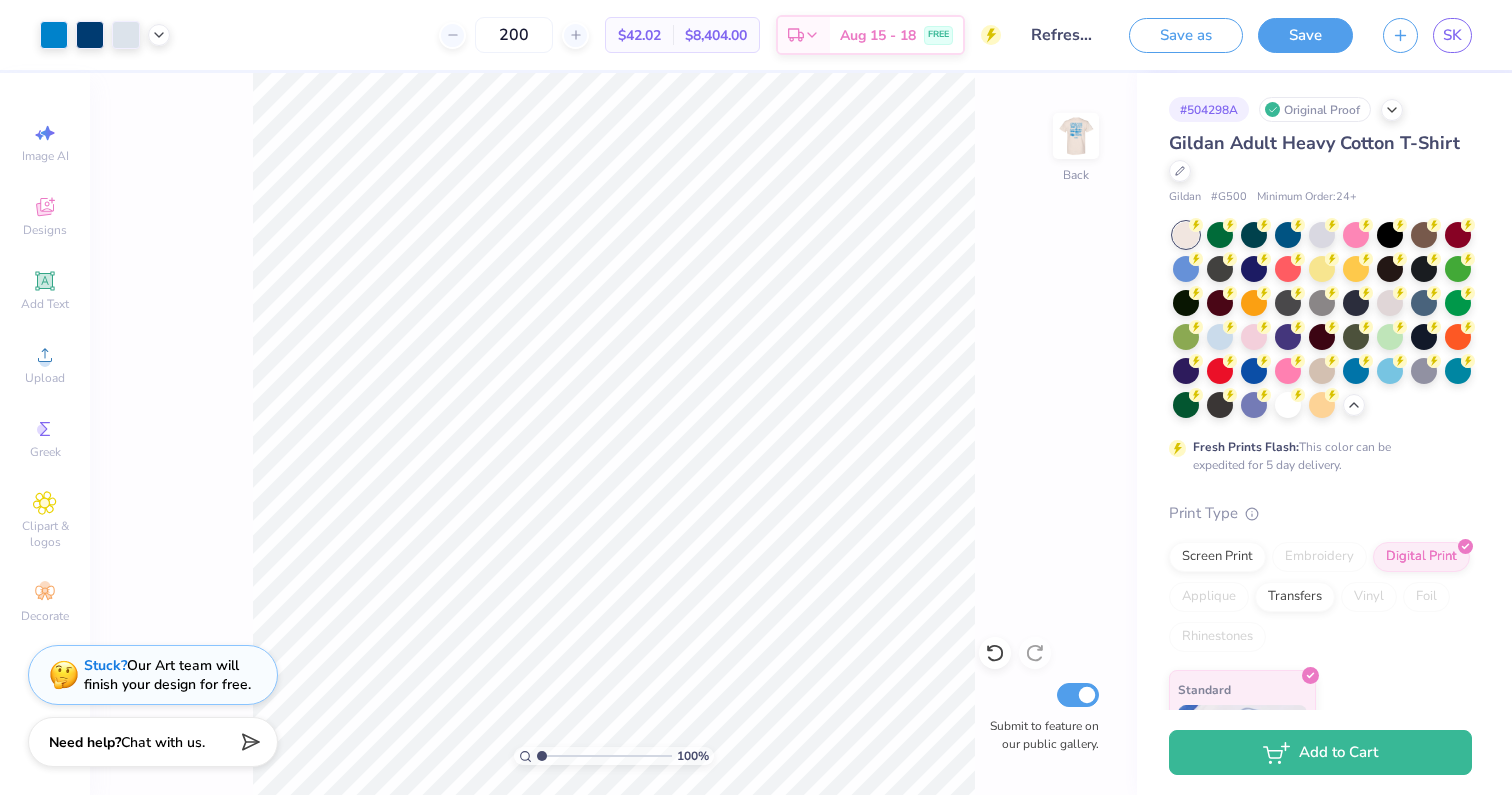 drag, startPoint x: 1290, startPoint y: 409, endPoint x: 1204, endPoint y: 291, distance: 146.0137 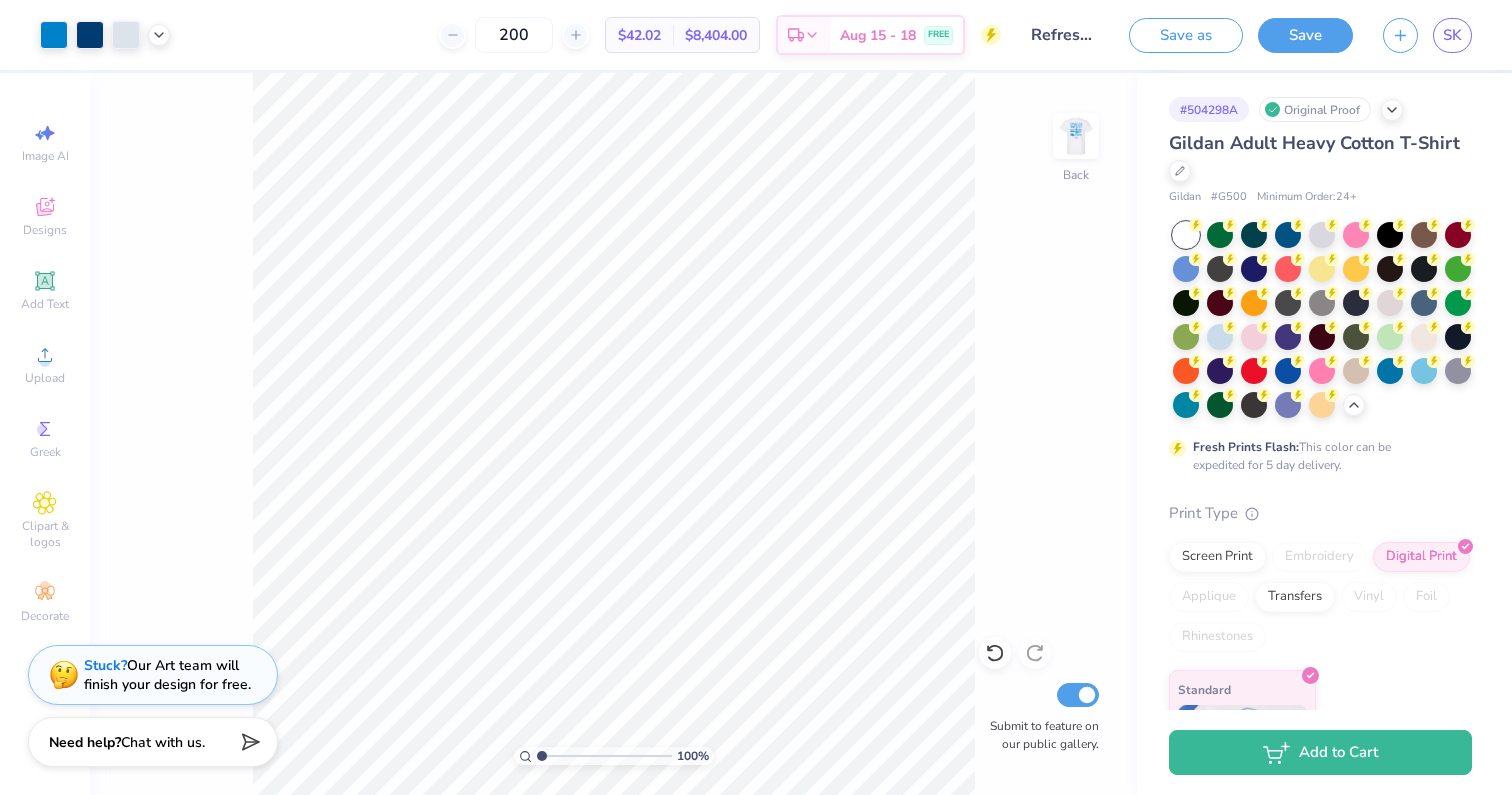 click on "Refreshed Blue/White Alpine 2025" at bounding box center (1065, 35) 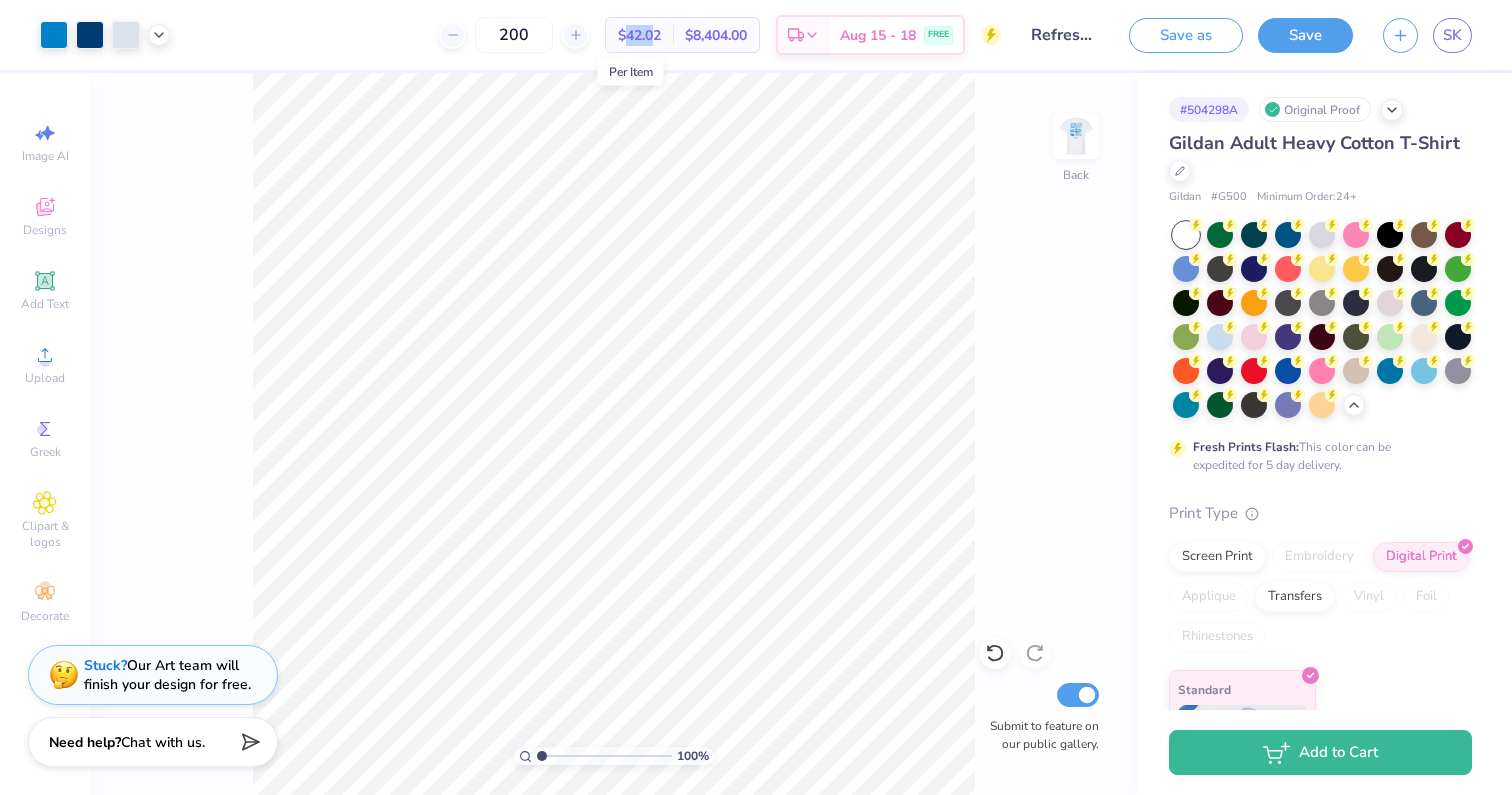 drag, startPoint x: 649, startPoint y: 34, endPoint x: 591, endPoint y: 34, distance: 58 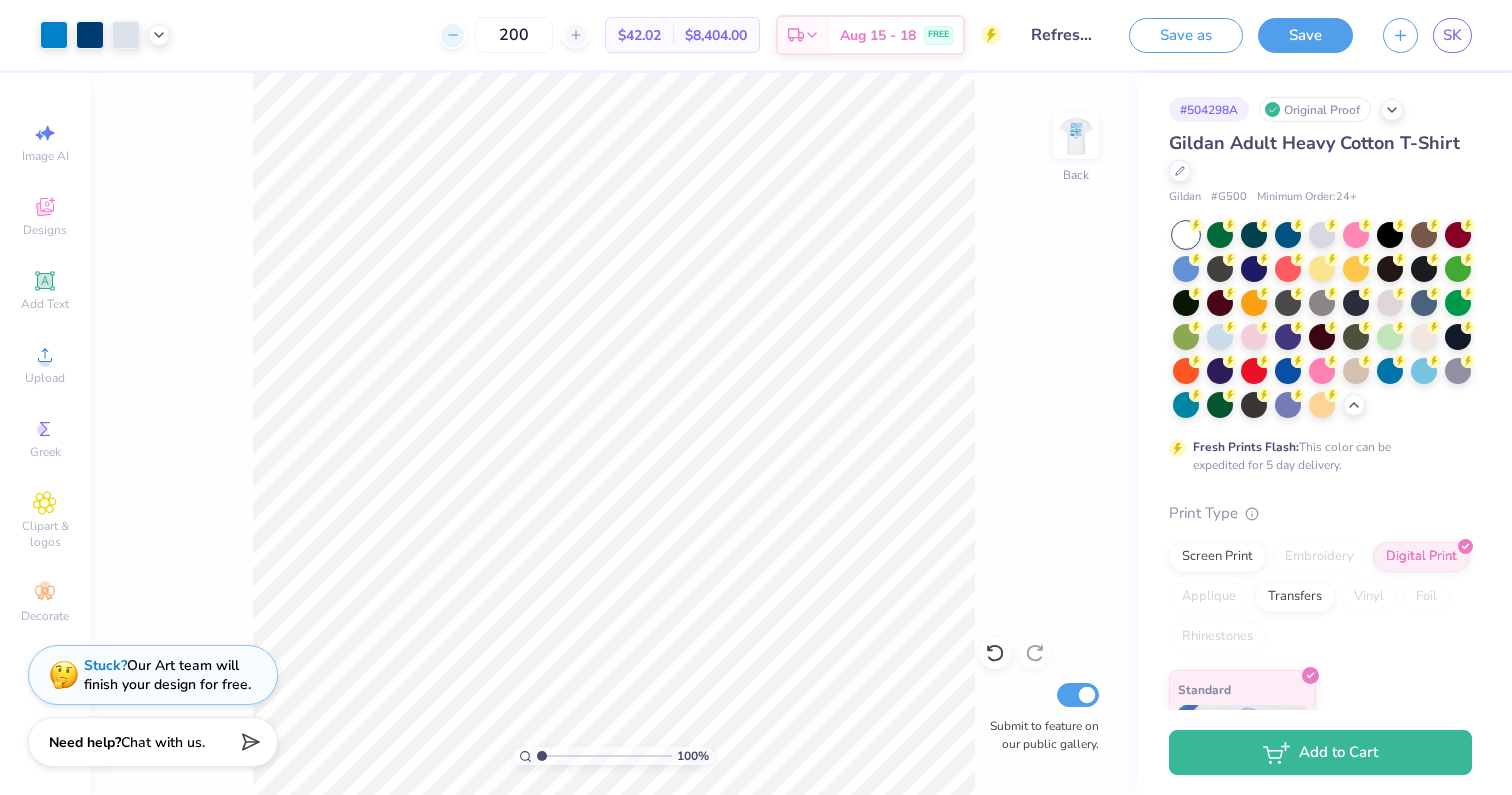 drag, startPoint x: 524, startPoint y: 32, endPoint x: 442, endPoint y: 32, distance: 82 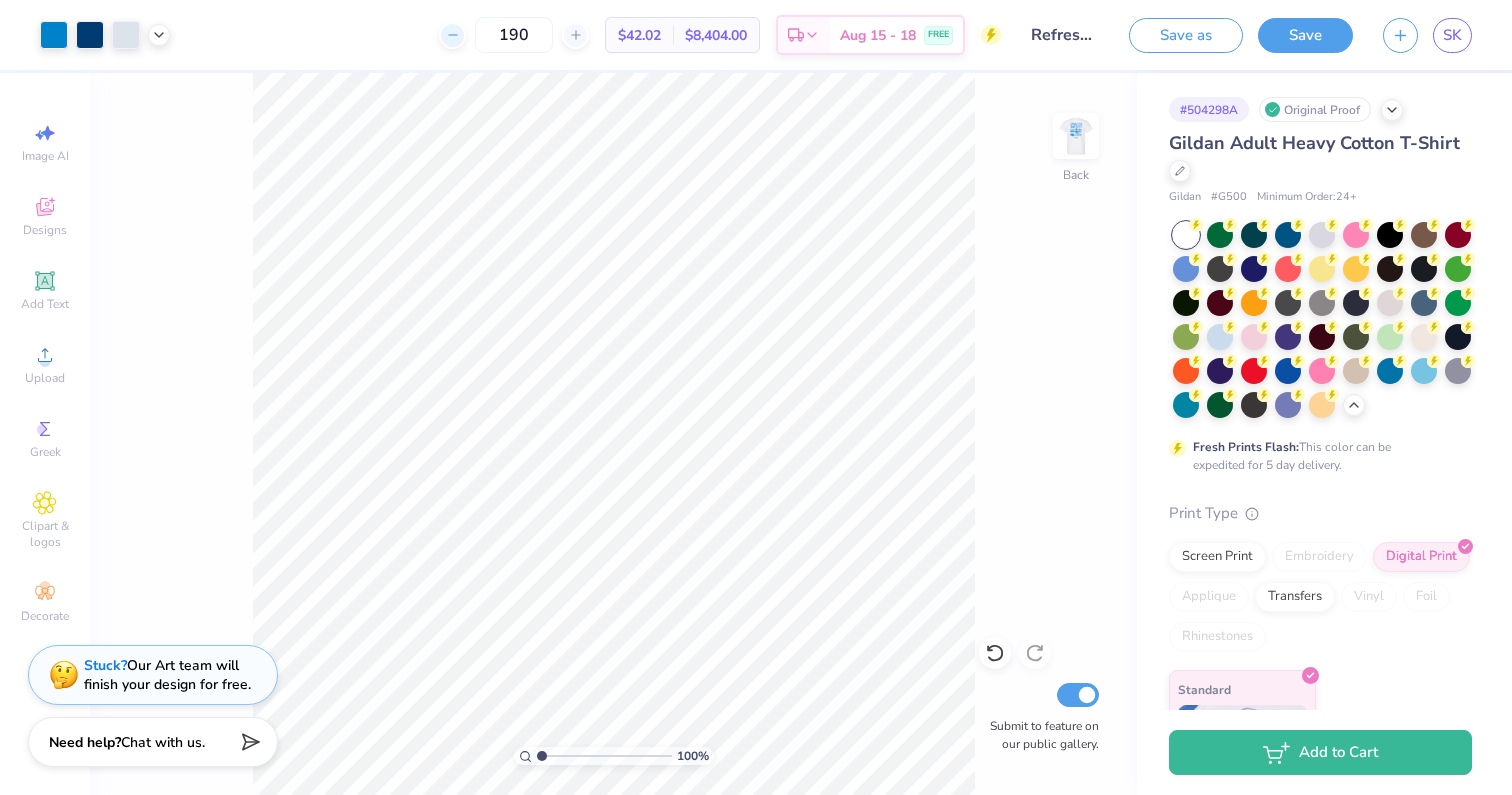 type on "190" 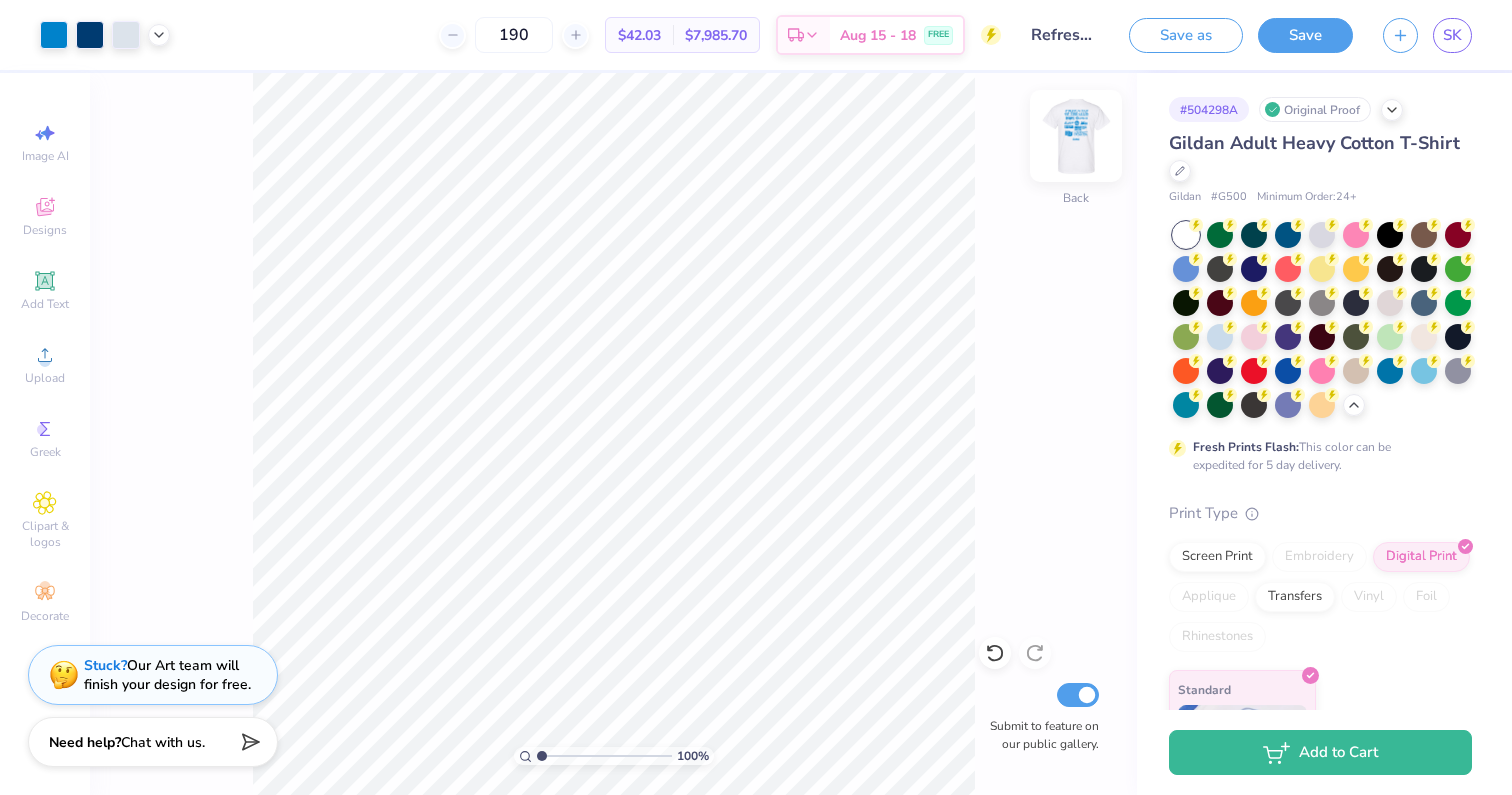 click at bounding box center [1076, 136] 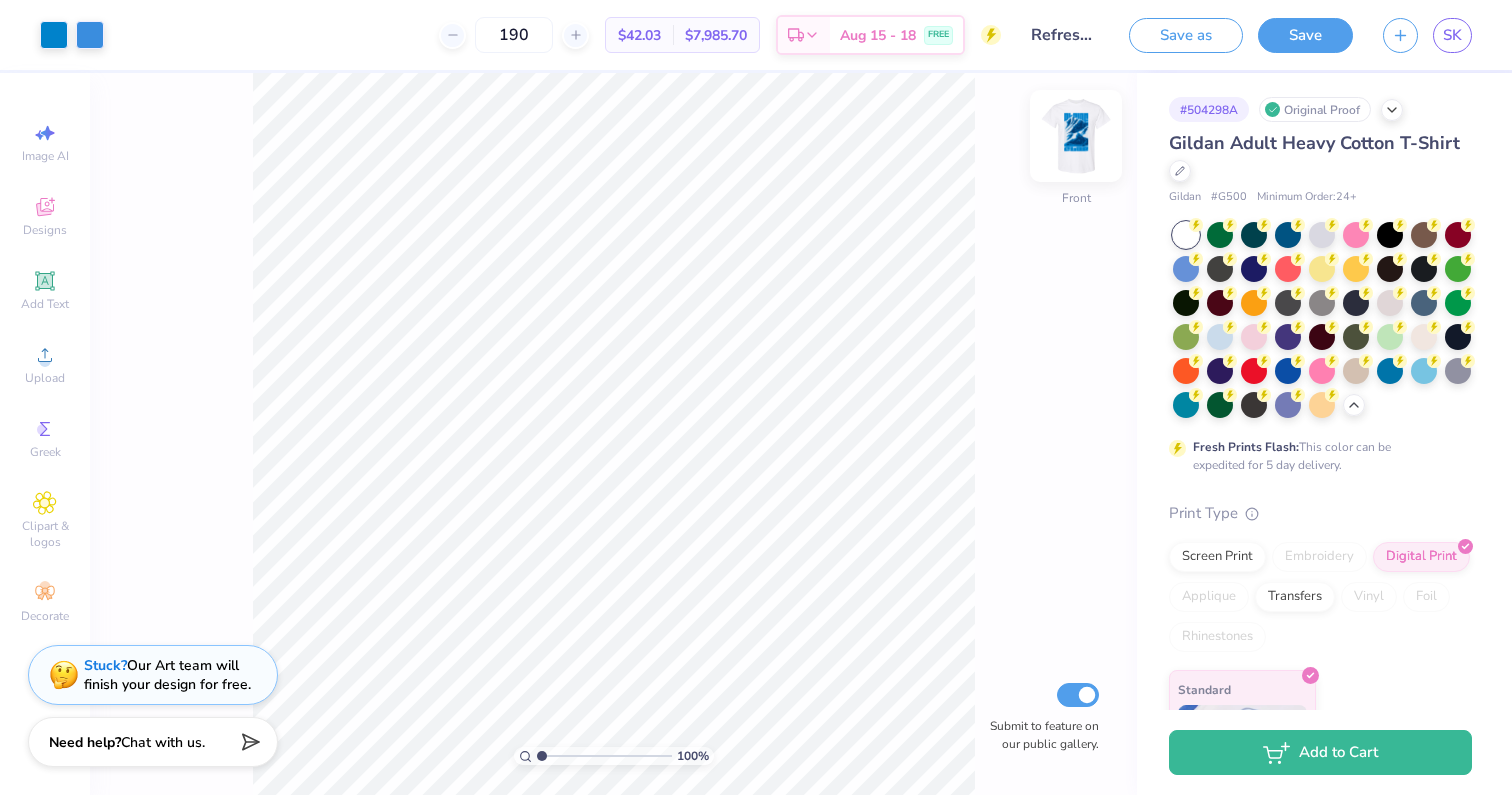 click at bounding box center [1076, 136] 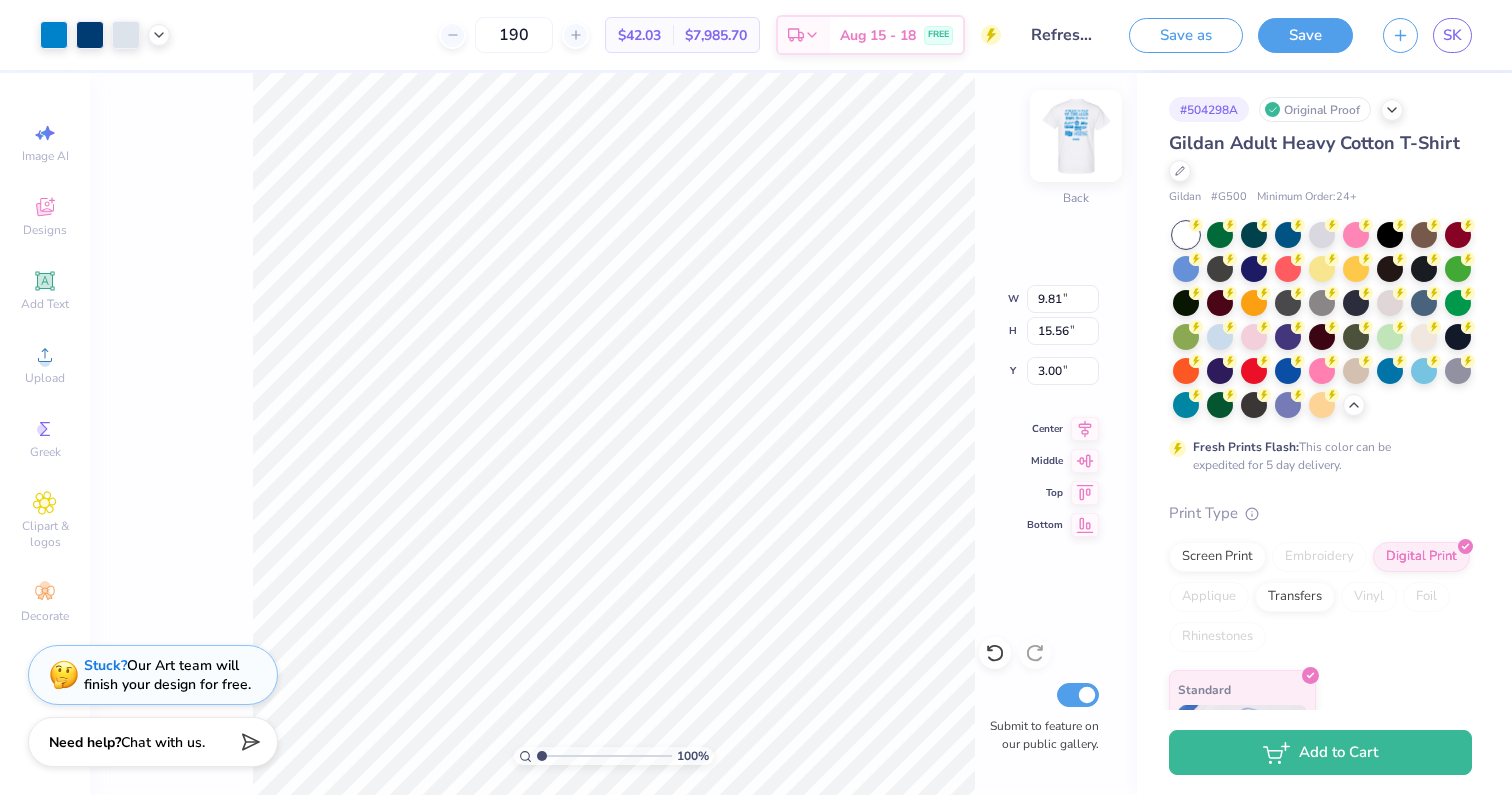 click at bounding box center [1076, 136] 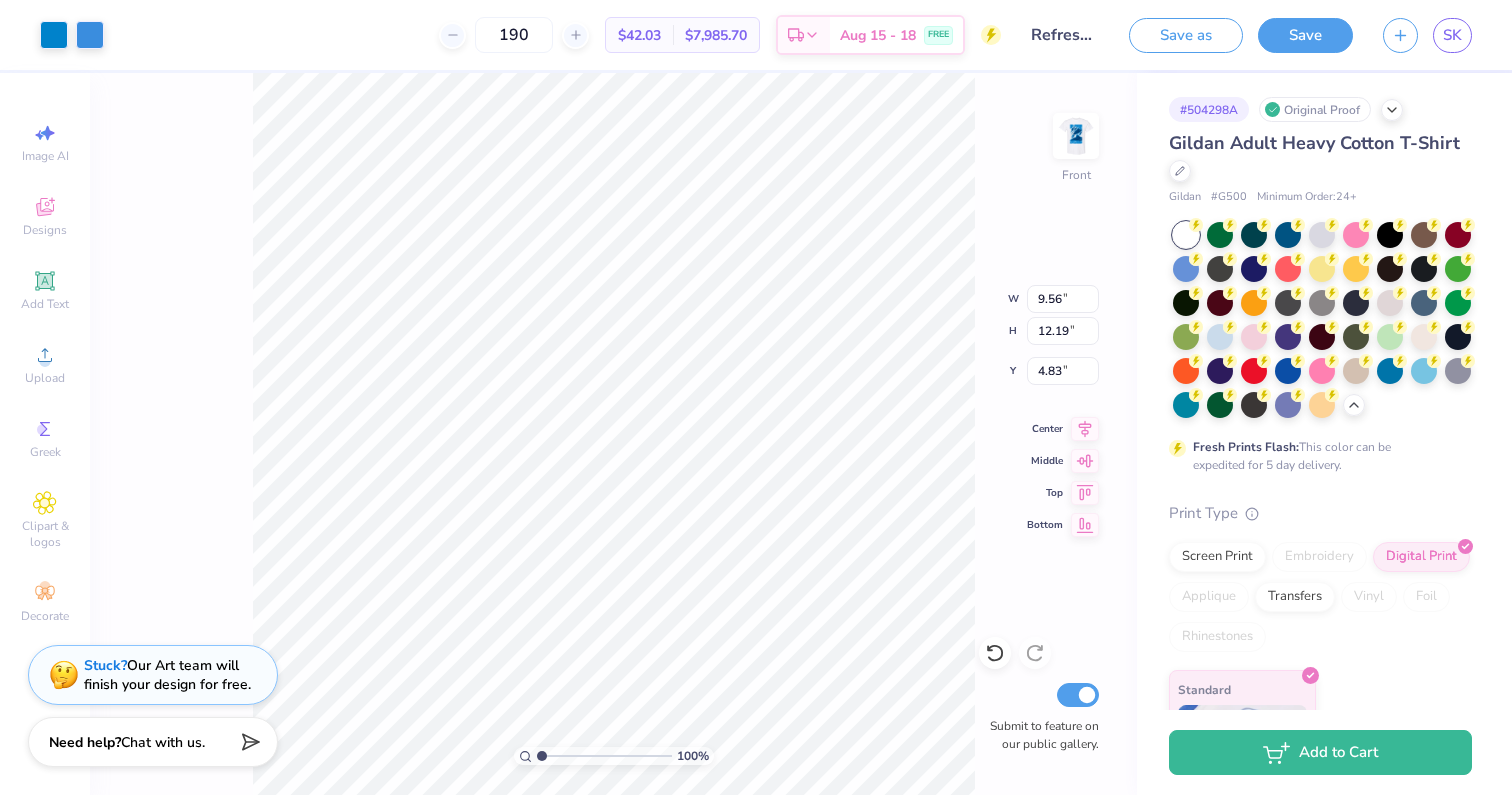 type on "3.00" 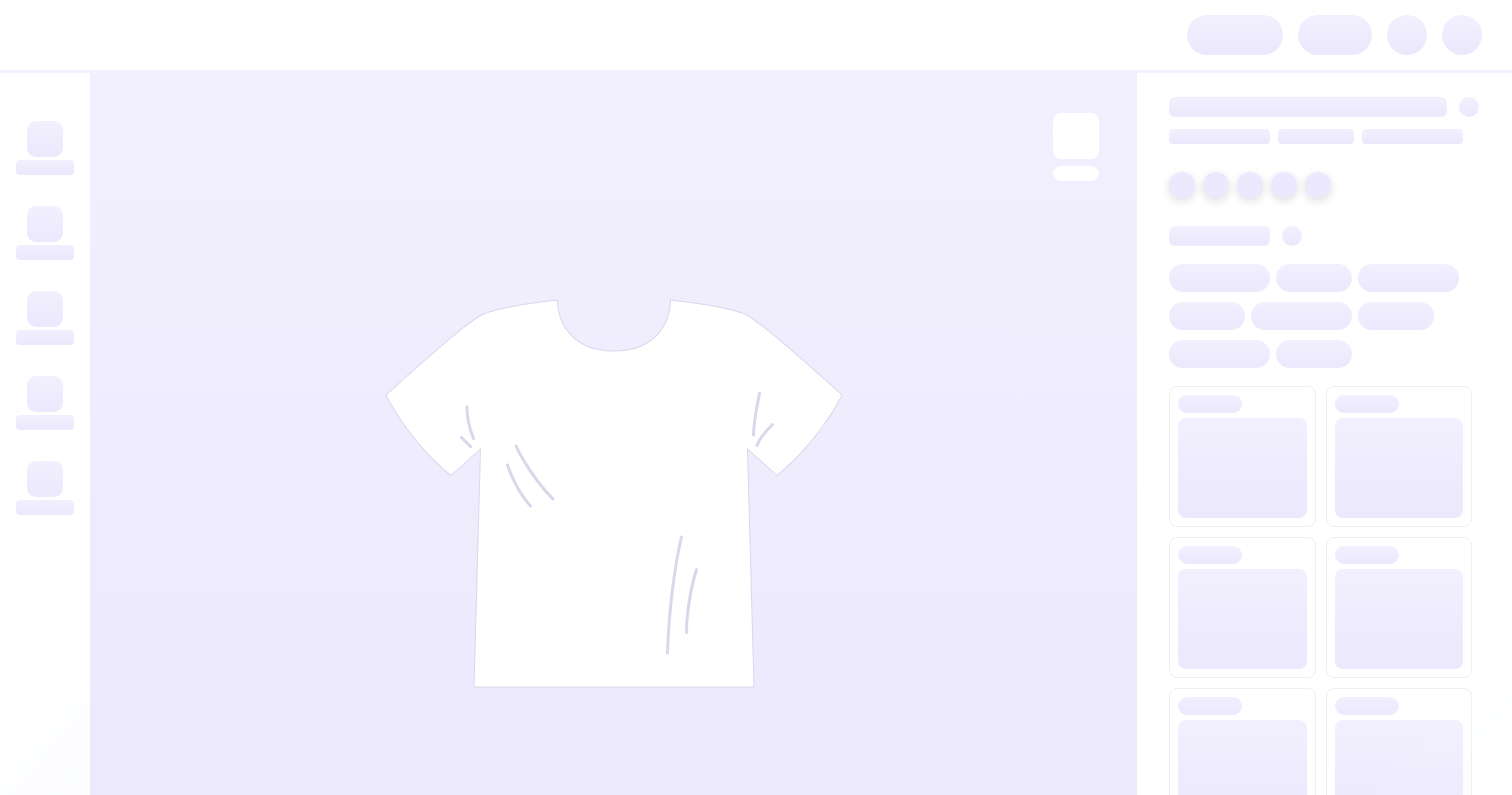 scroll, scrollTop: 0, scrollLeft: 0, axis: both 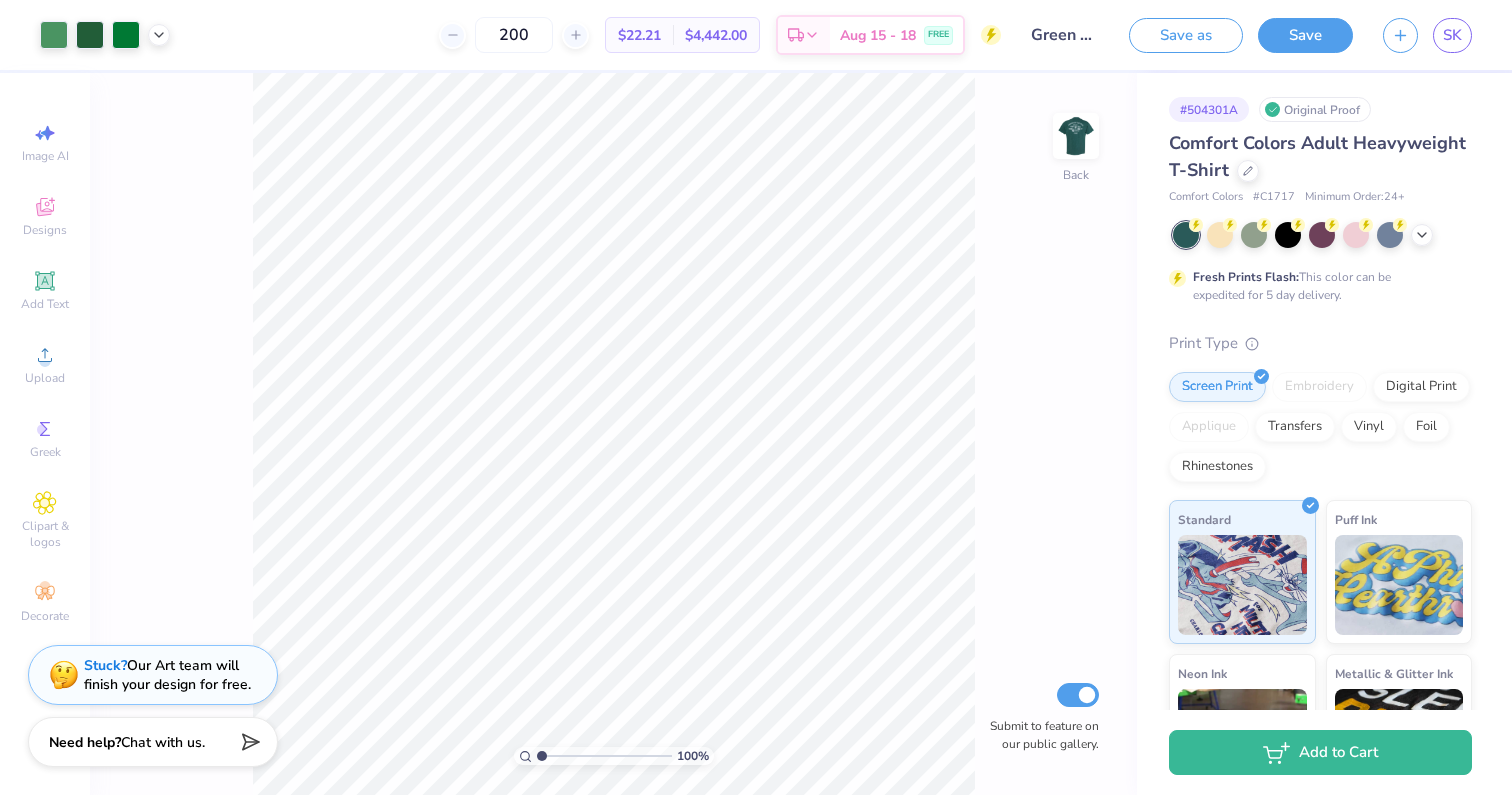 drag, startPoint x: 540, startPoint y: 33, endPoint x: 423, endPoint y: 33, distance: 117 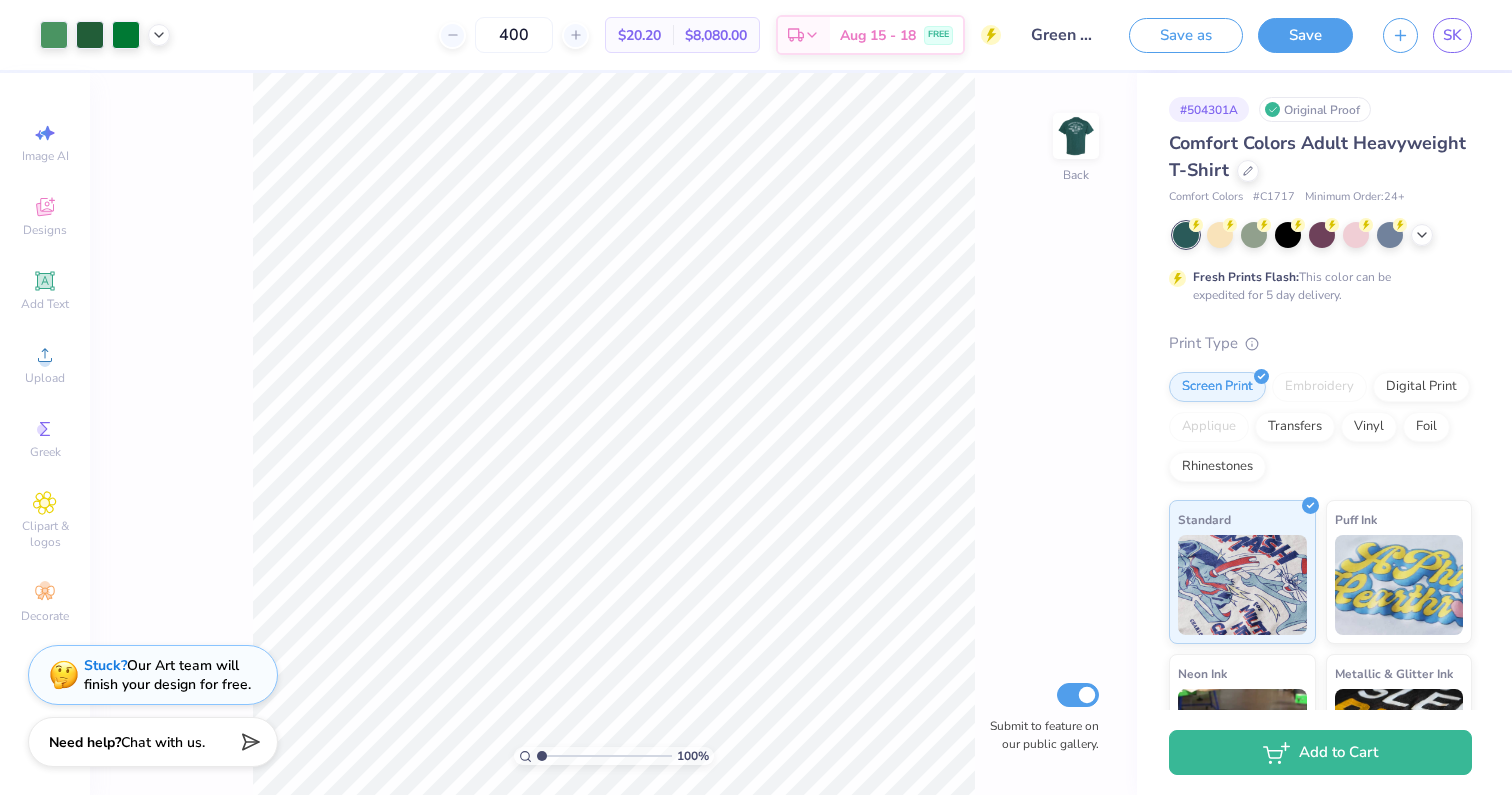 type on "400" 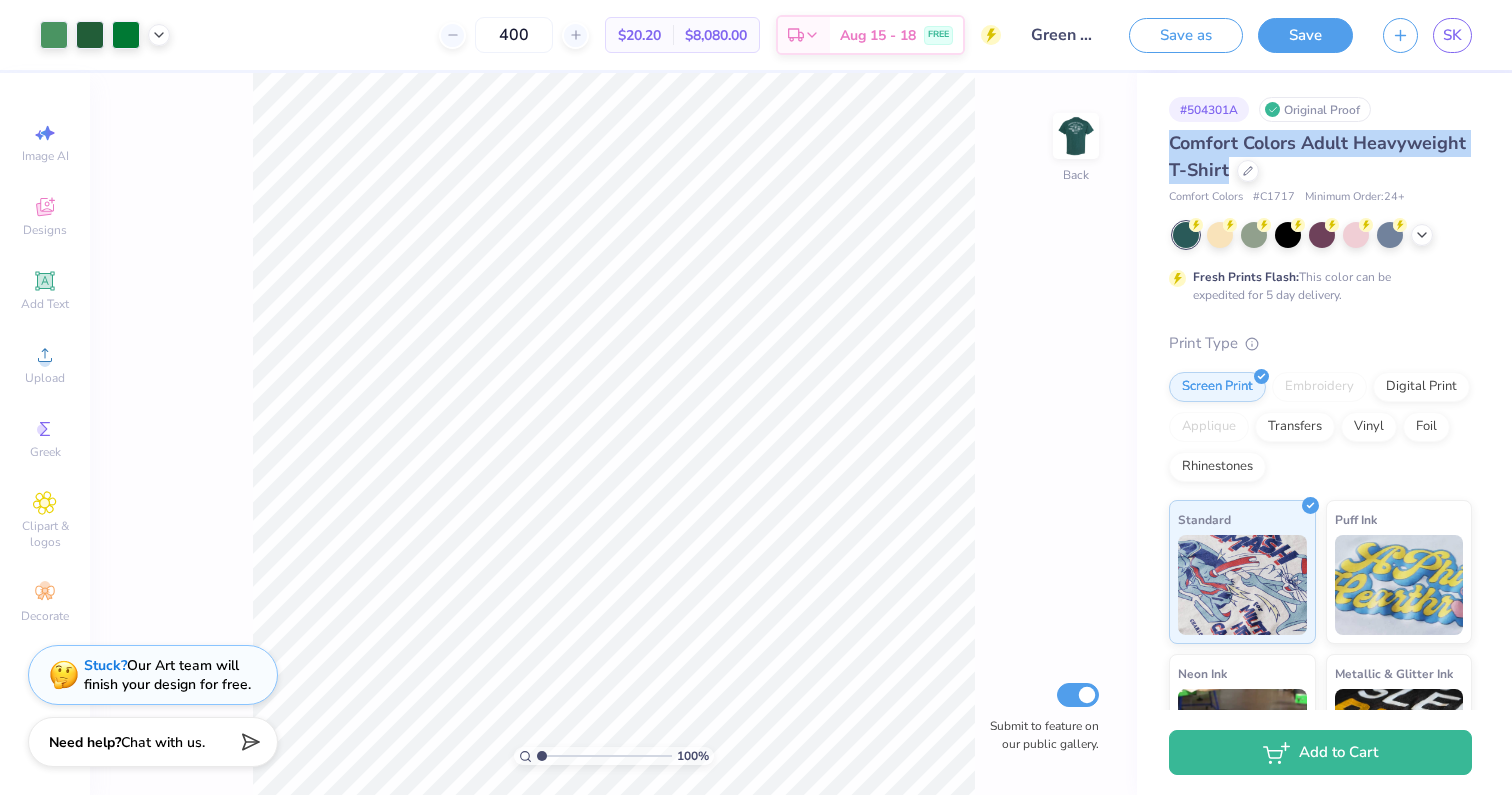drag, startPoint x: 1164, startPoint y: 142, endPoint x: 1228, endPoint y: 175, distance: 72.00694 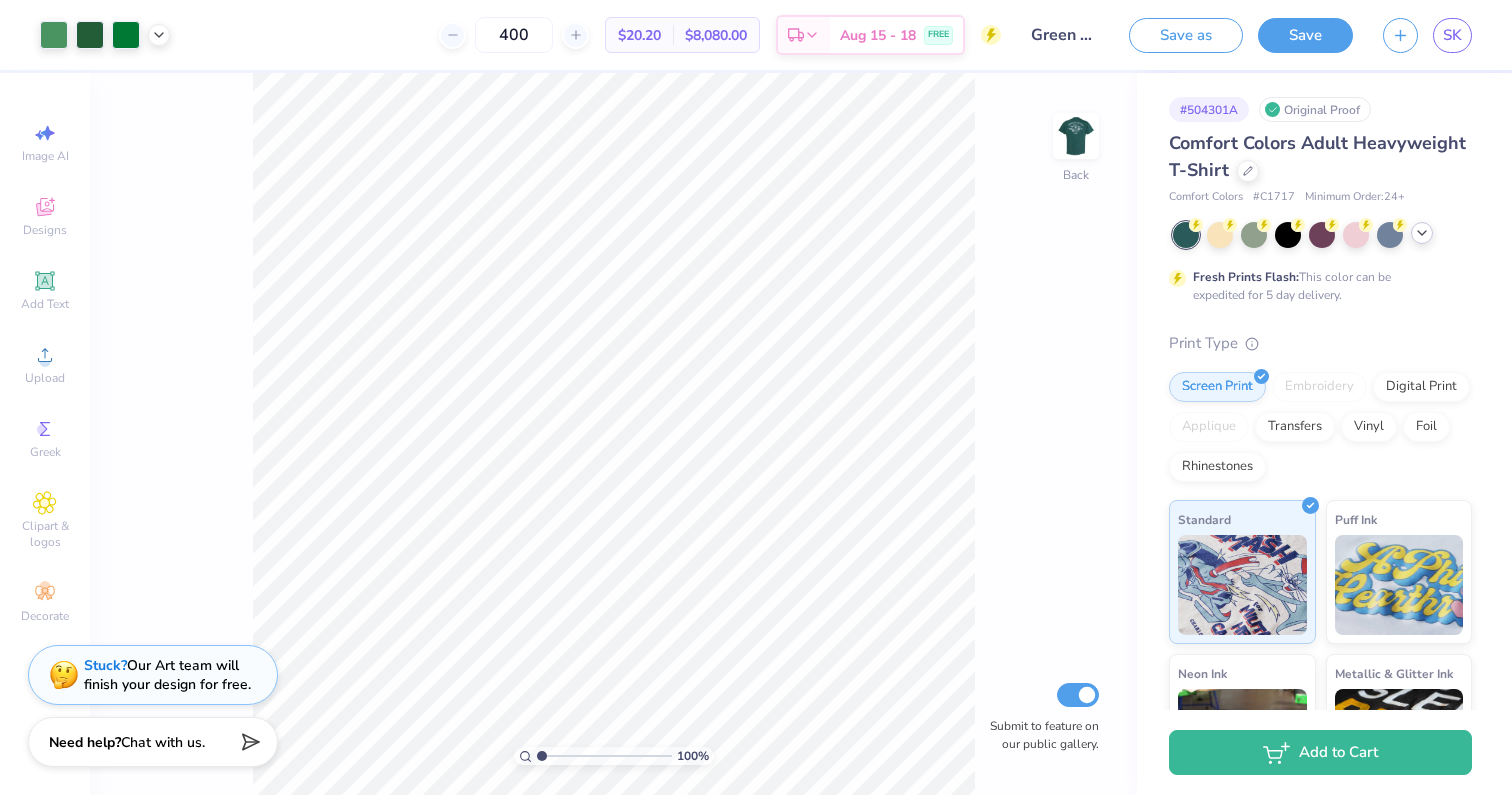 click 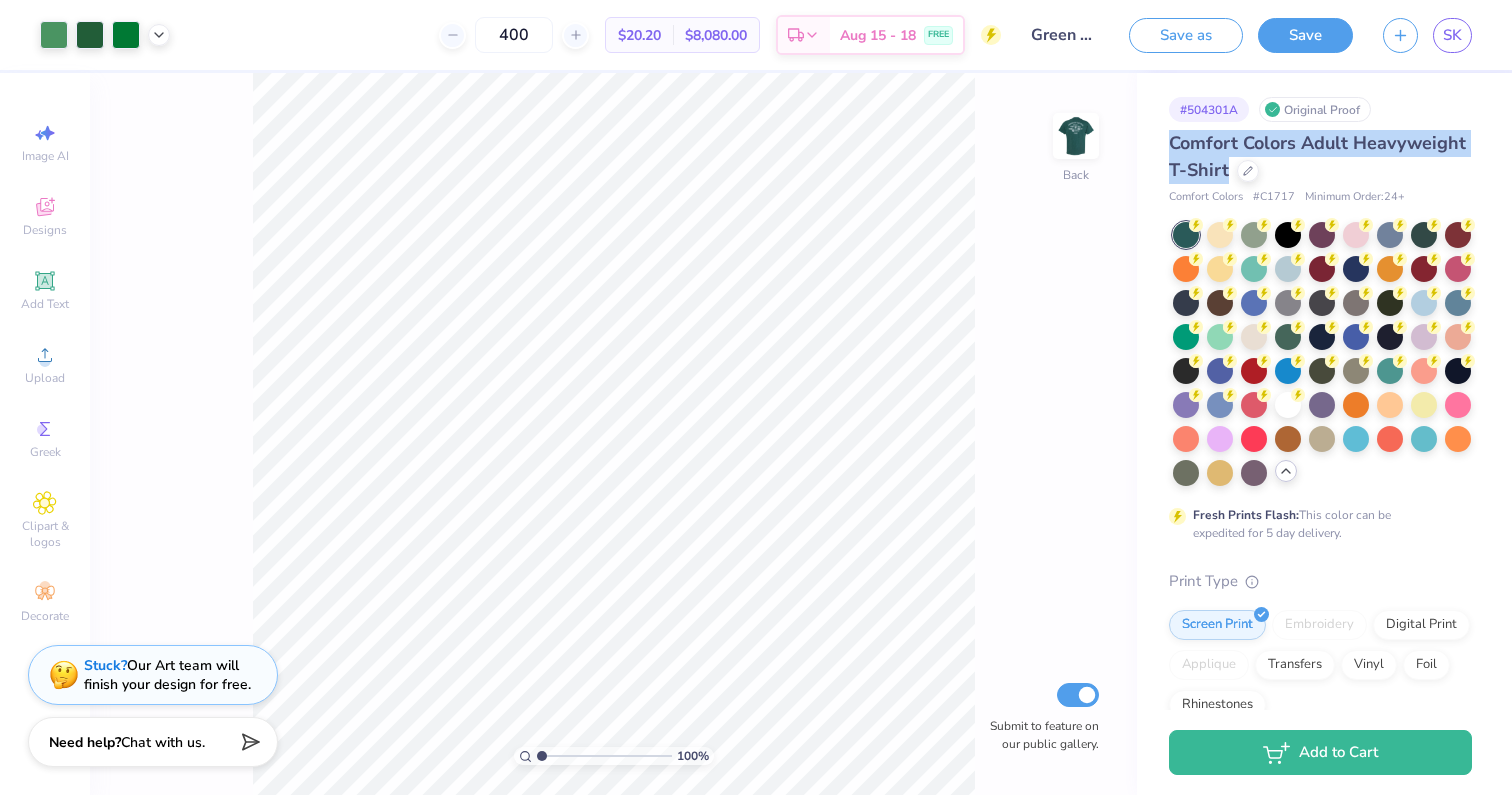 drag, startPoint x: 1161, startPoint y: 141, endPoint x: 1233, endPoint y: 175, distance: 79.624115 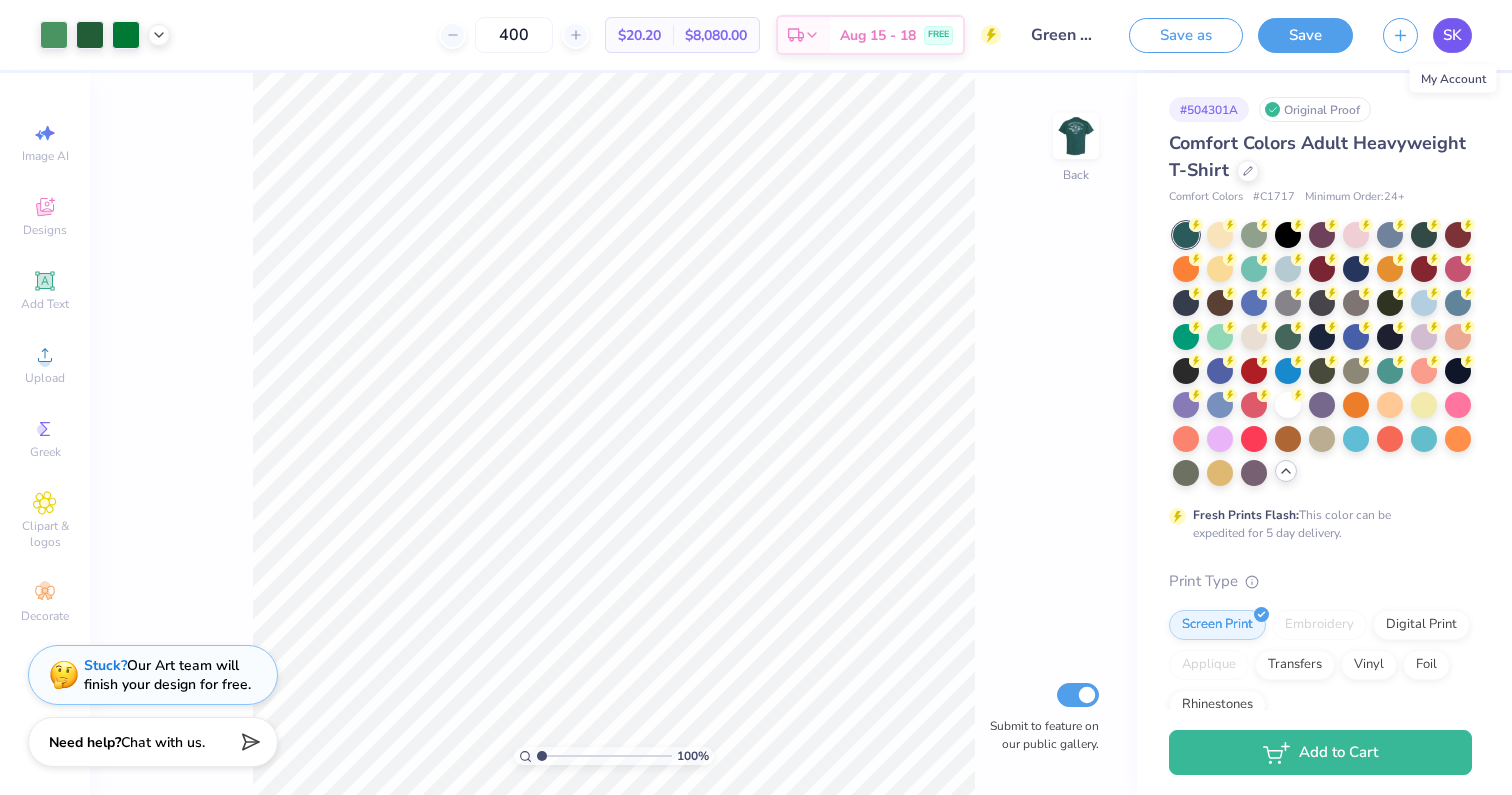 click on "SK" at bounding box center (1452, 35) 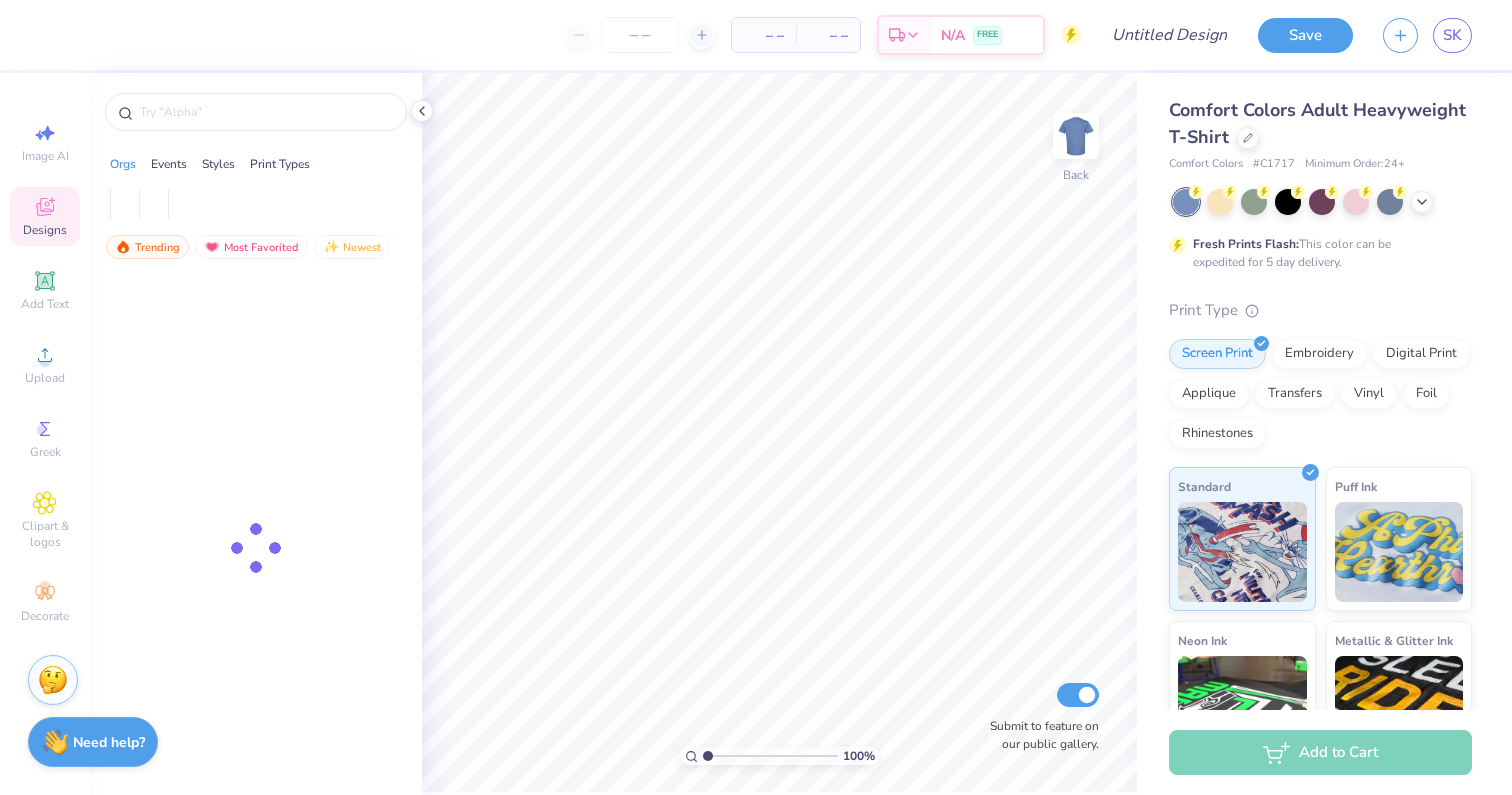 scroll, scrollTop: 0, scrollLeft: 0, axis: both 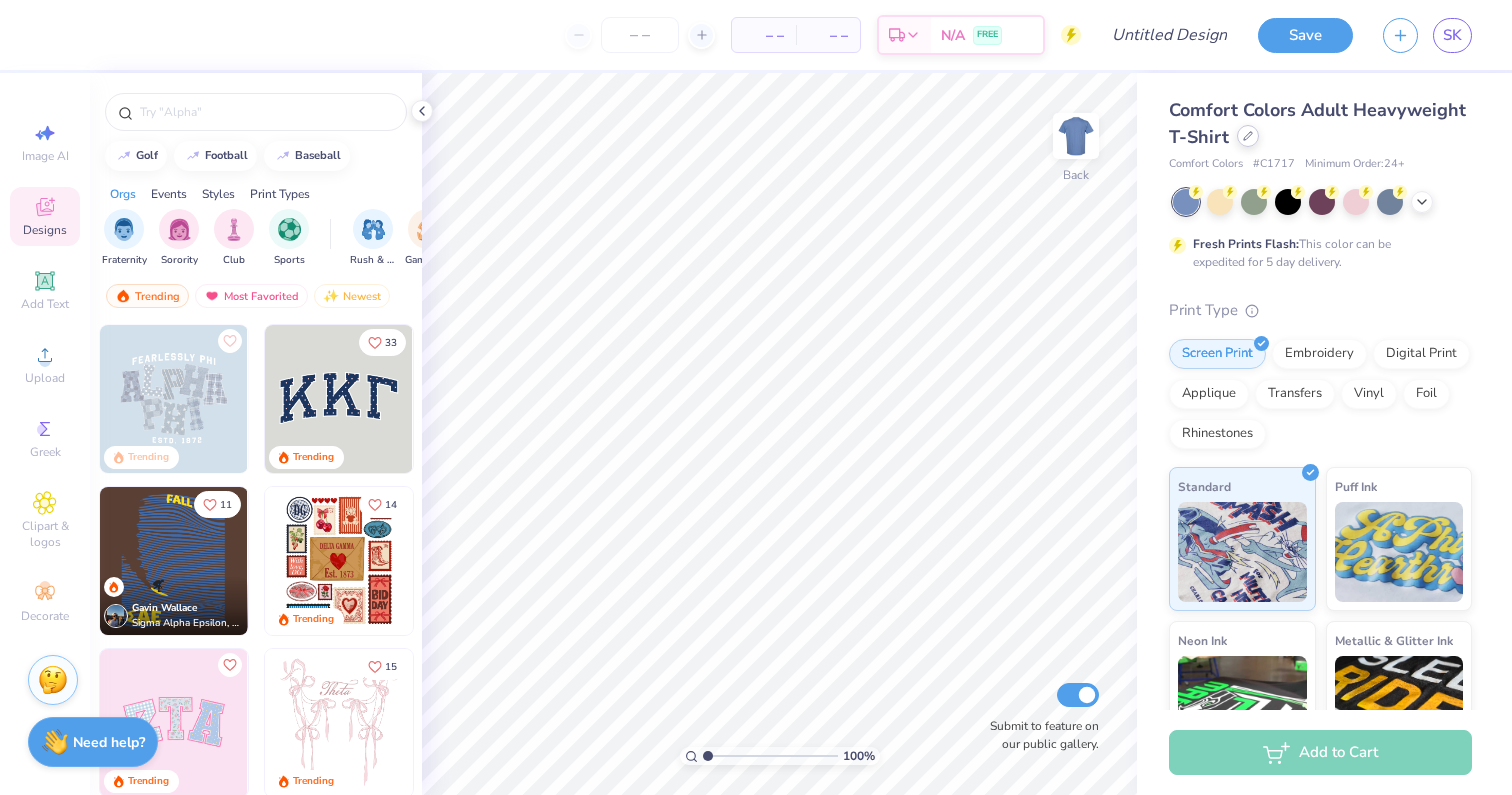 click 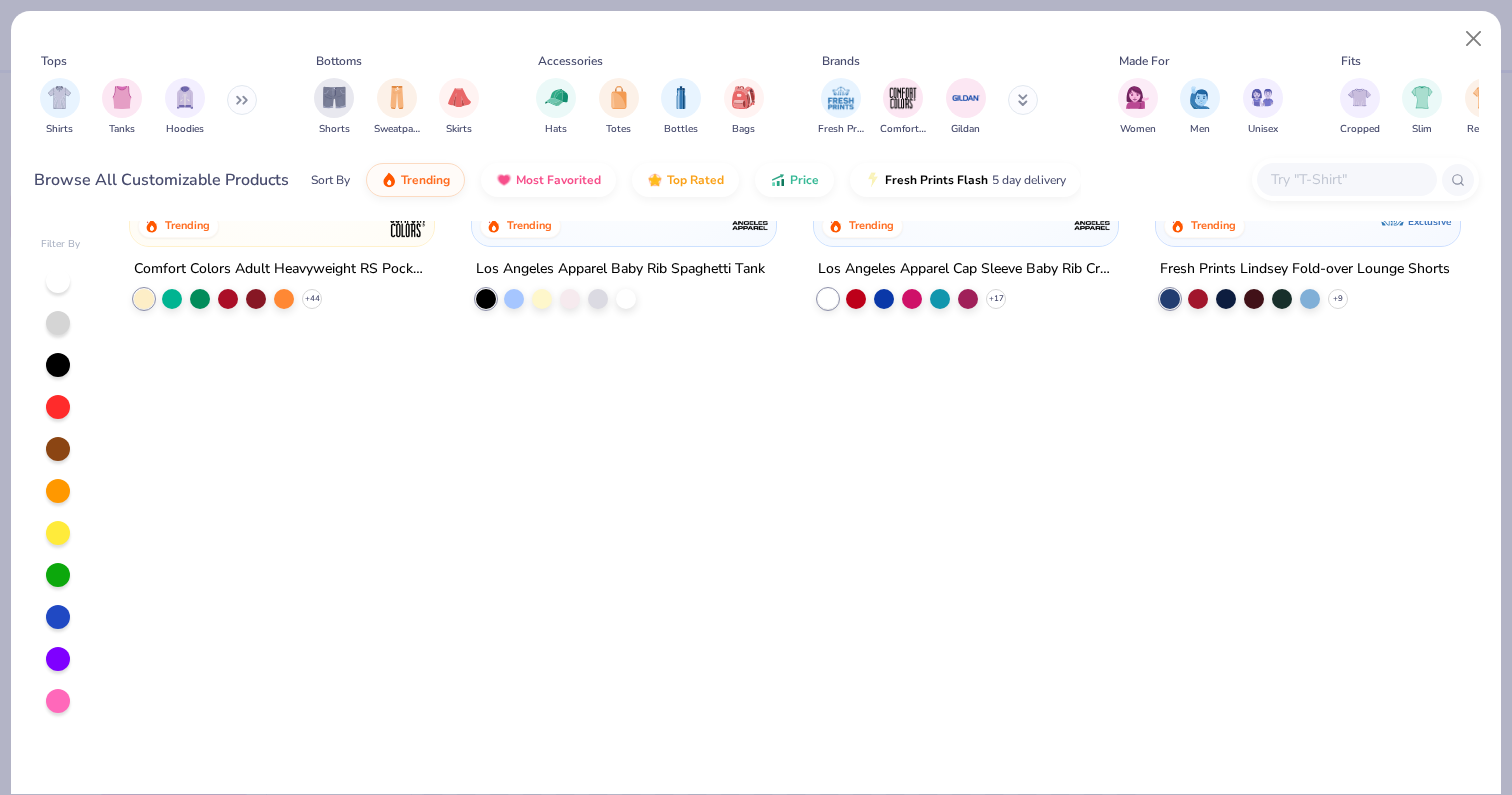 scroll, scrollTop: 0, scrollLeft: 0, axis: both 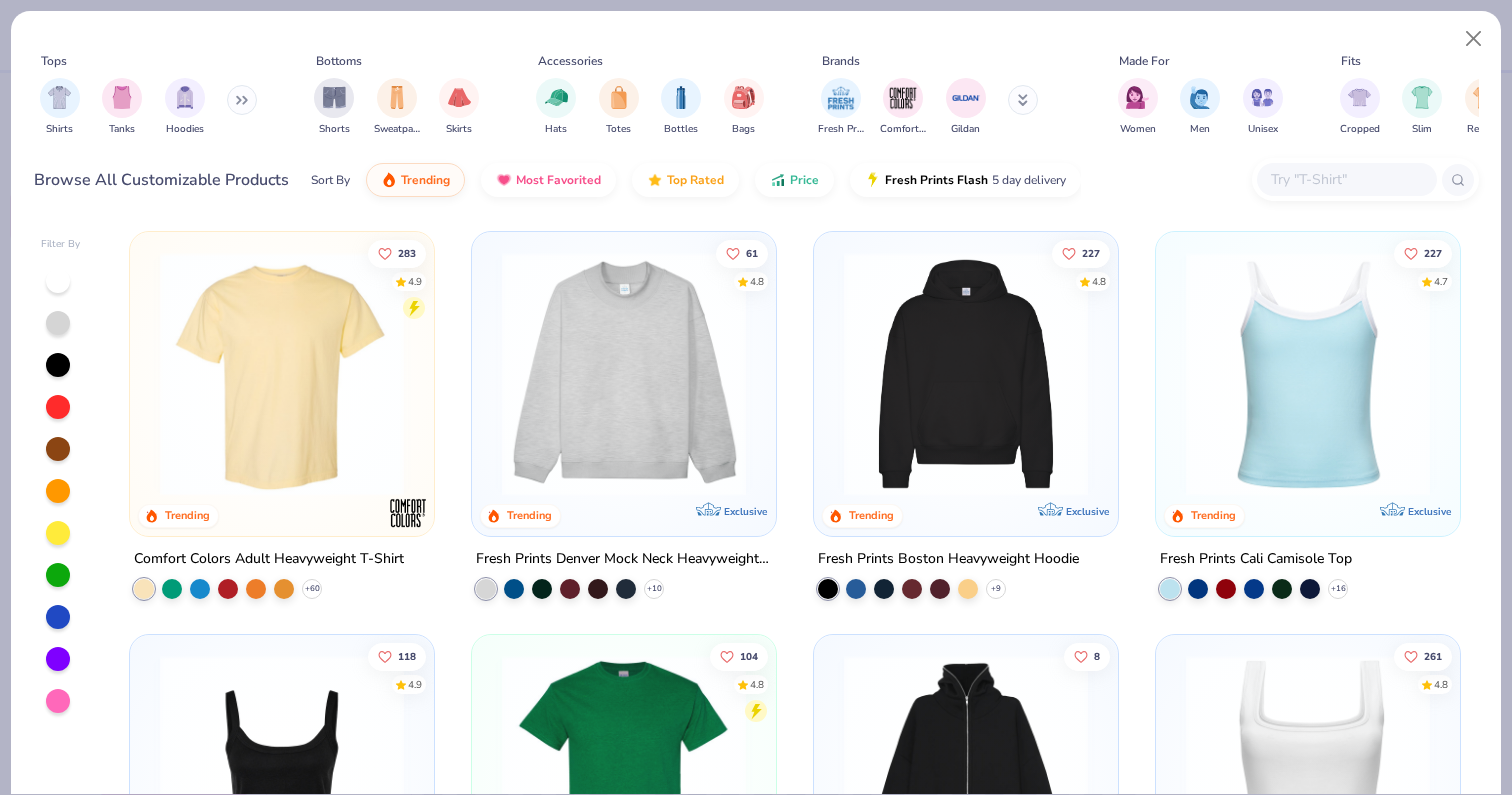 click at bounding box center (1346, 179) 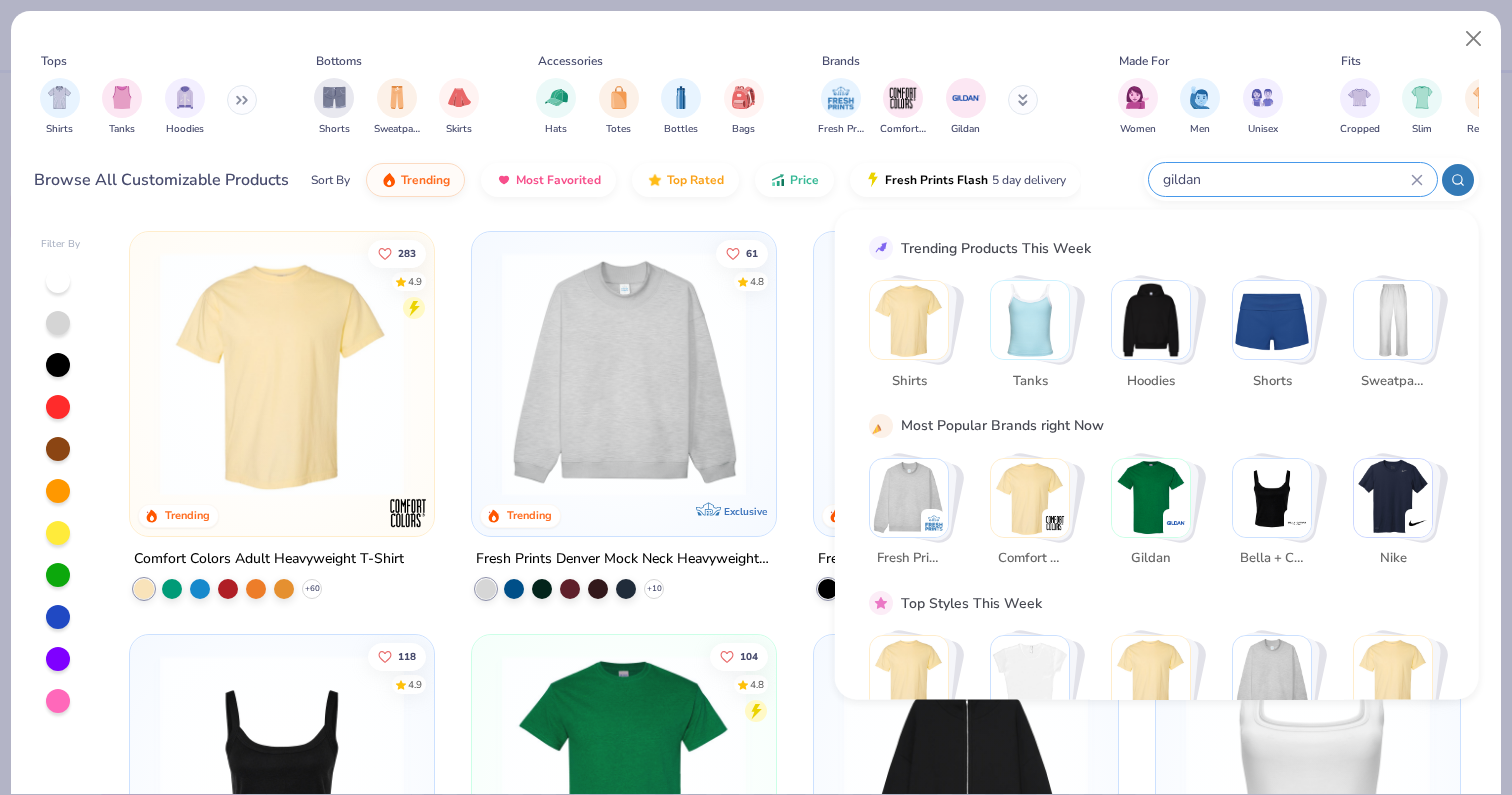 type on "gildan" 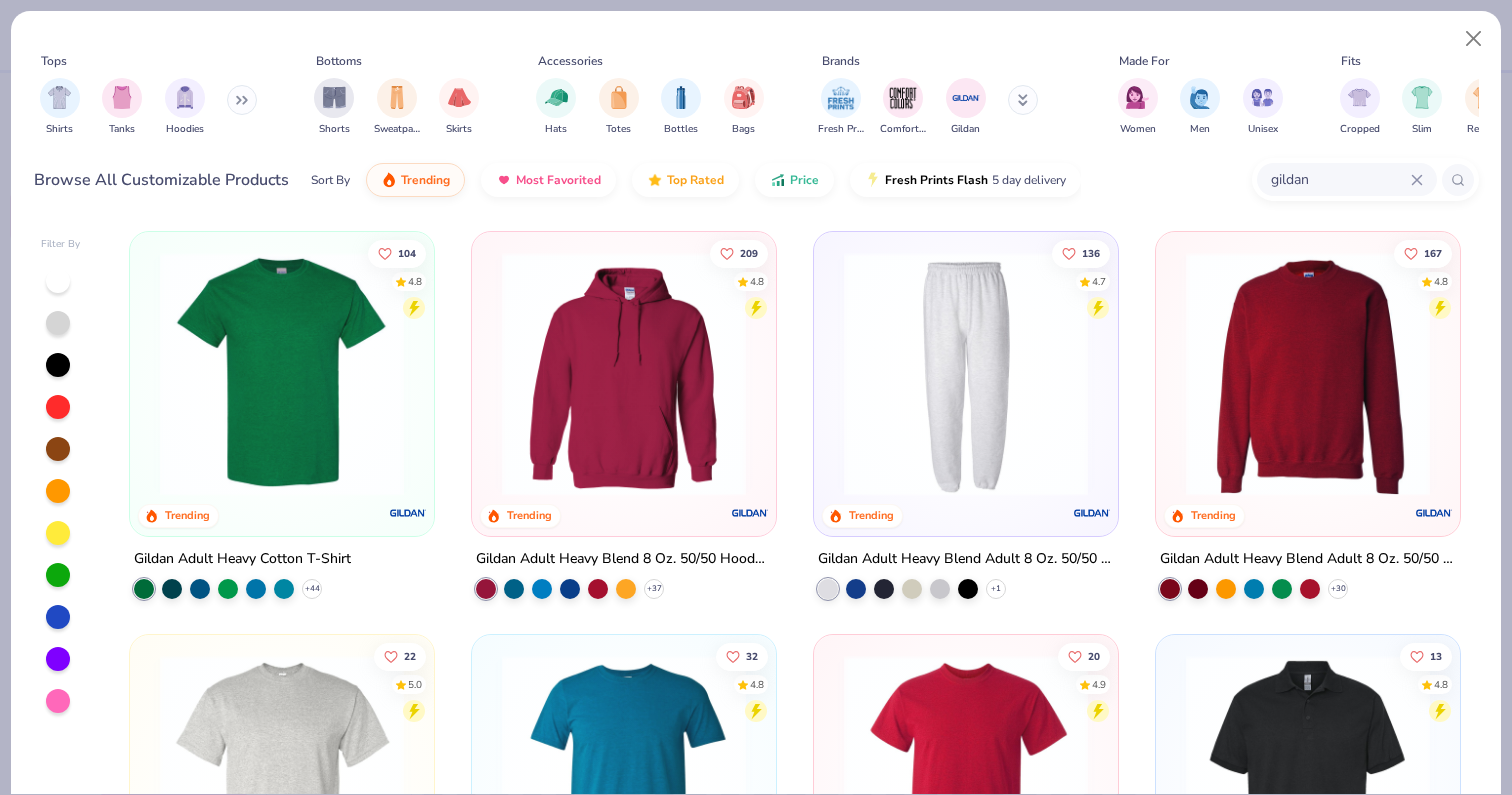 click at bounding box center [282, 374] 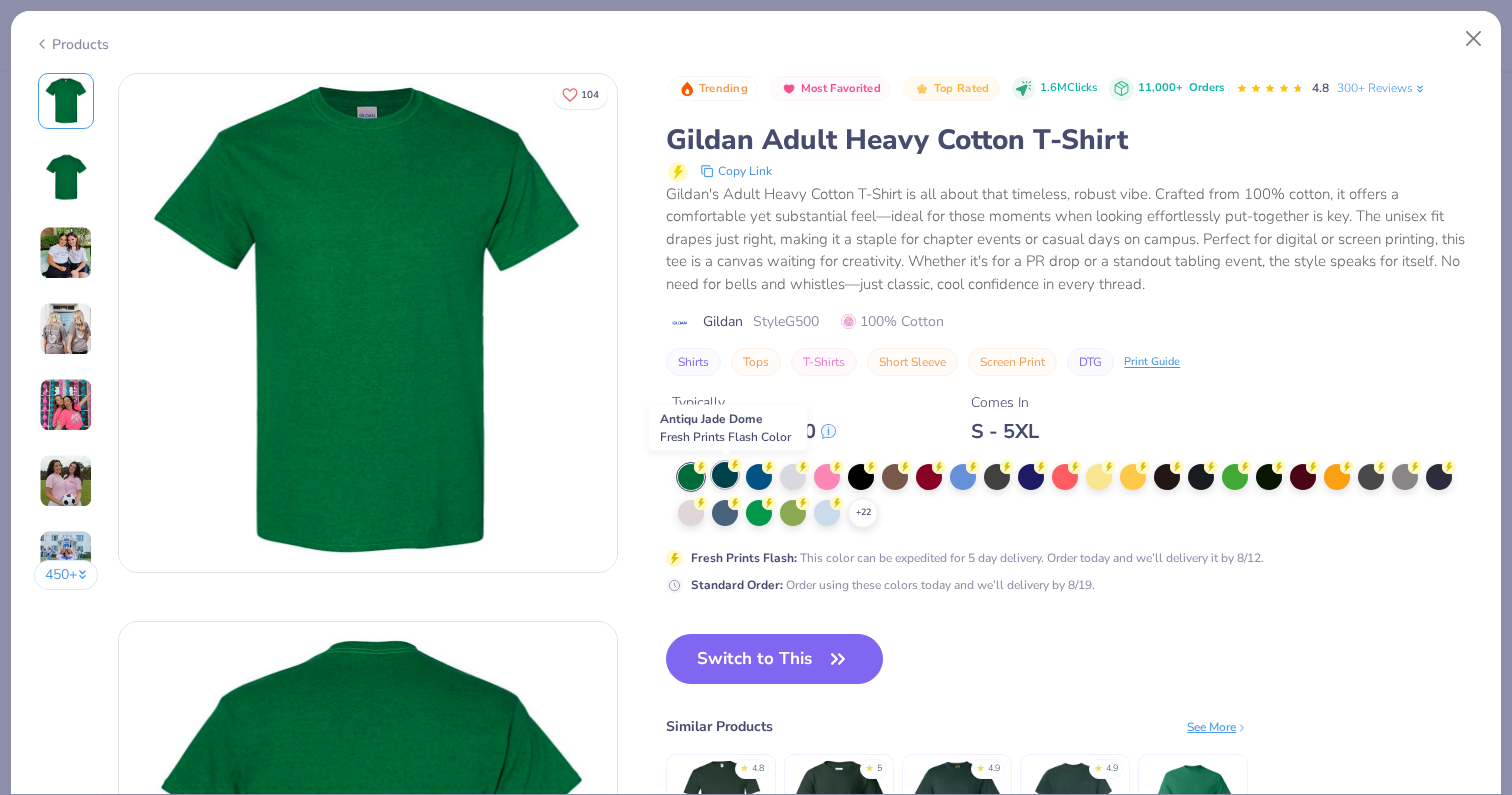 click at bounding box center (725, 475) 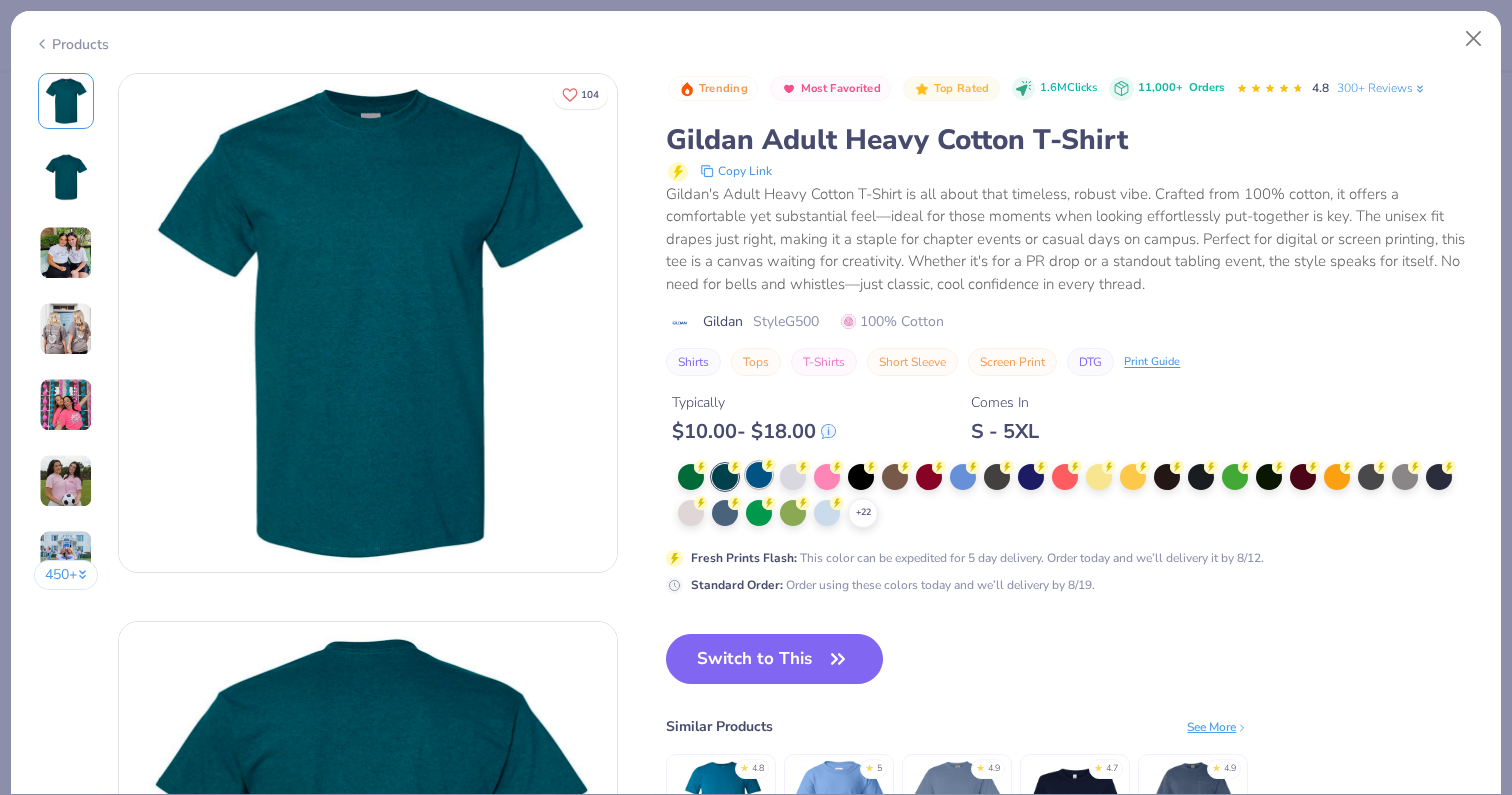 click 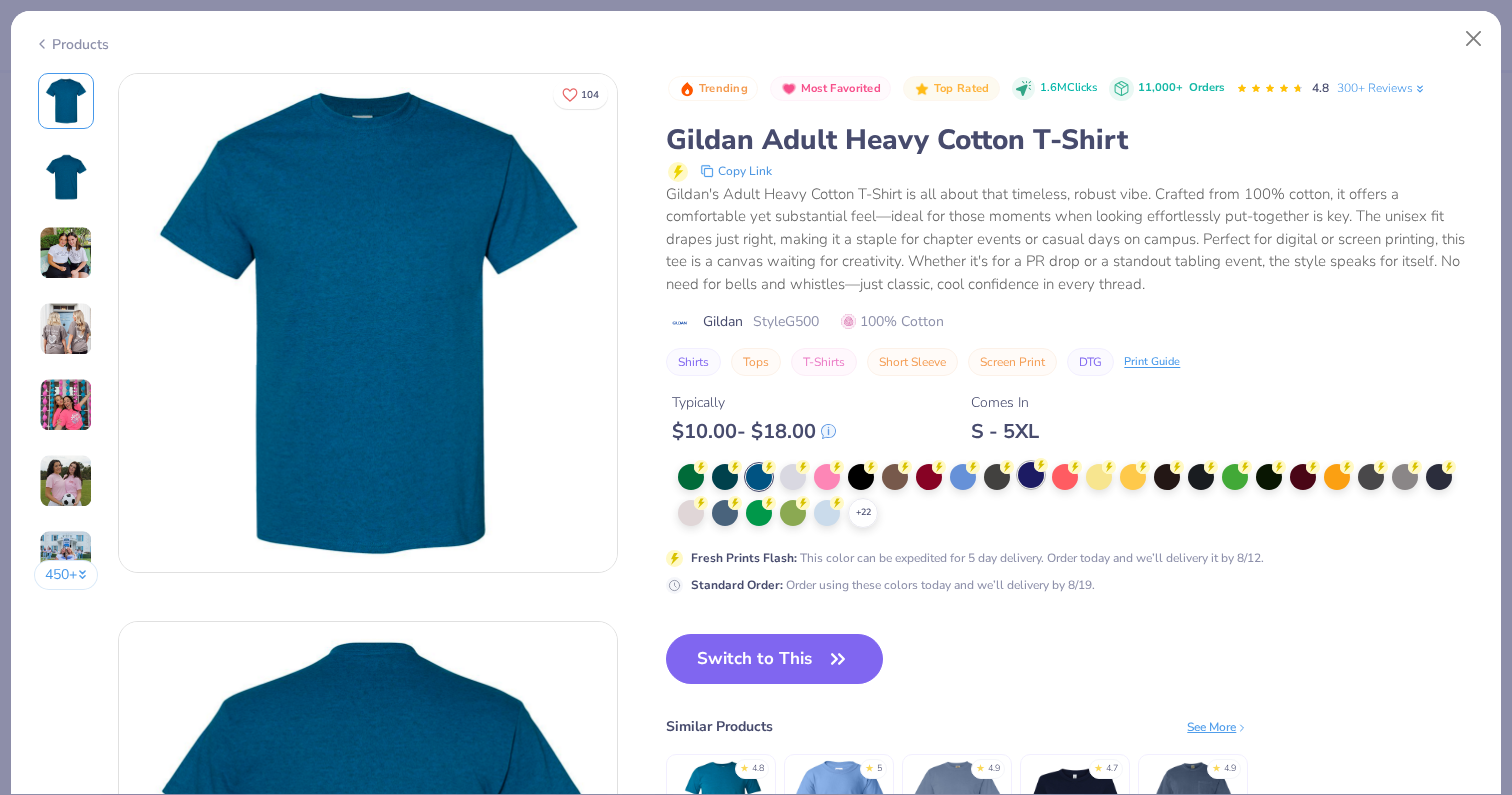 click at bounding box center [1031, 475] 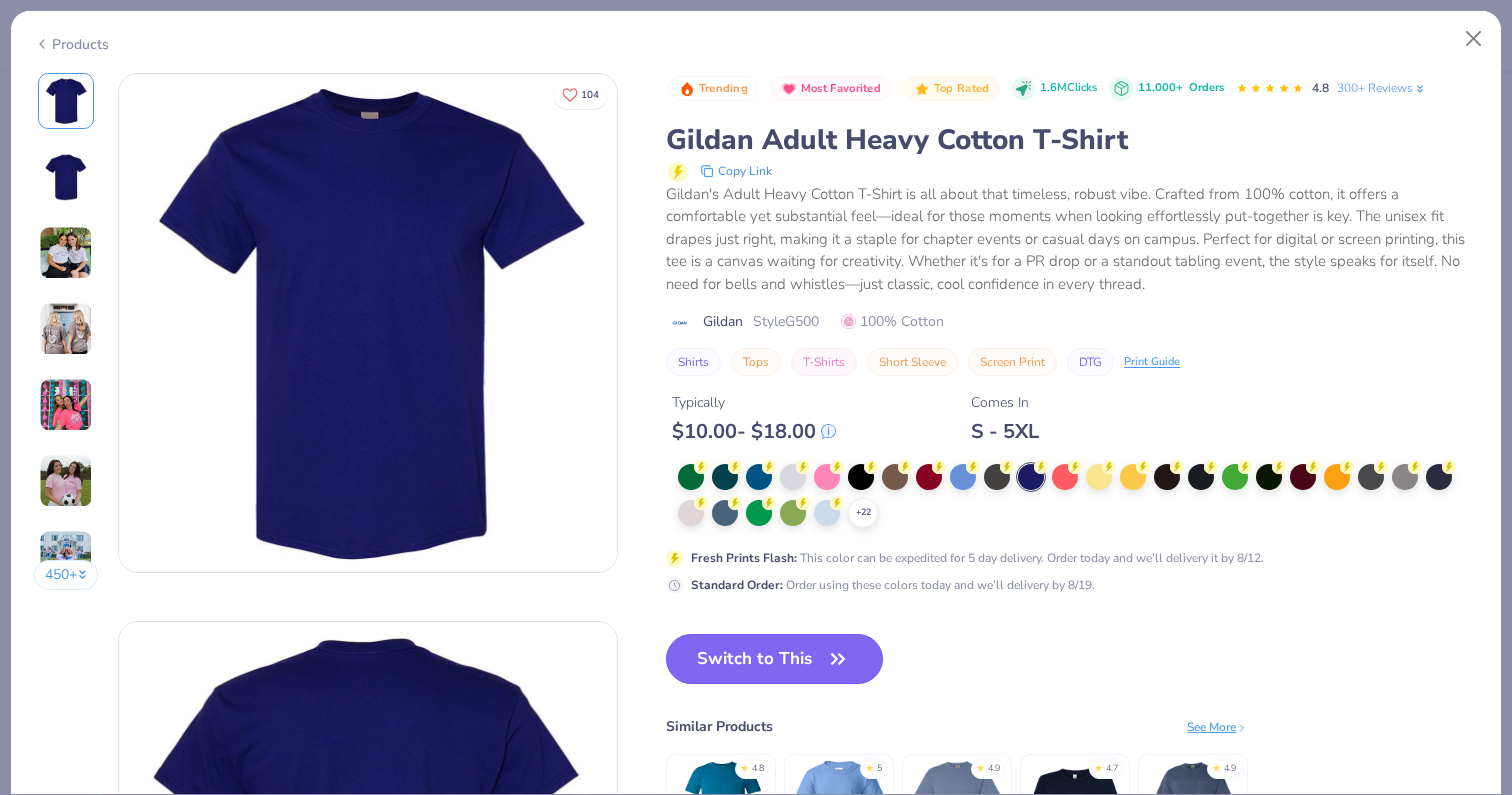 click on "Switch to This" at bounding box center [774, 659] 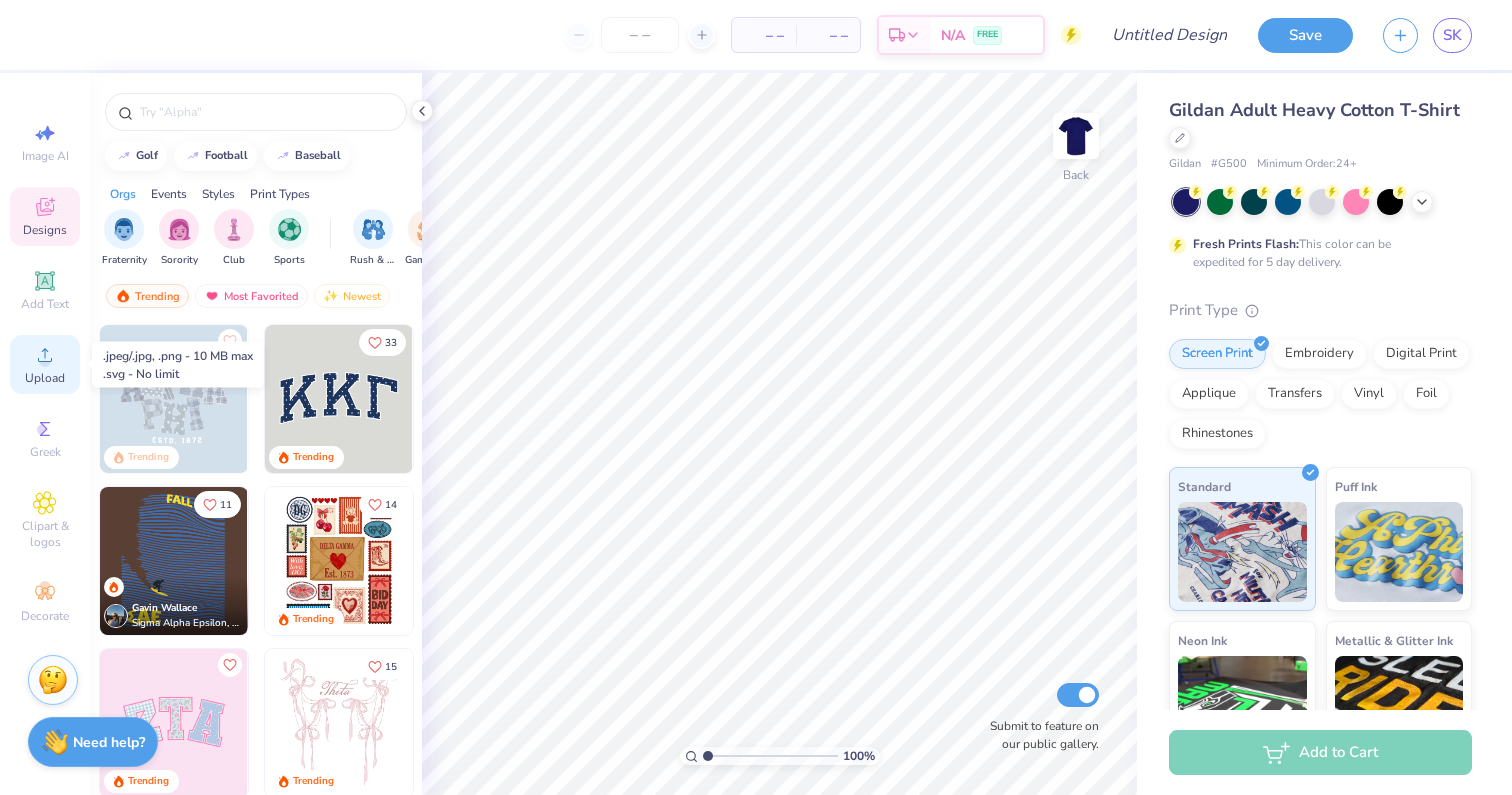 click 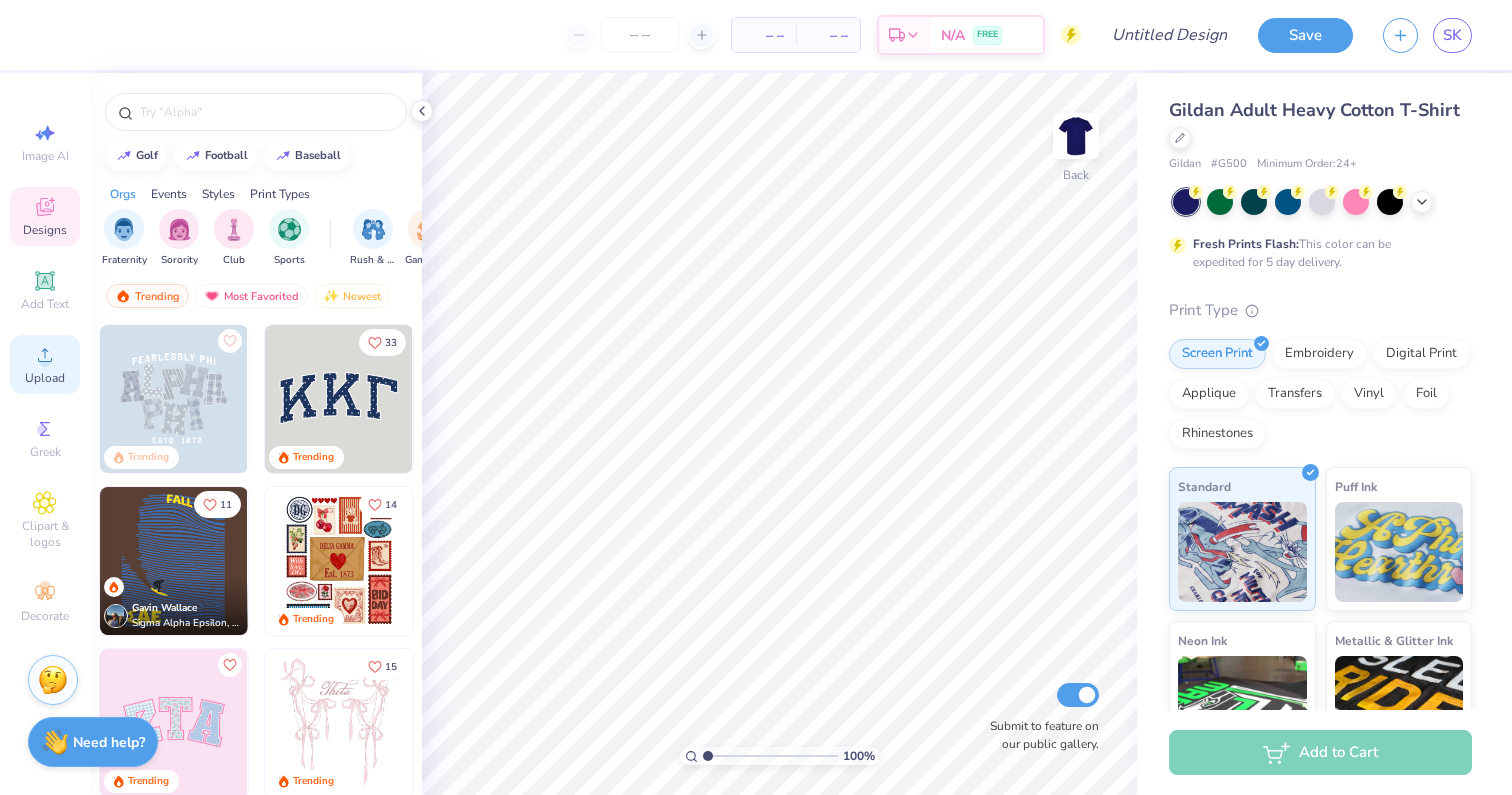 click 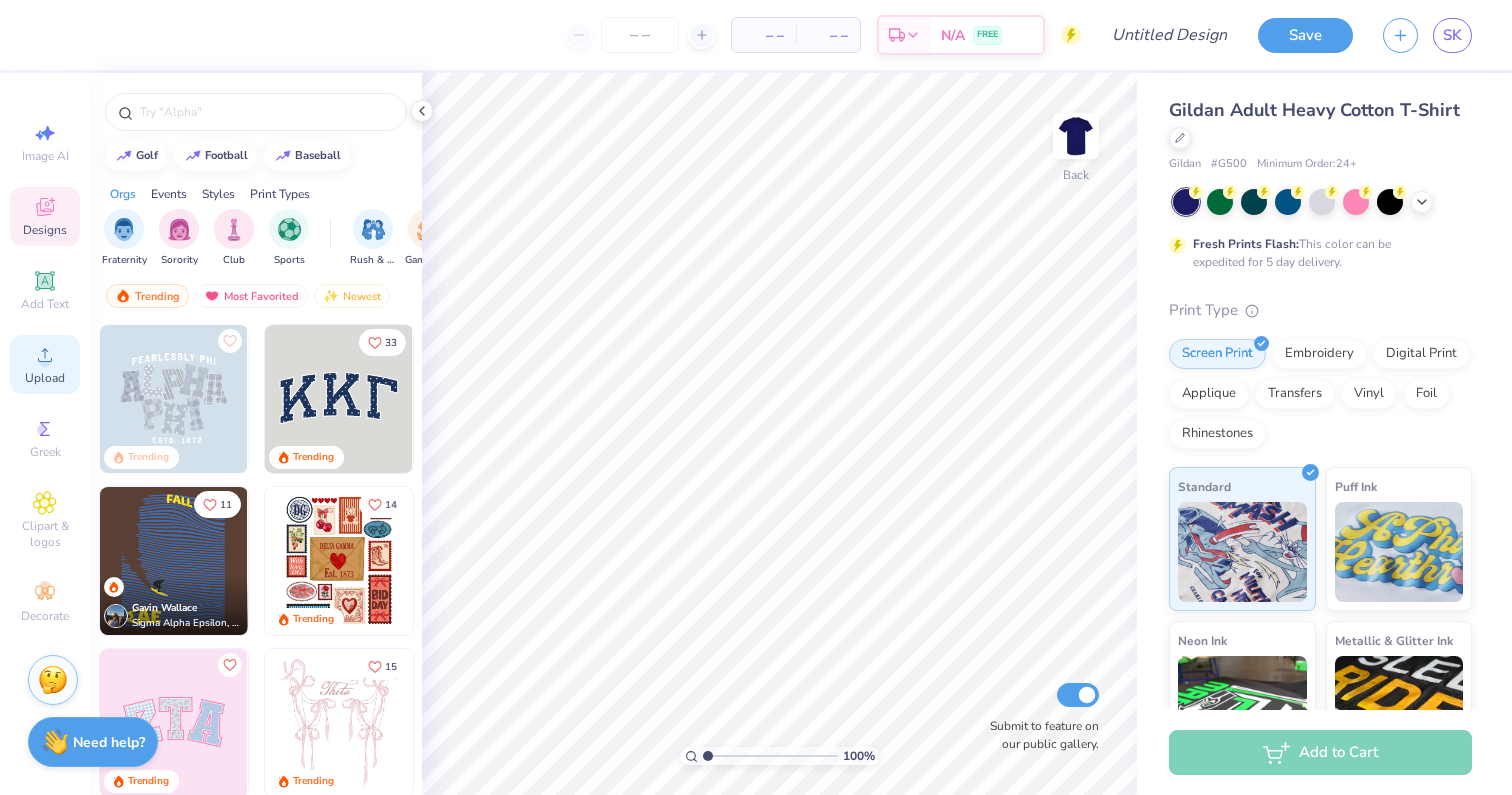 click 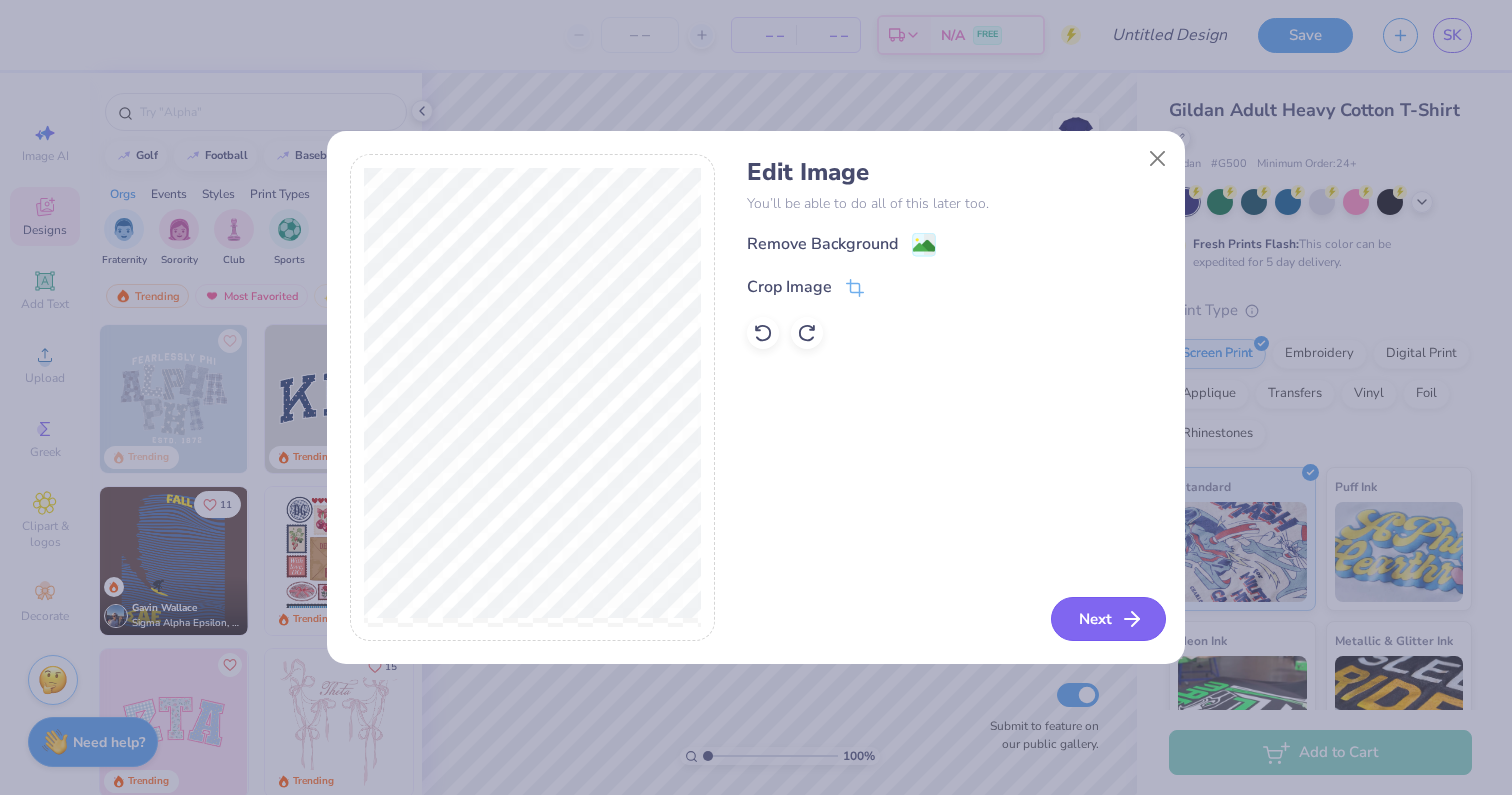 click on "Next" at bounding box center (1108, 619) 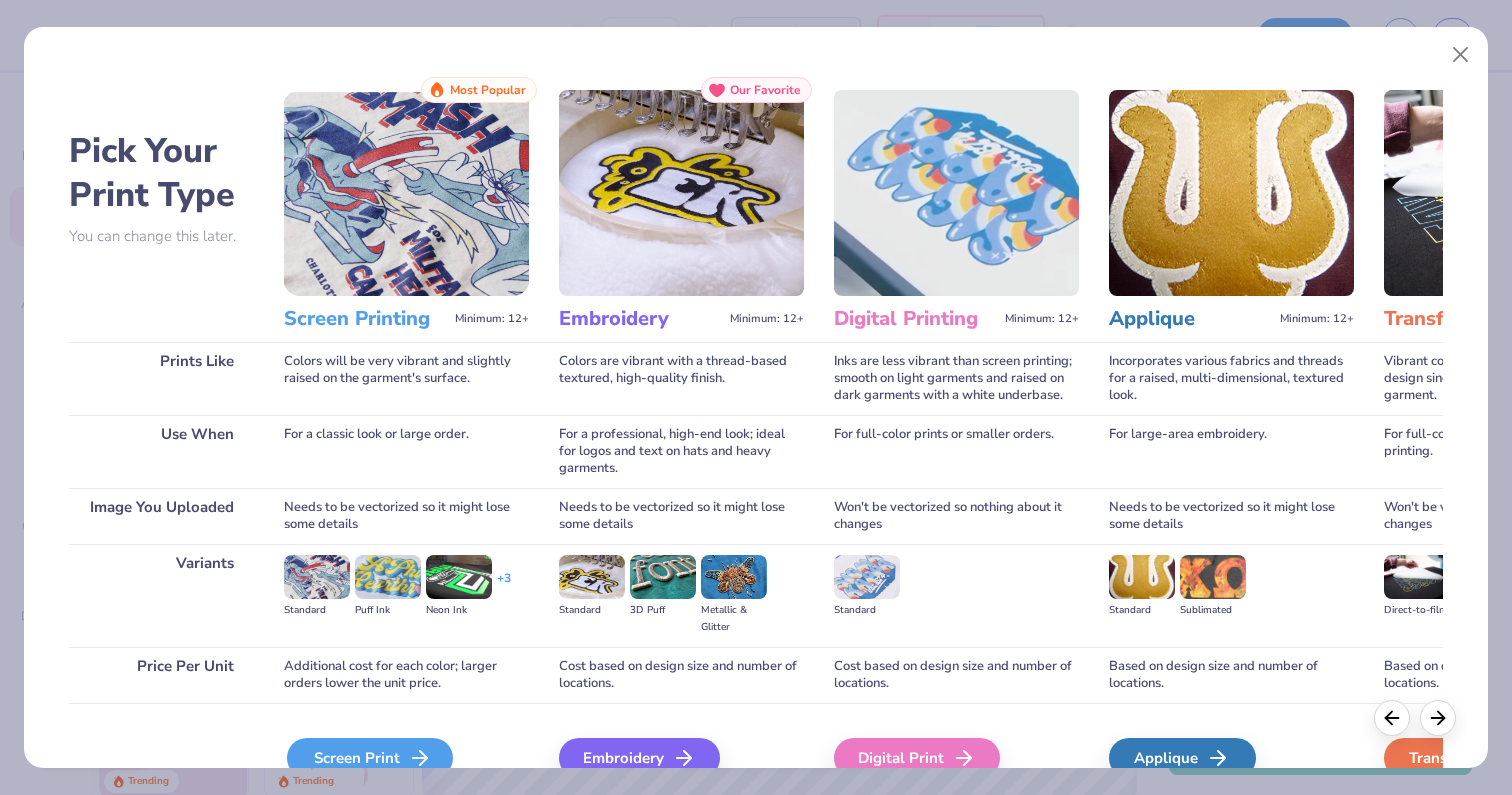 click on "Screen Print" at bounding box center [370, 758] 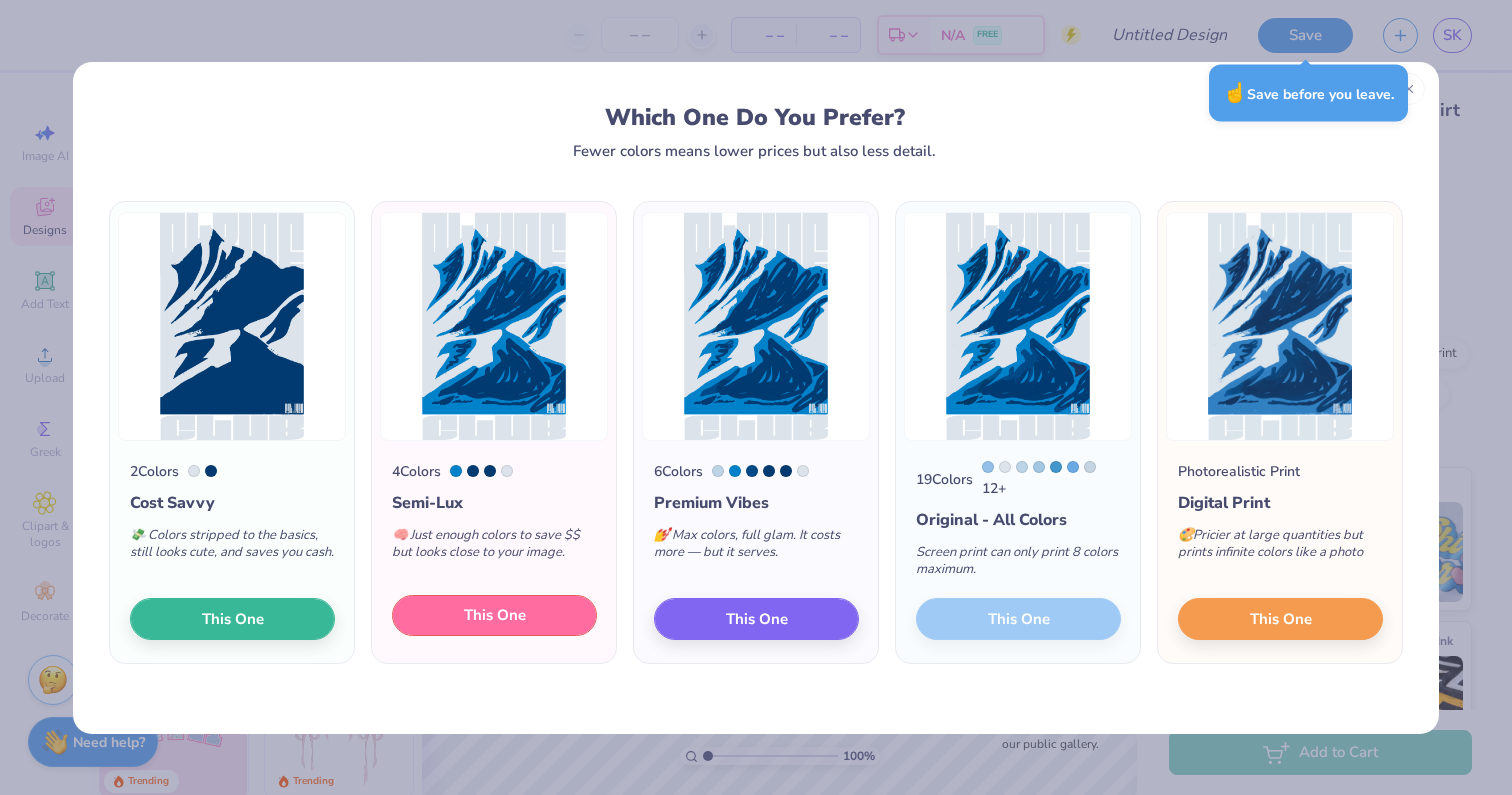 click on "This One" at bounding box center (494, 616) 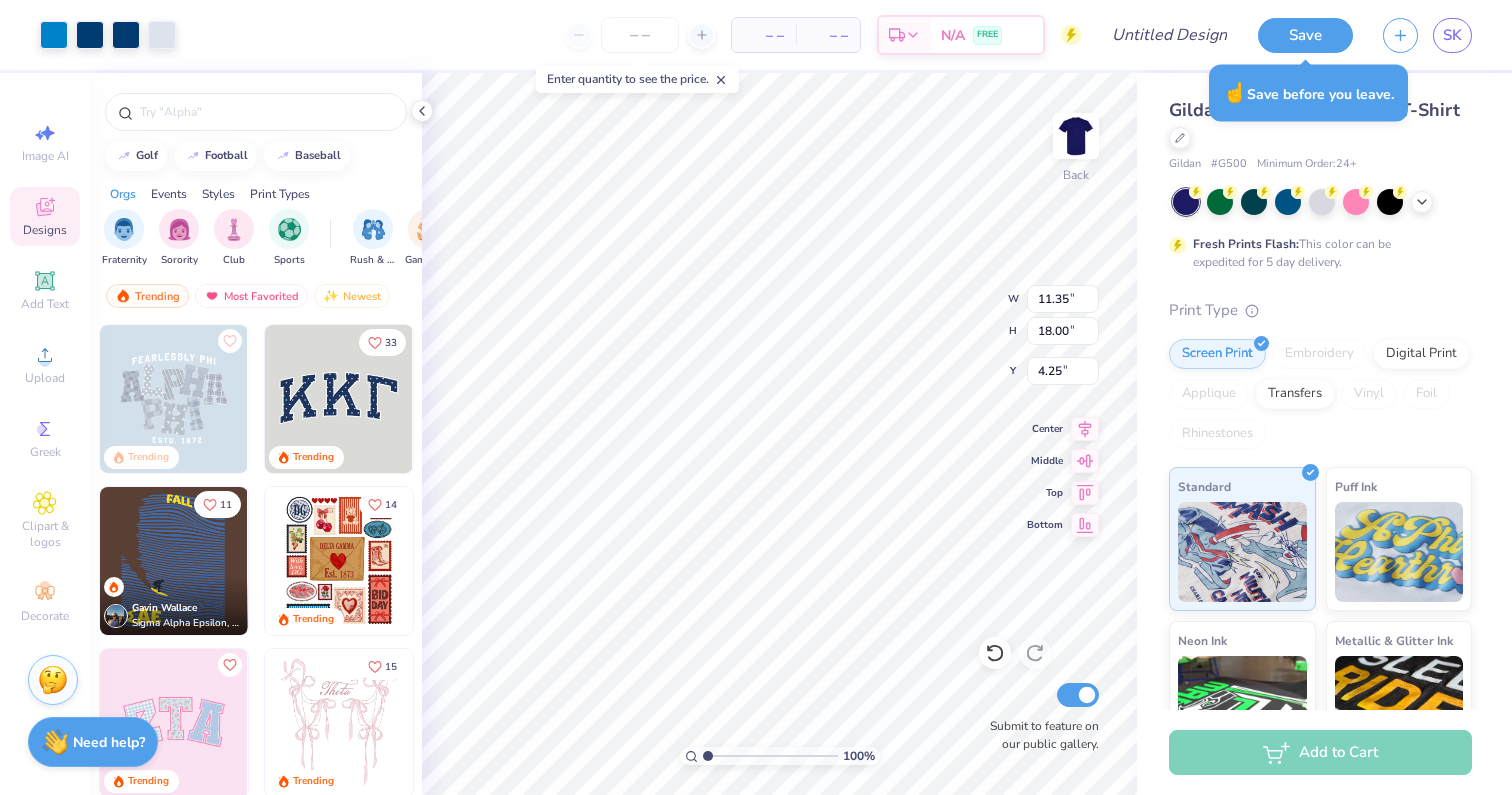 type on "3.77" 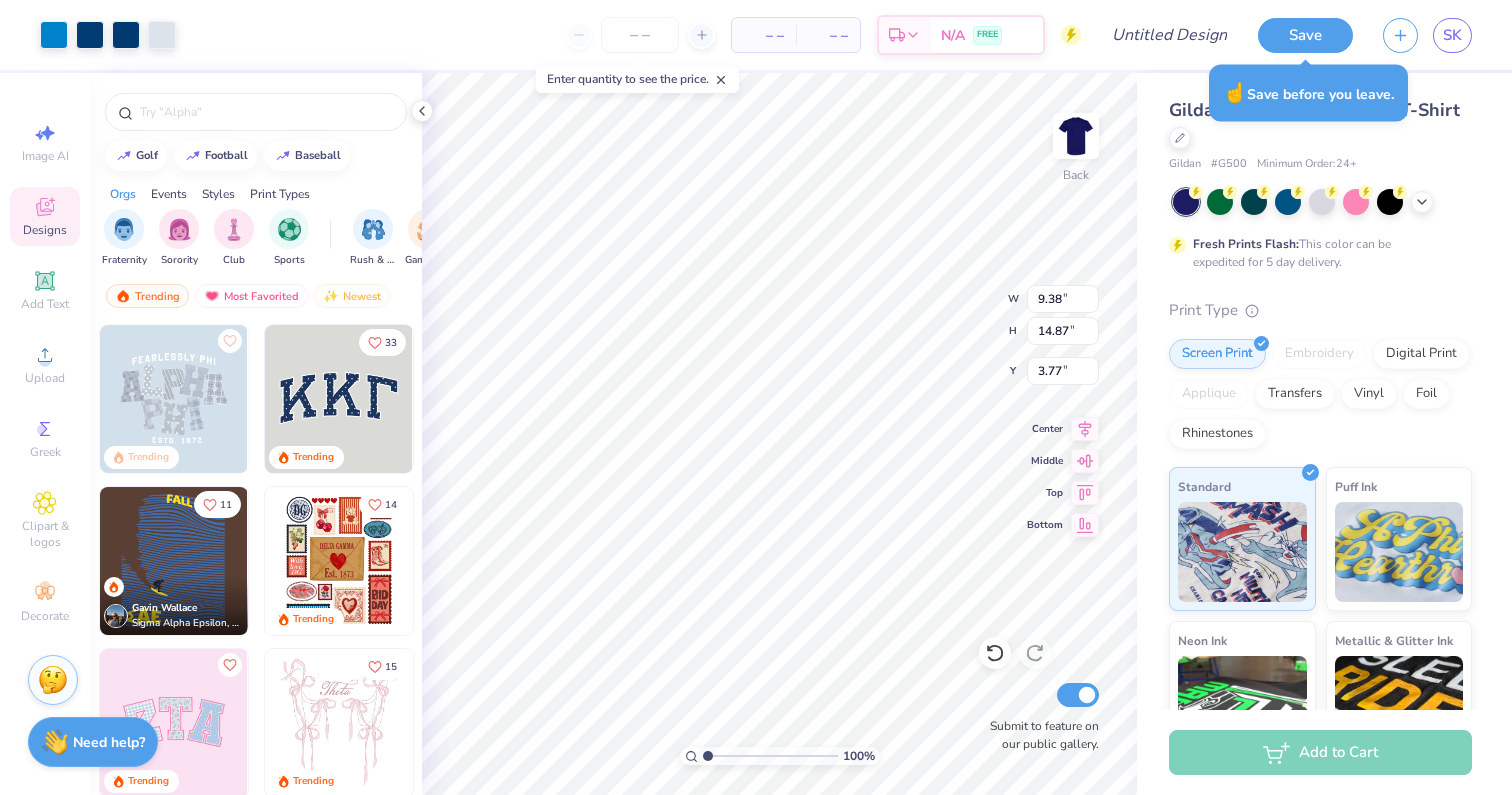type on "9.38" 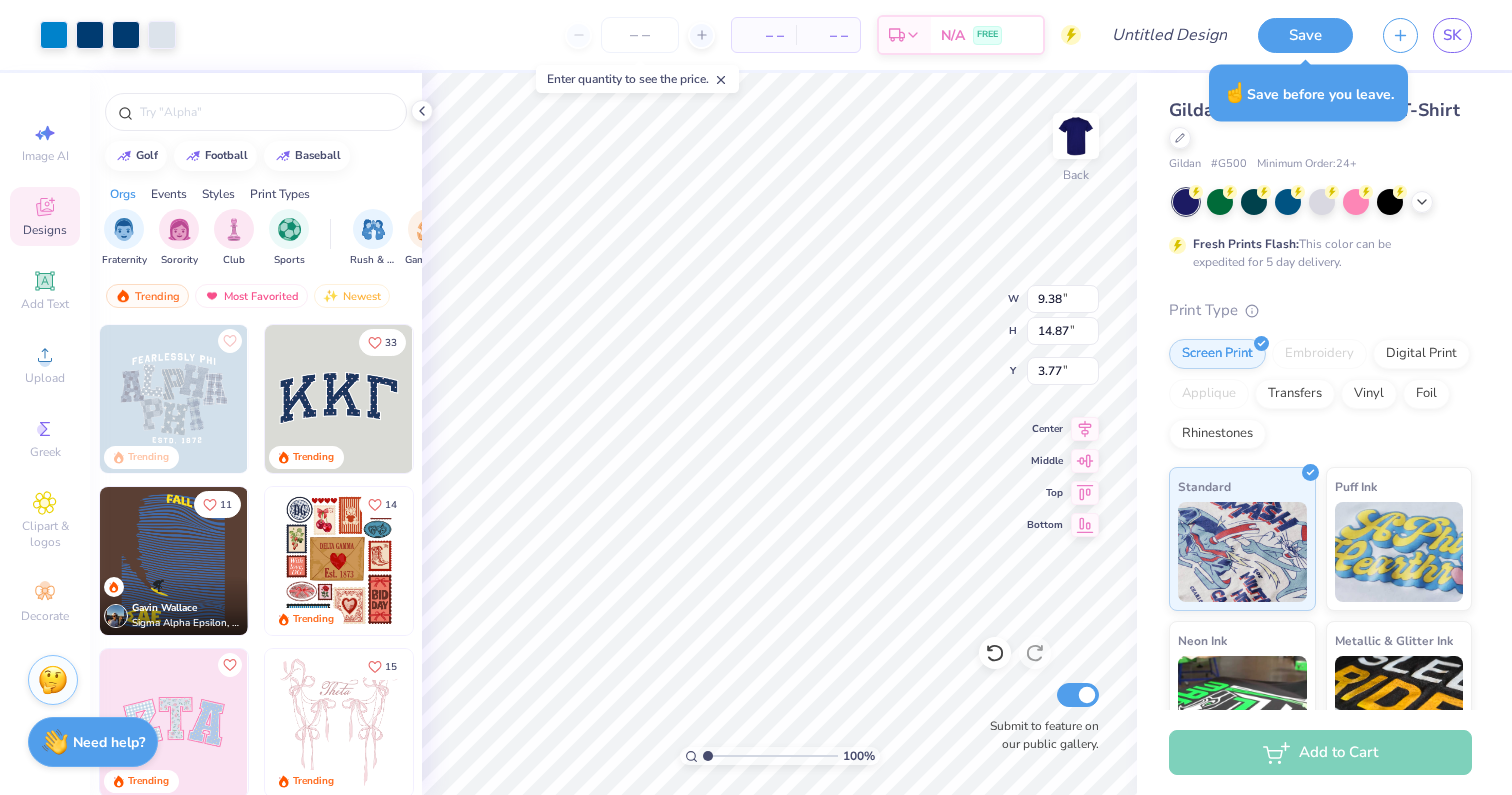 type on "14.87" 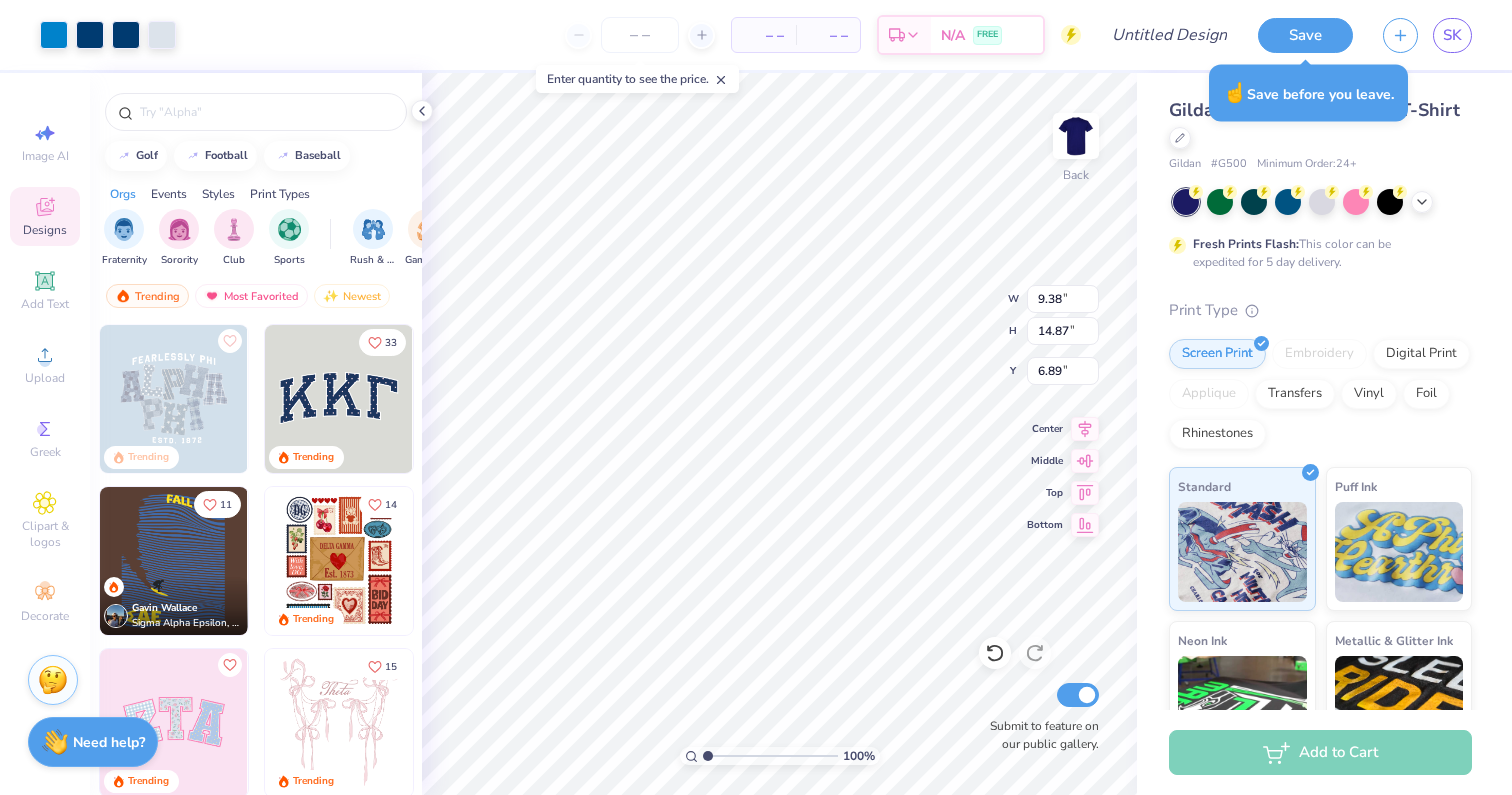 type on "3.00" 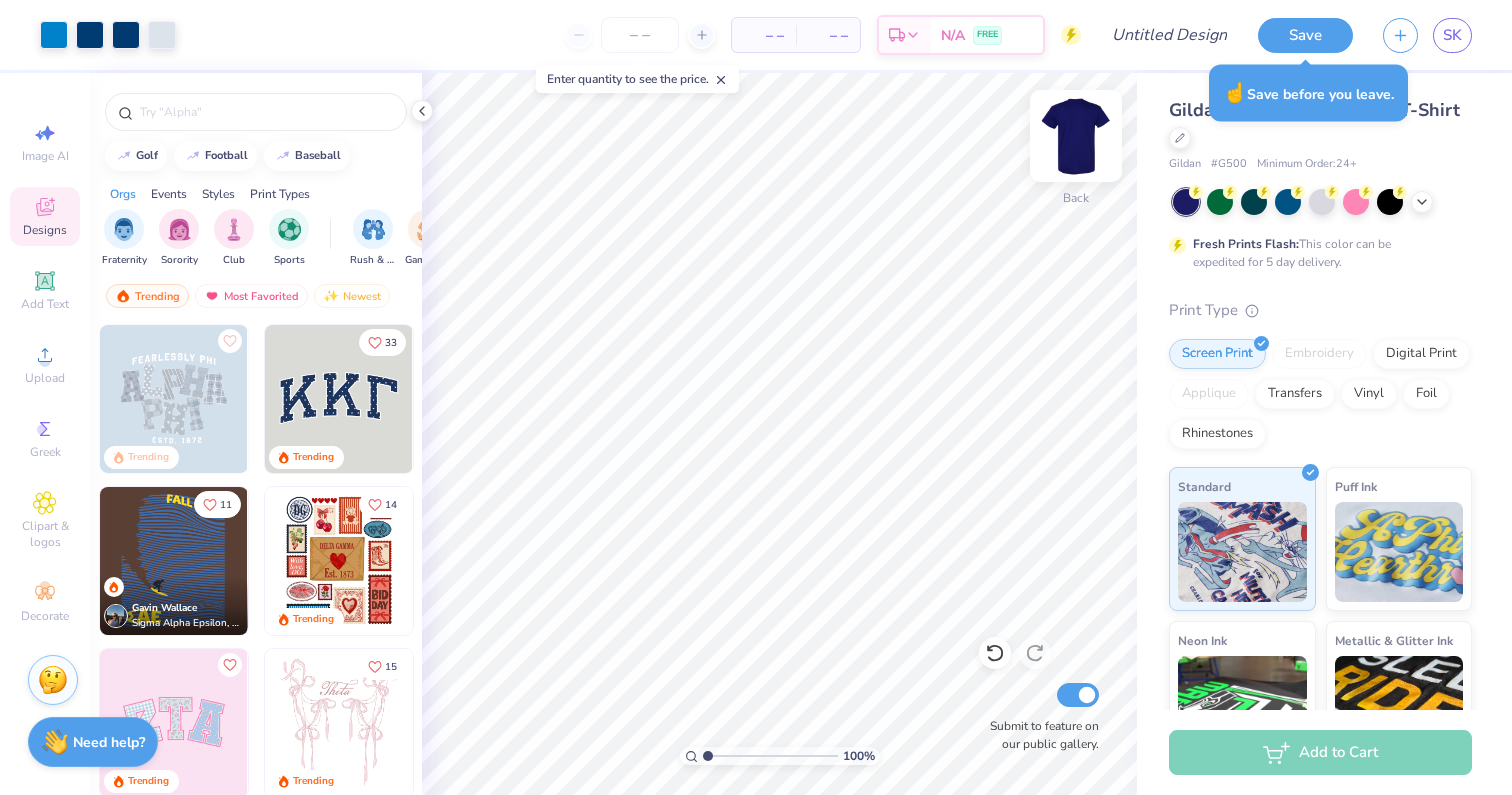 click at bounding box center [1076, 136] 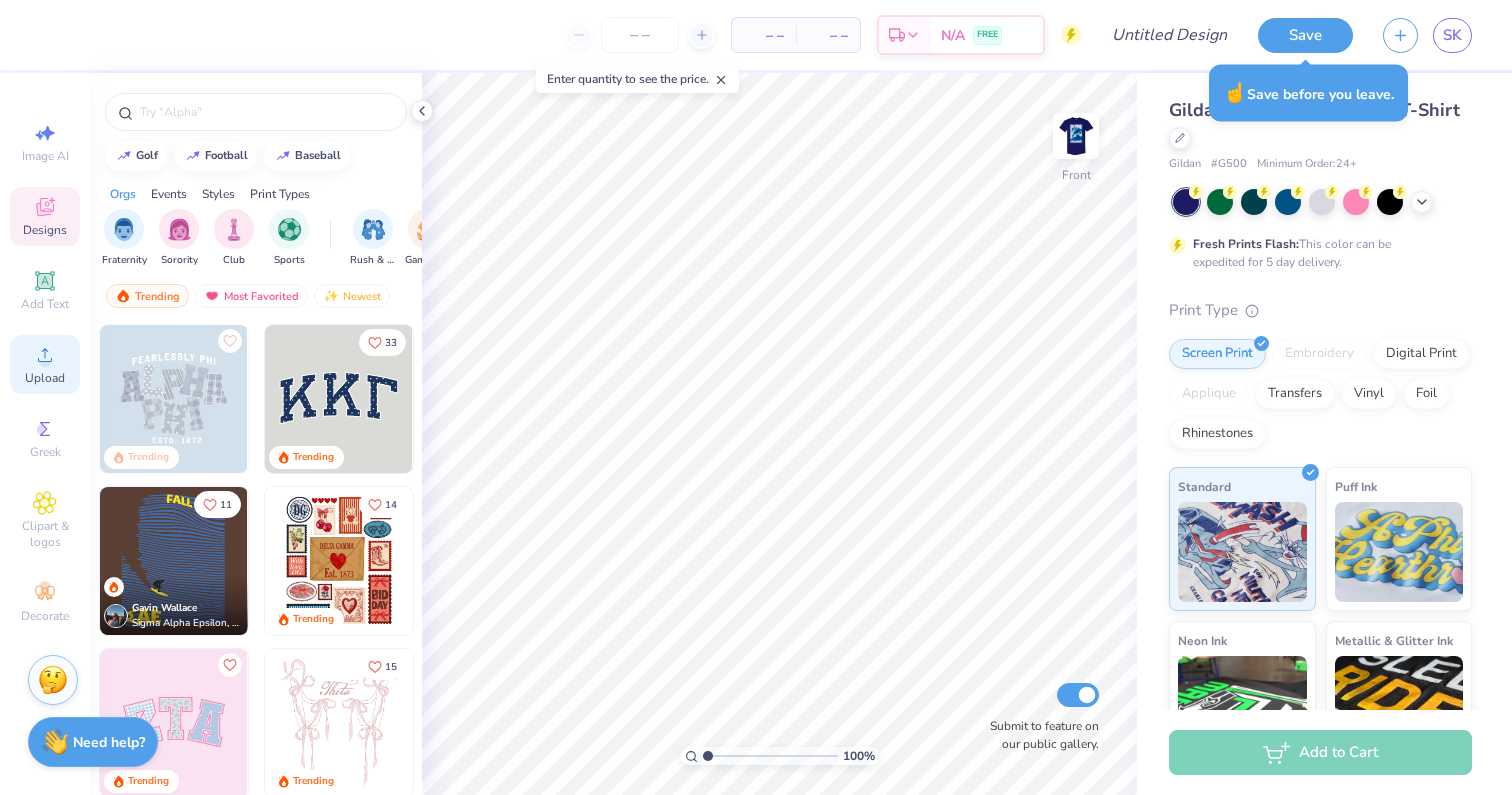 click 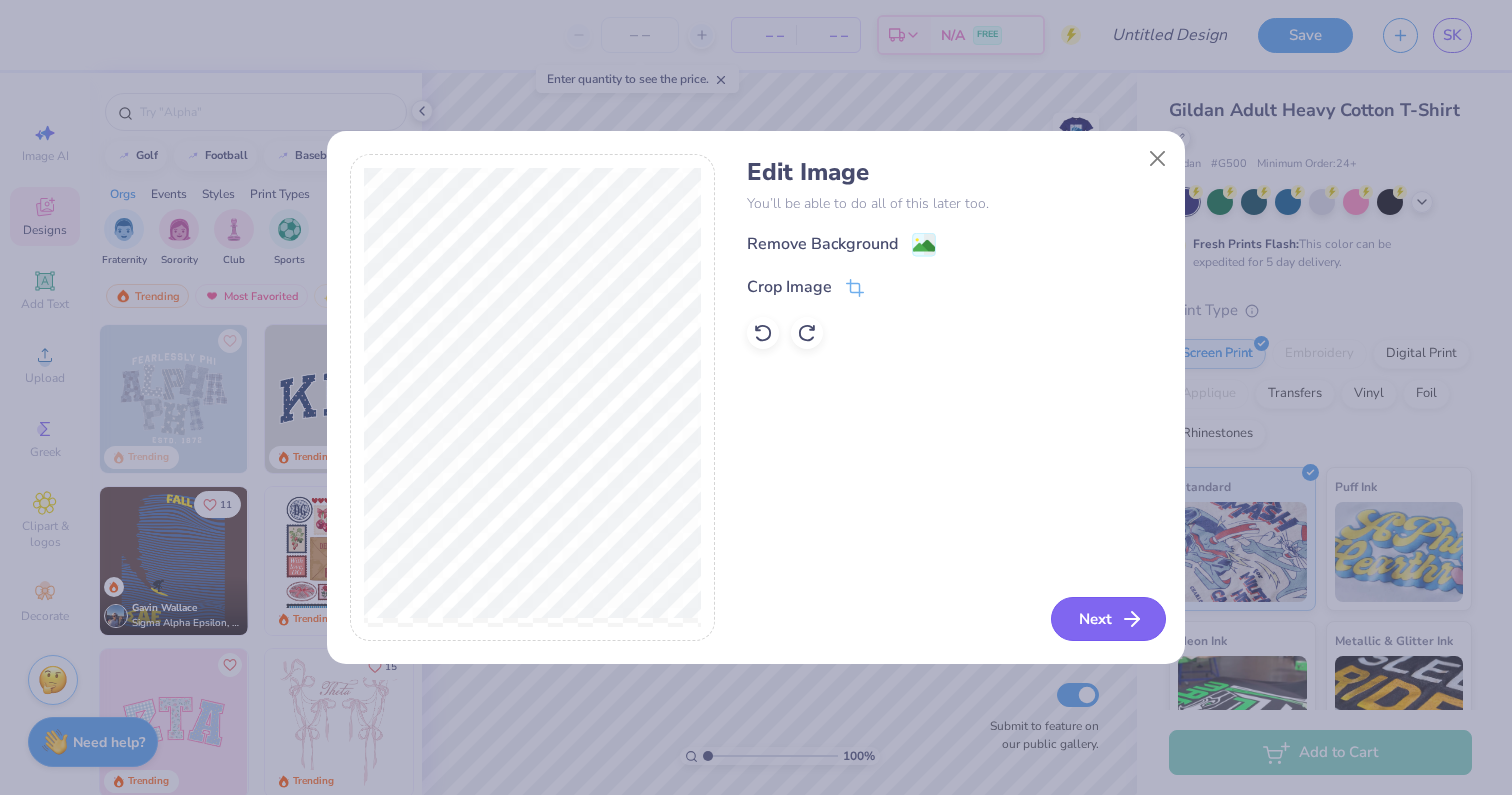 click on "Next" at bounding box center (1108, 619) 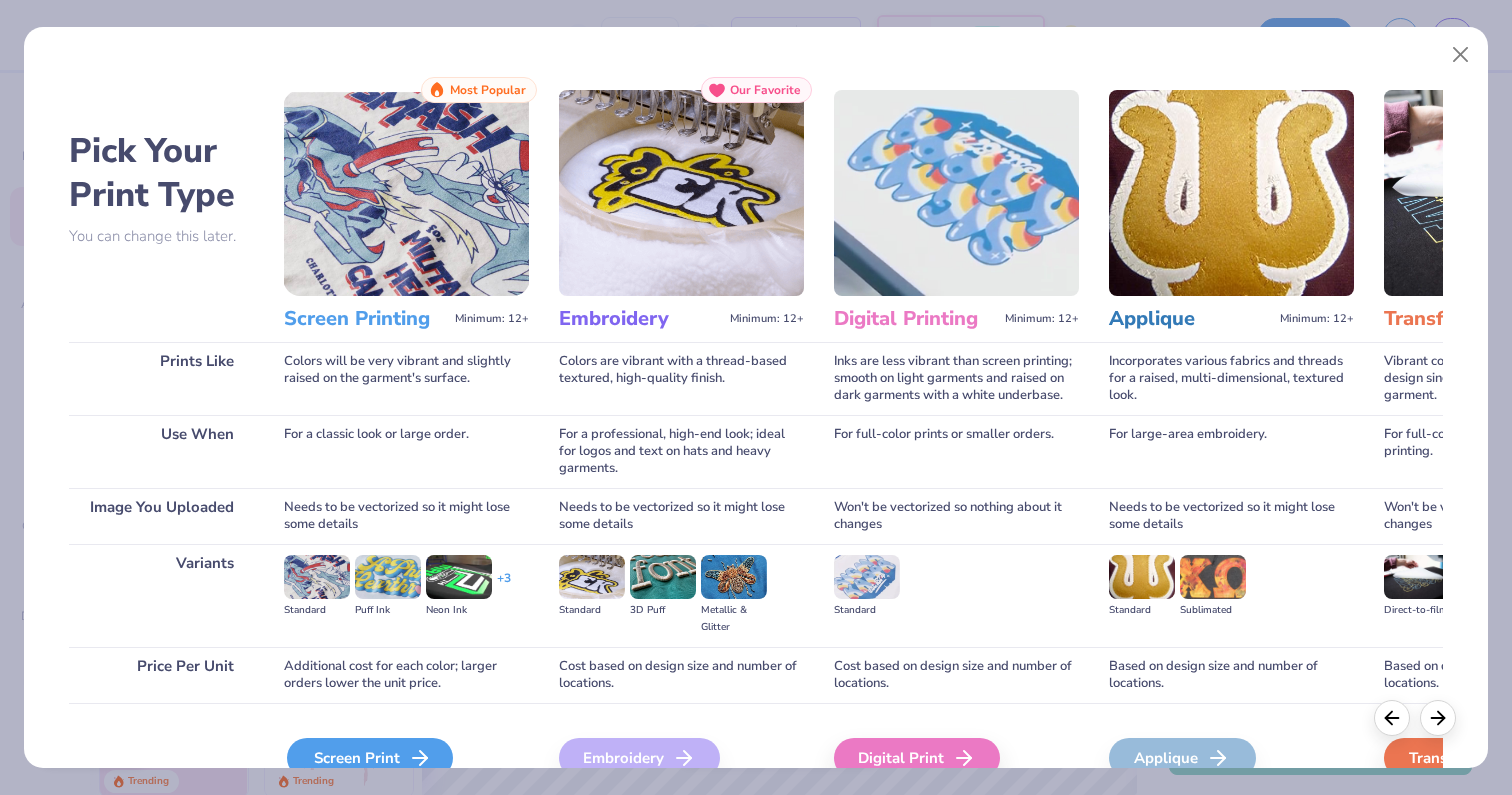 click 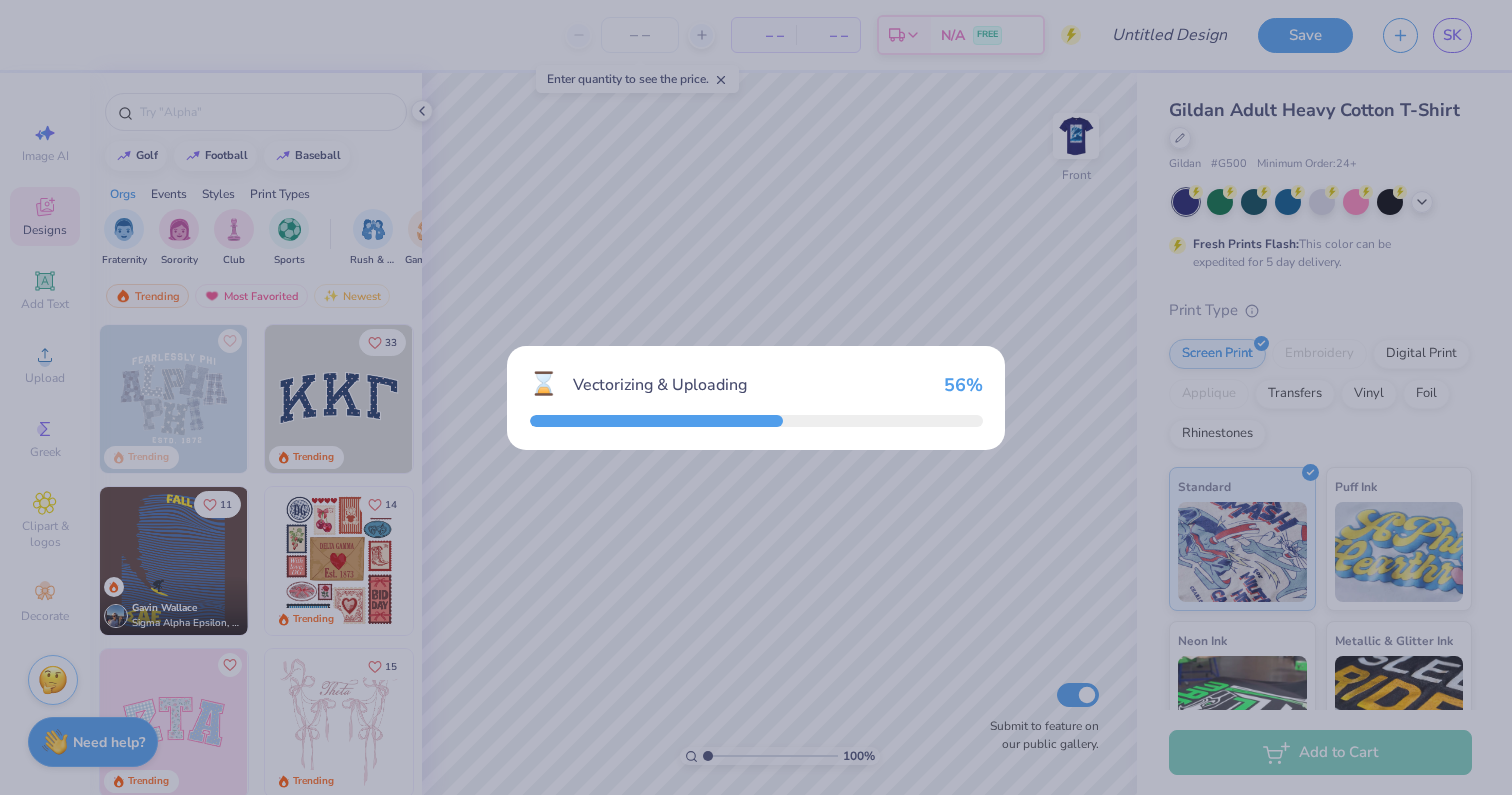 scroll, scrollTop: 0, scrollLeft: 0, axis: both 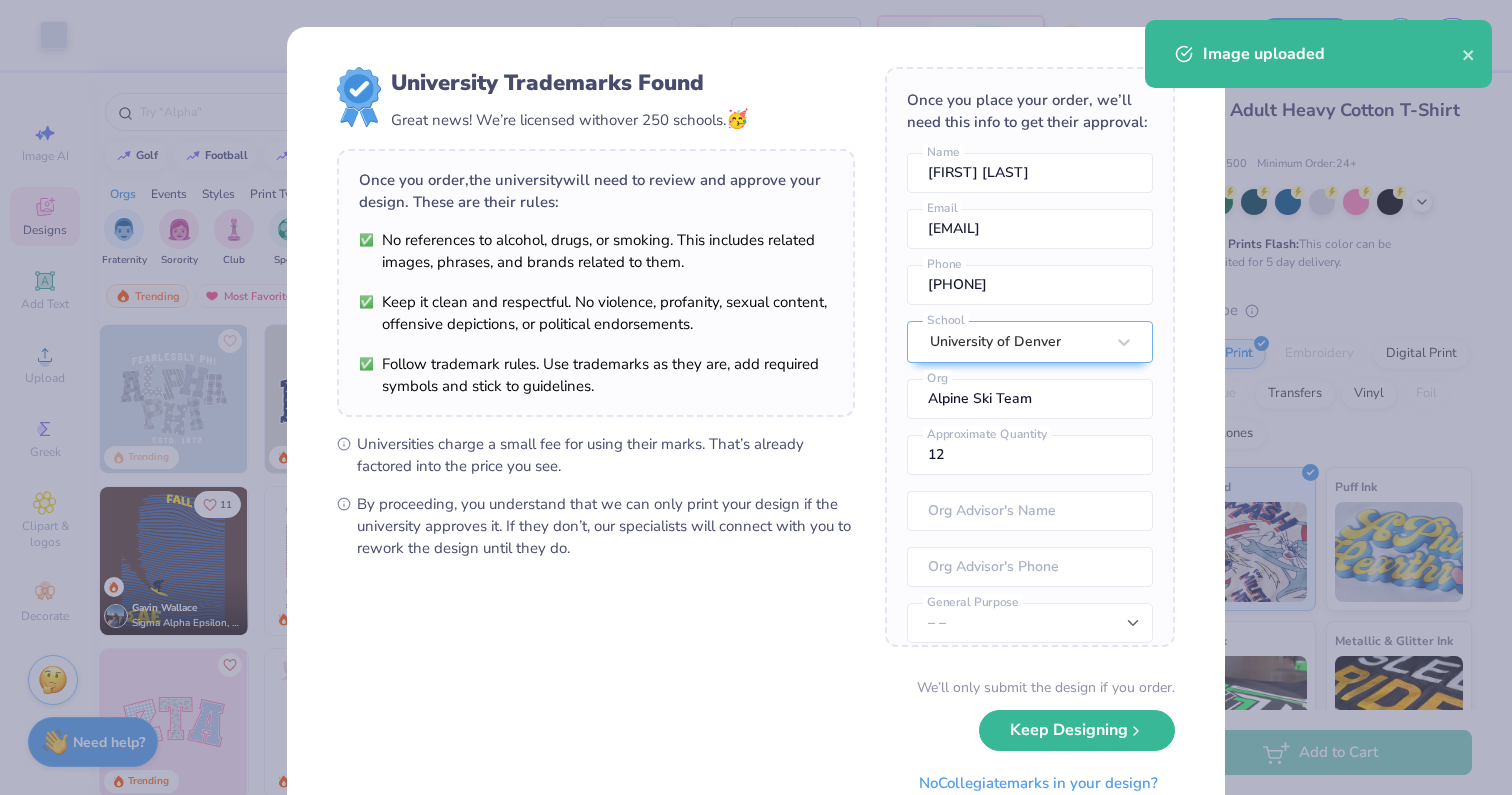 click on "Art colors – – Per Item – – Total Est.  Delivery N/A FREE Design Title Save SK Image AI Designs Add Text Upload Greek Clipart & logos Decorate golf football baseball Orgs Events Styles Print Types Fraternity Sorority Club Sports Rush & Bid Game Day Parent's Weekend PR & General Big Little Reveal Philanthropy Date Parties & Socials Retreat Spring Break Holidays Greek Week Formal & Semi Graduation Founder’s Day Classic Minimalist Varsity Y2K Typography Handdrawn Cartoons Grunge 80s & 90s 60s & 70s Embroidery Screen Print Patches Vinyl Digital Print Applique Transfers Trending Most Favorited Newest Trending 33 Trending 11 [PERSON] [LASTNAME] [ORG] [UNIVERSITY] [STATE] 14 Trending Trending 15 Trending 18 Trending 19 Trending 17 Trending Trending 100  % Front W 14.65 14.65 " H 11.01 11.01 " Y 8.75 8.75 " Center Middle Top Bottom Submit to feature on our public gallery. Gildan Adult Heavy Cotton T-Shirt Gildan # G500 Minimum Order:  24 +   Fresh Prints Flash:" at bounding box center [756, 397] 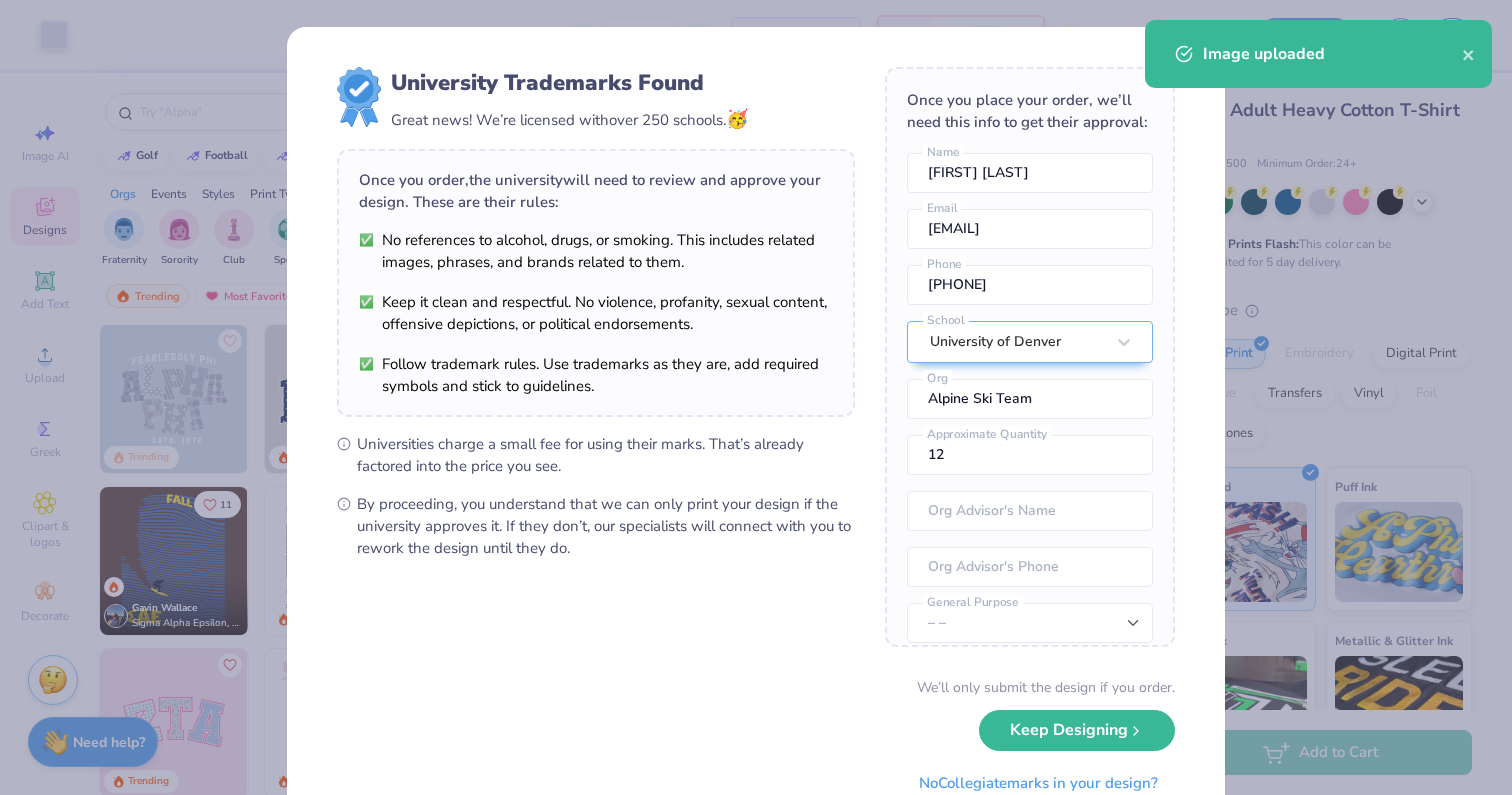 type on "11.51" 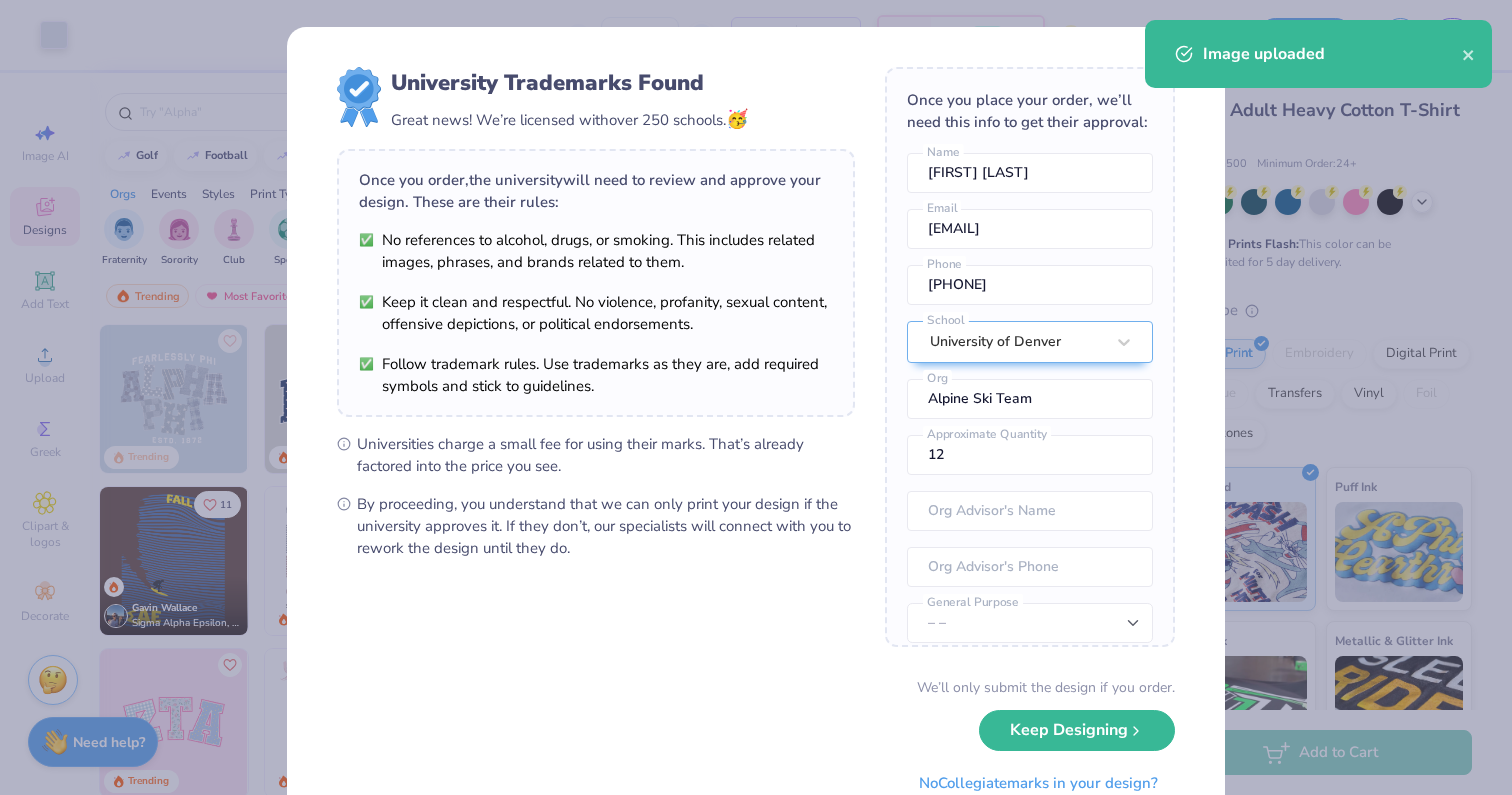 type on "8.65" 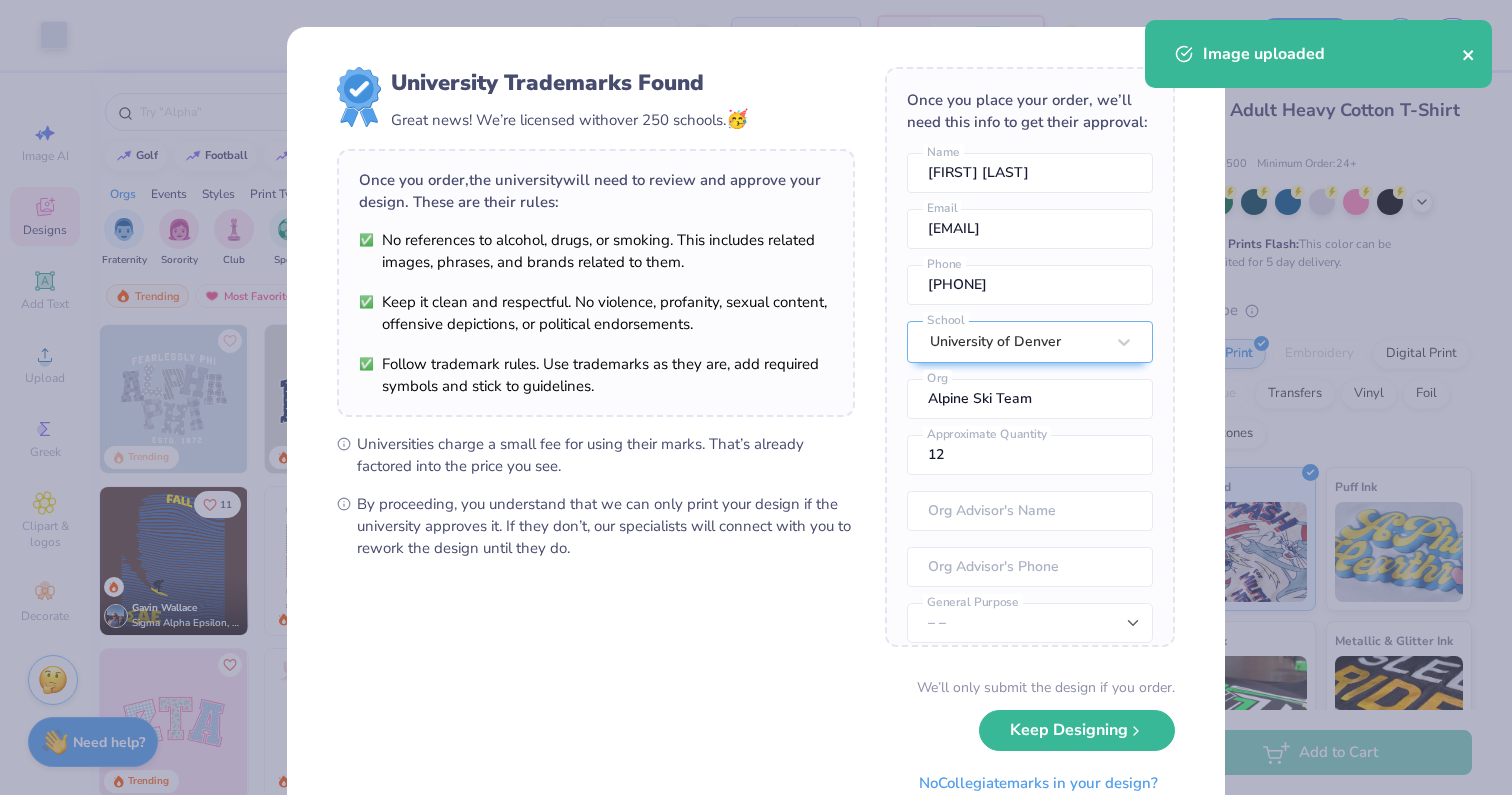 click 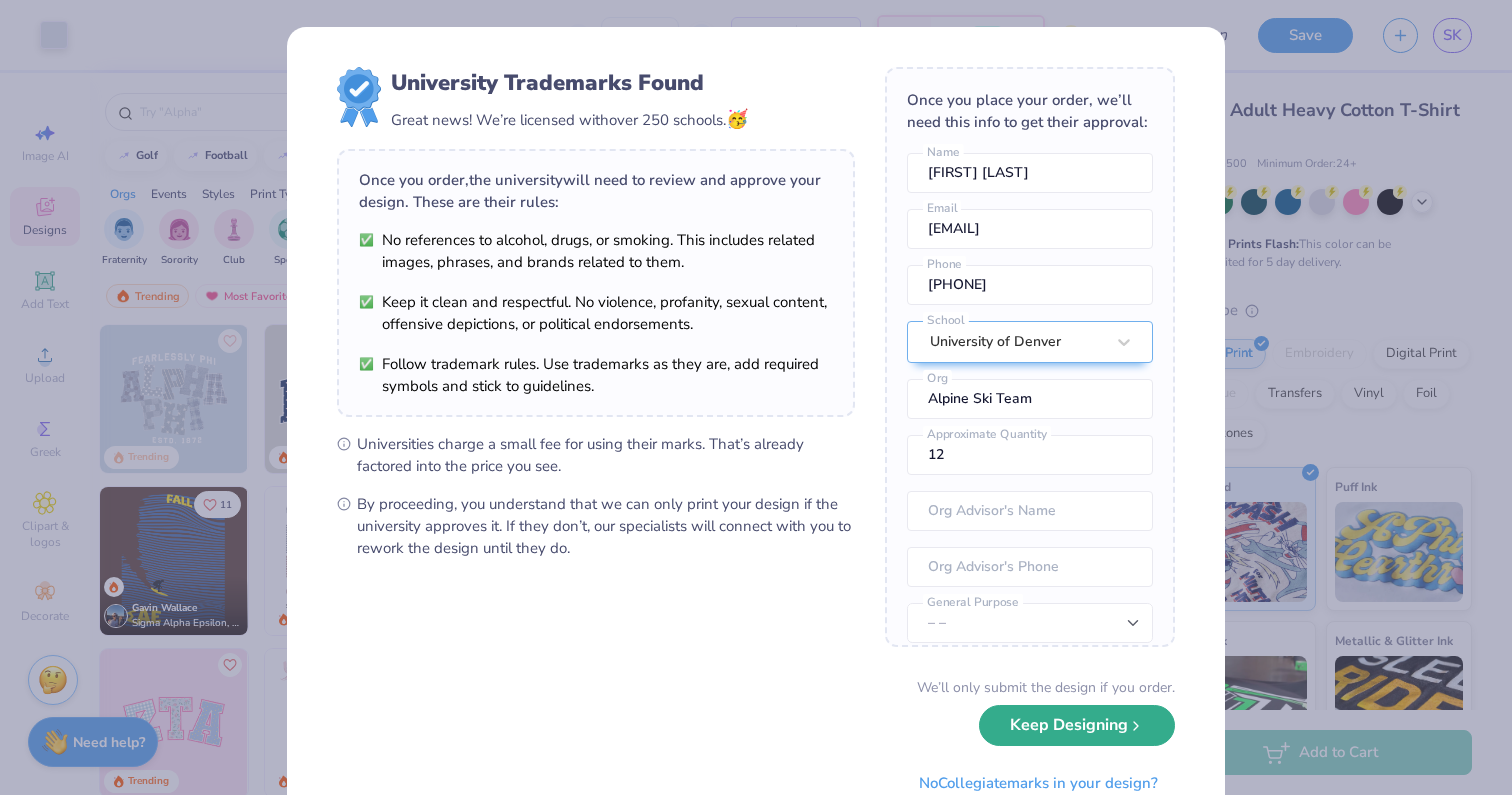 click on "Keep Designing" at bounding box center [1077, 725] 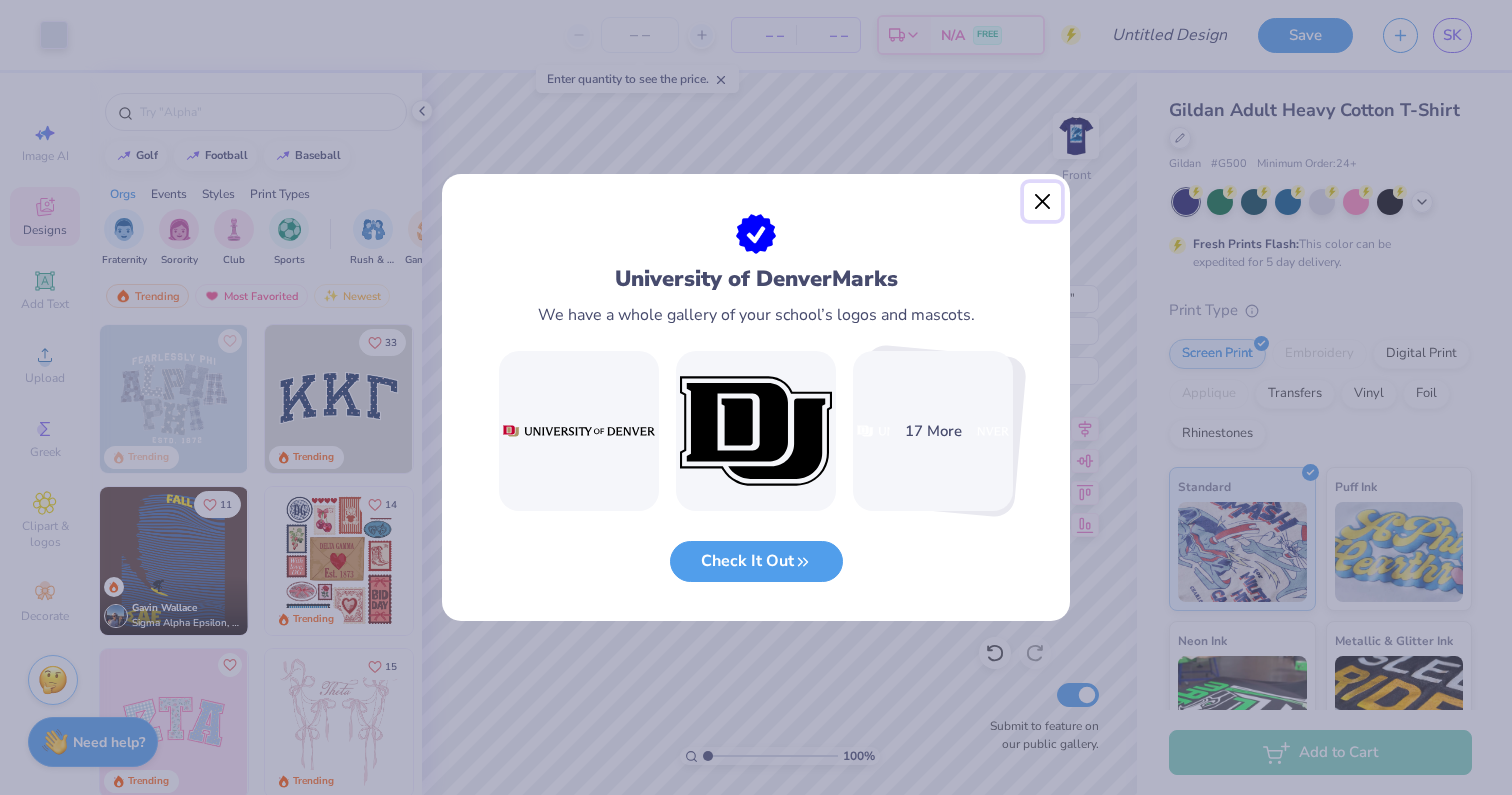 click at bounding box center (1043, 202) 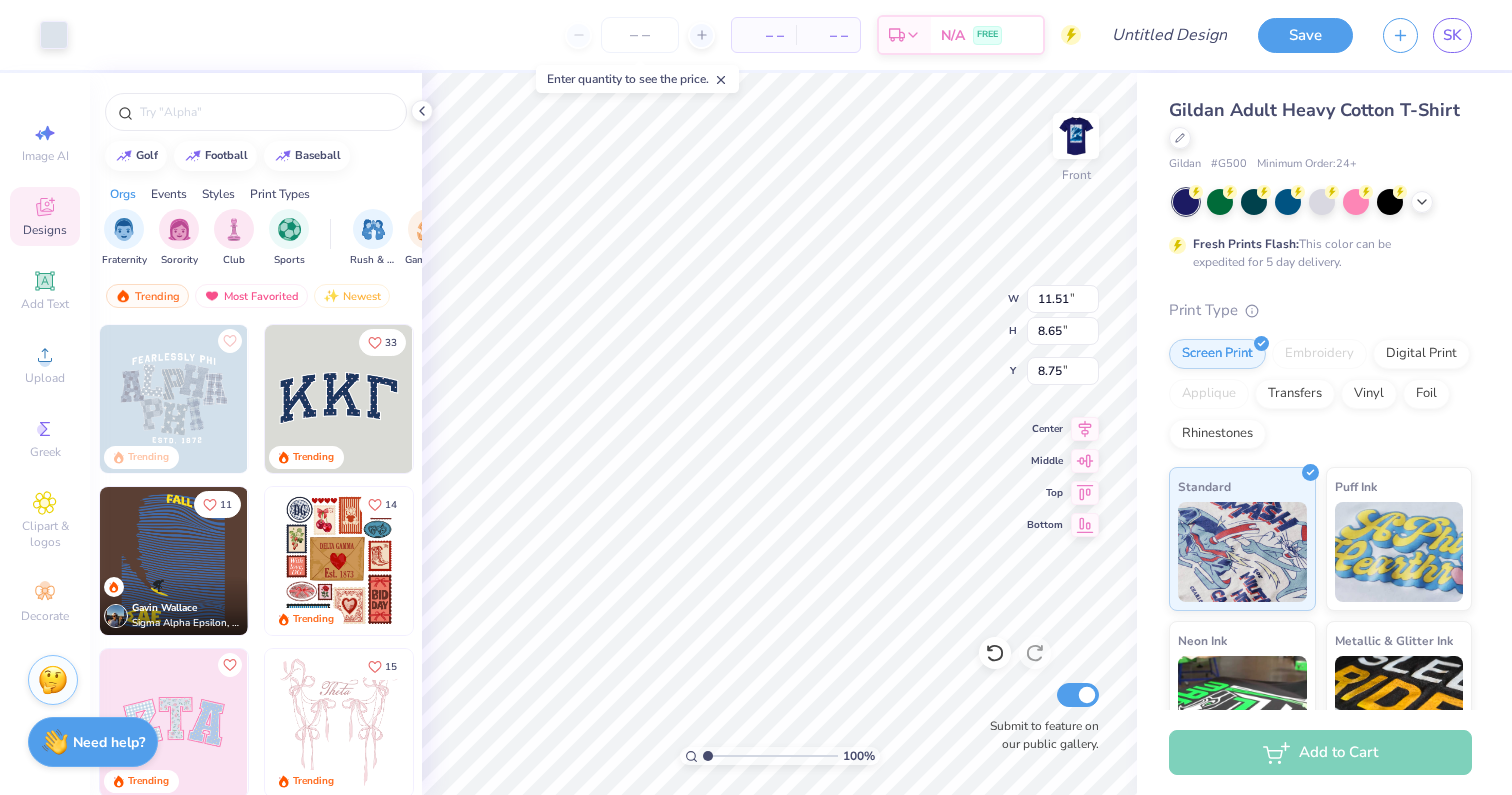 type on "3.00" 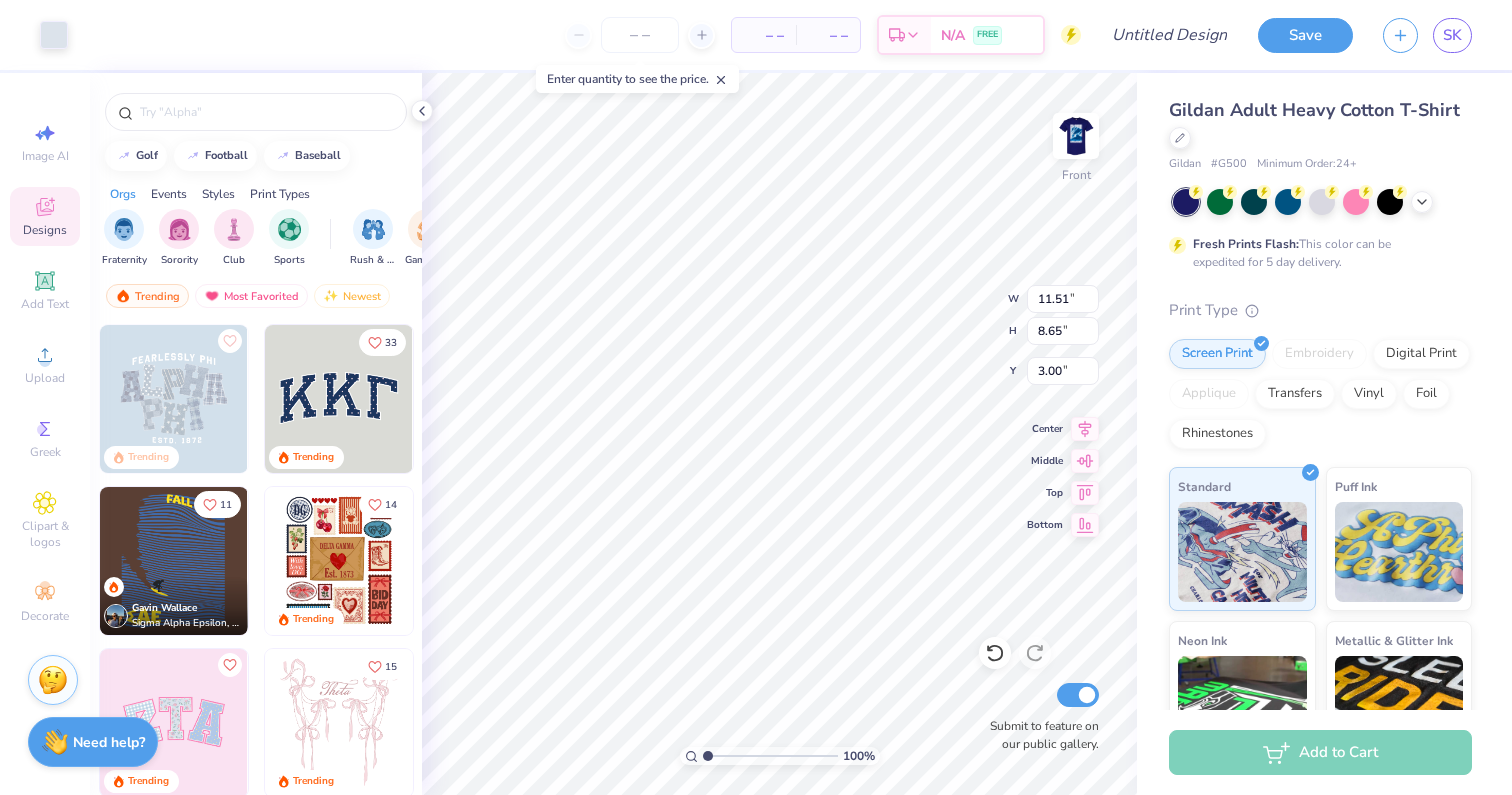 type on "11.79" 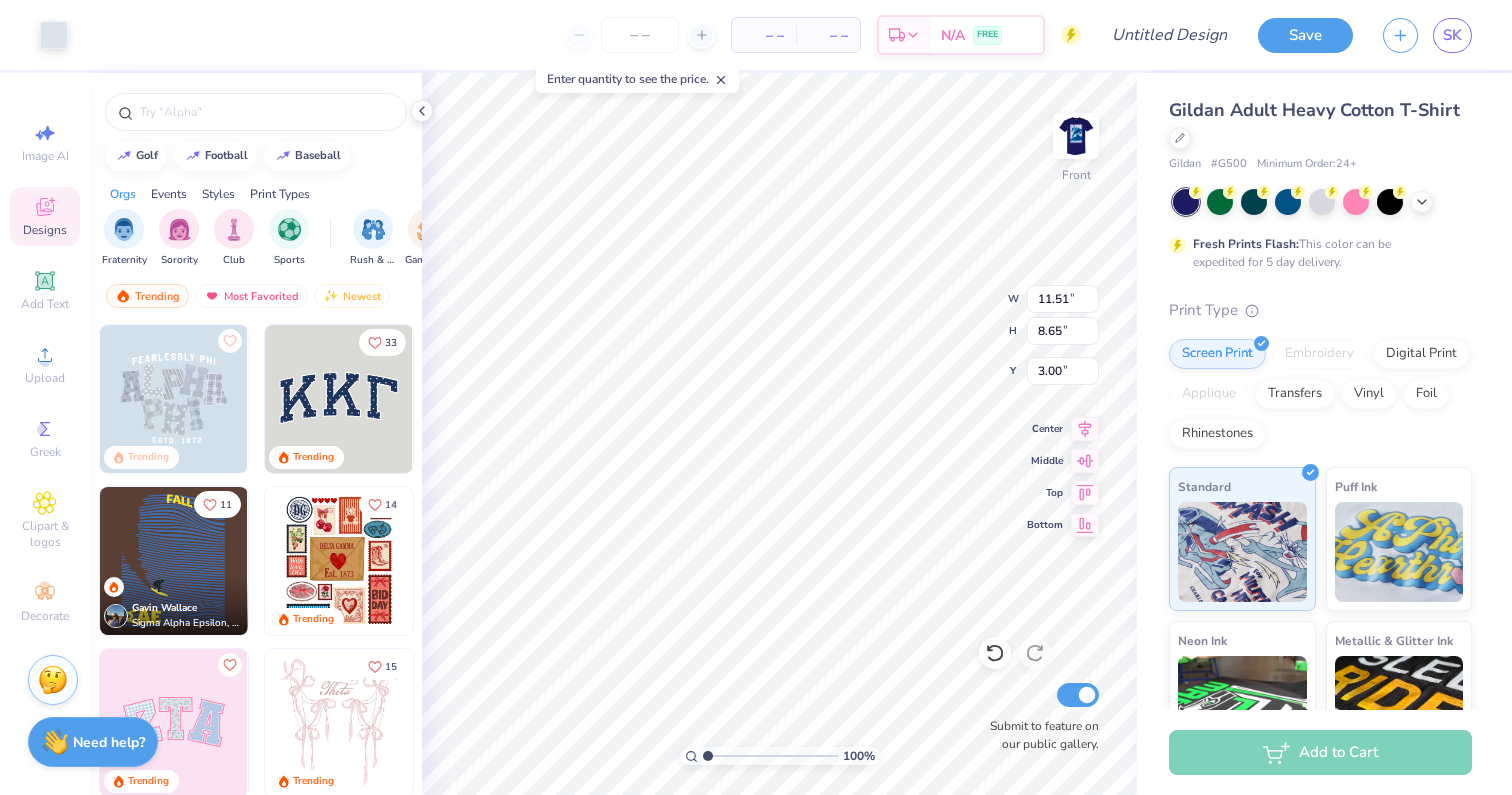 type on "8.86" 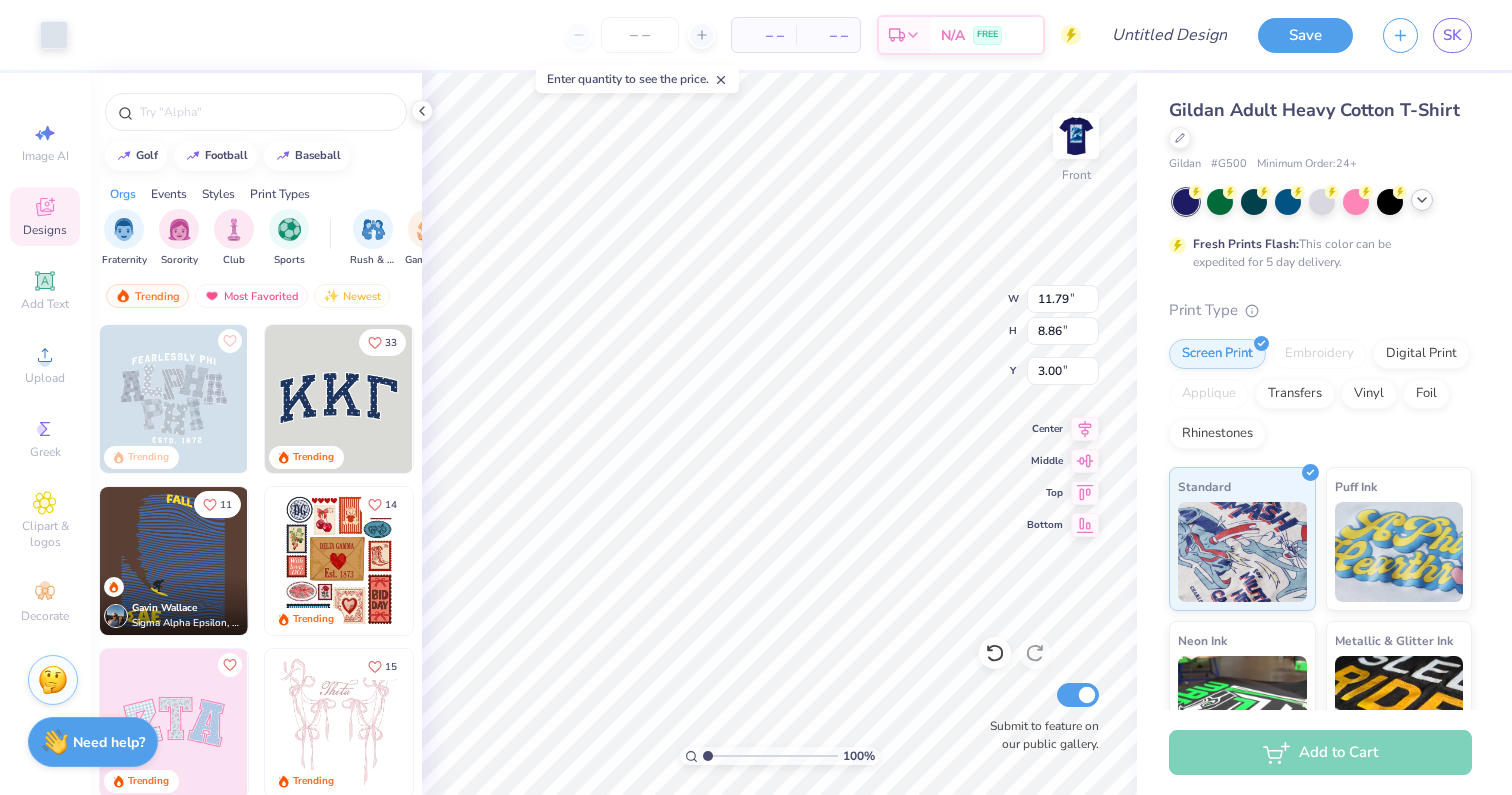 click 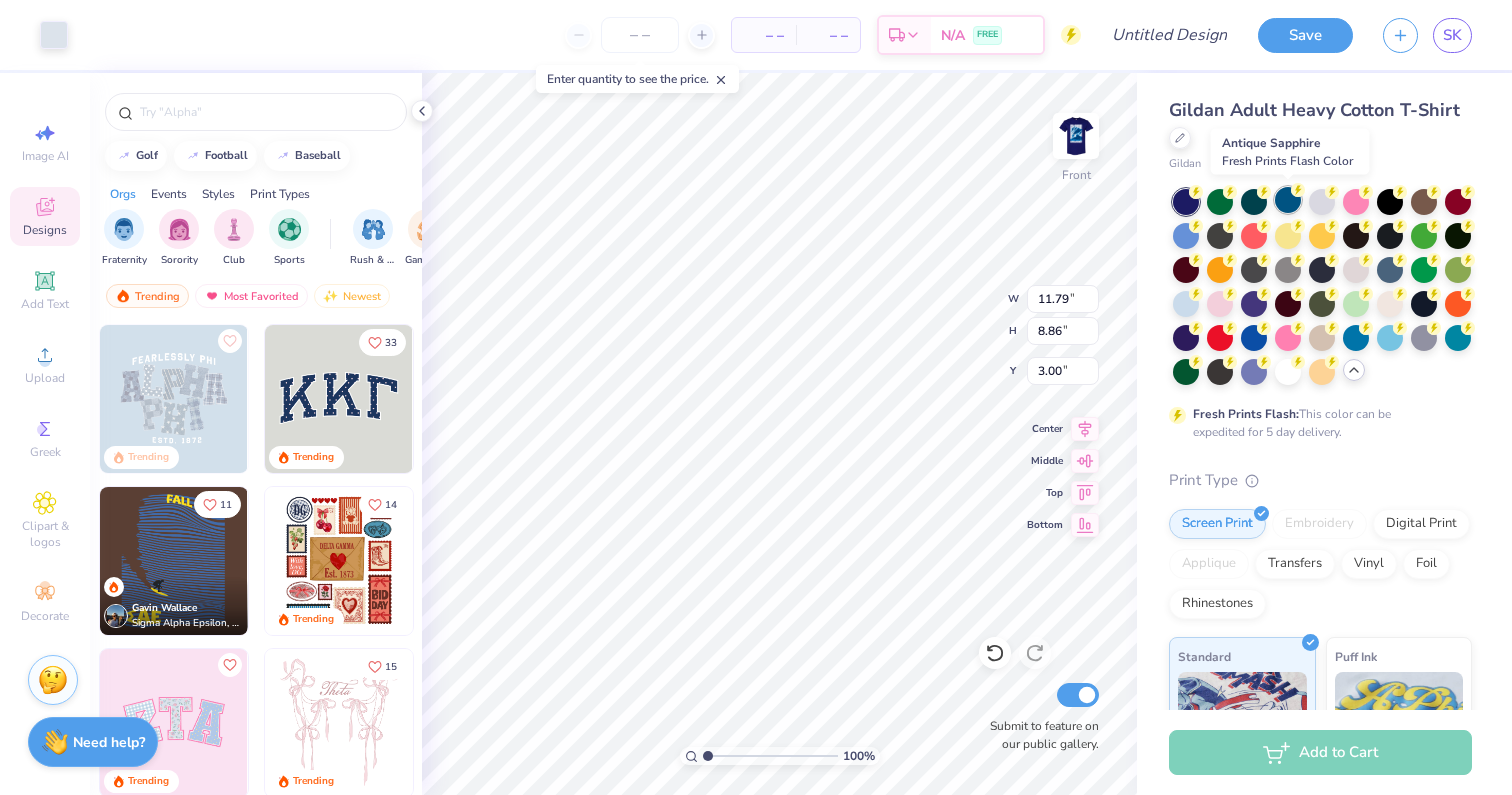 click at bounding box center (1288, 200) 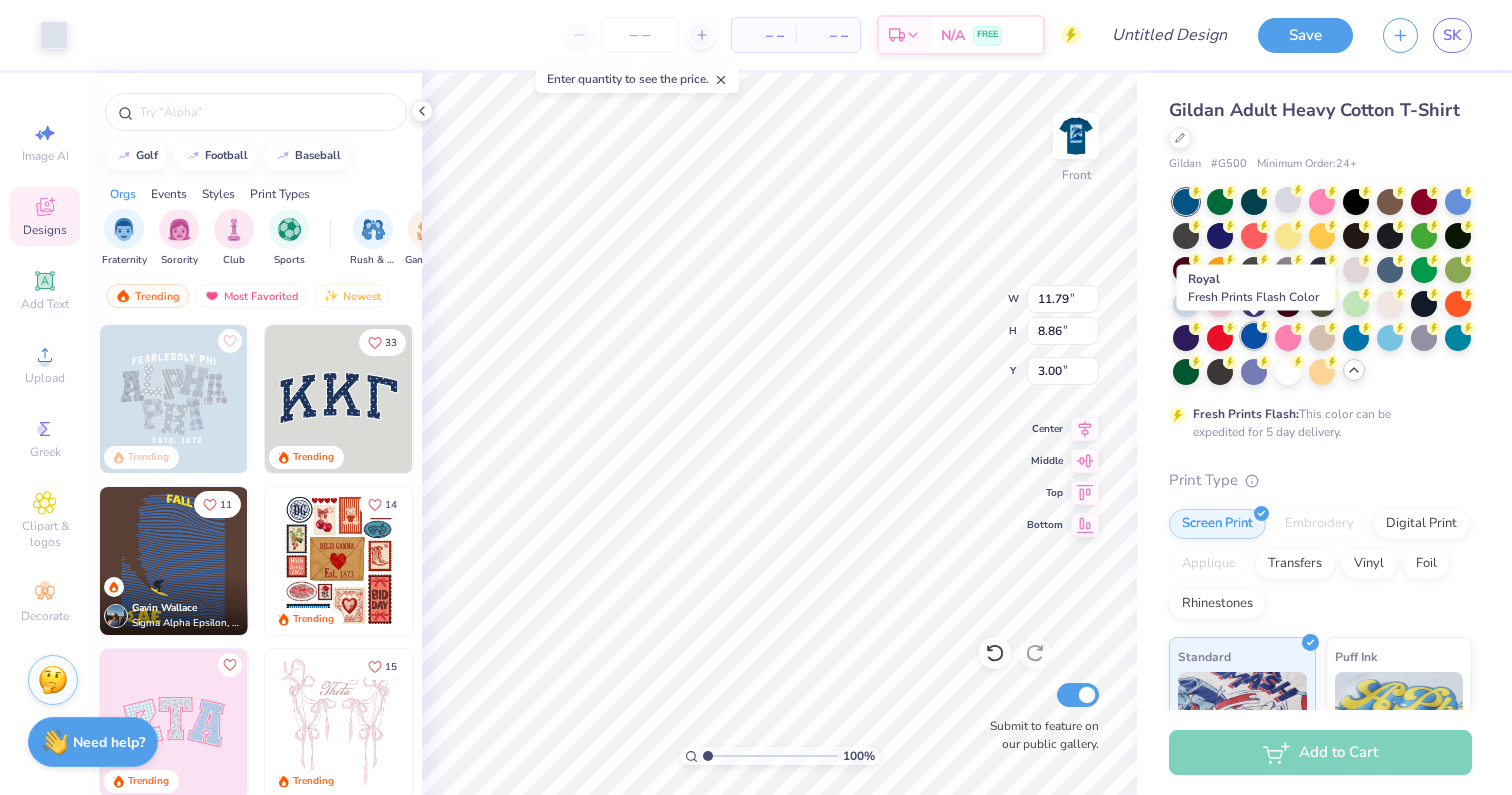 click at bounding box center [1254, 336] 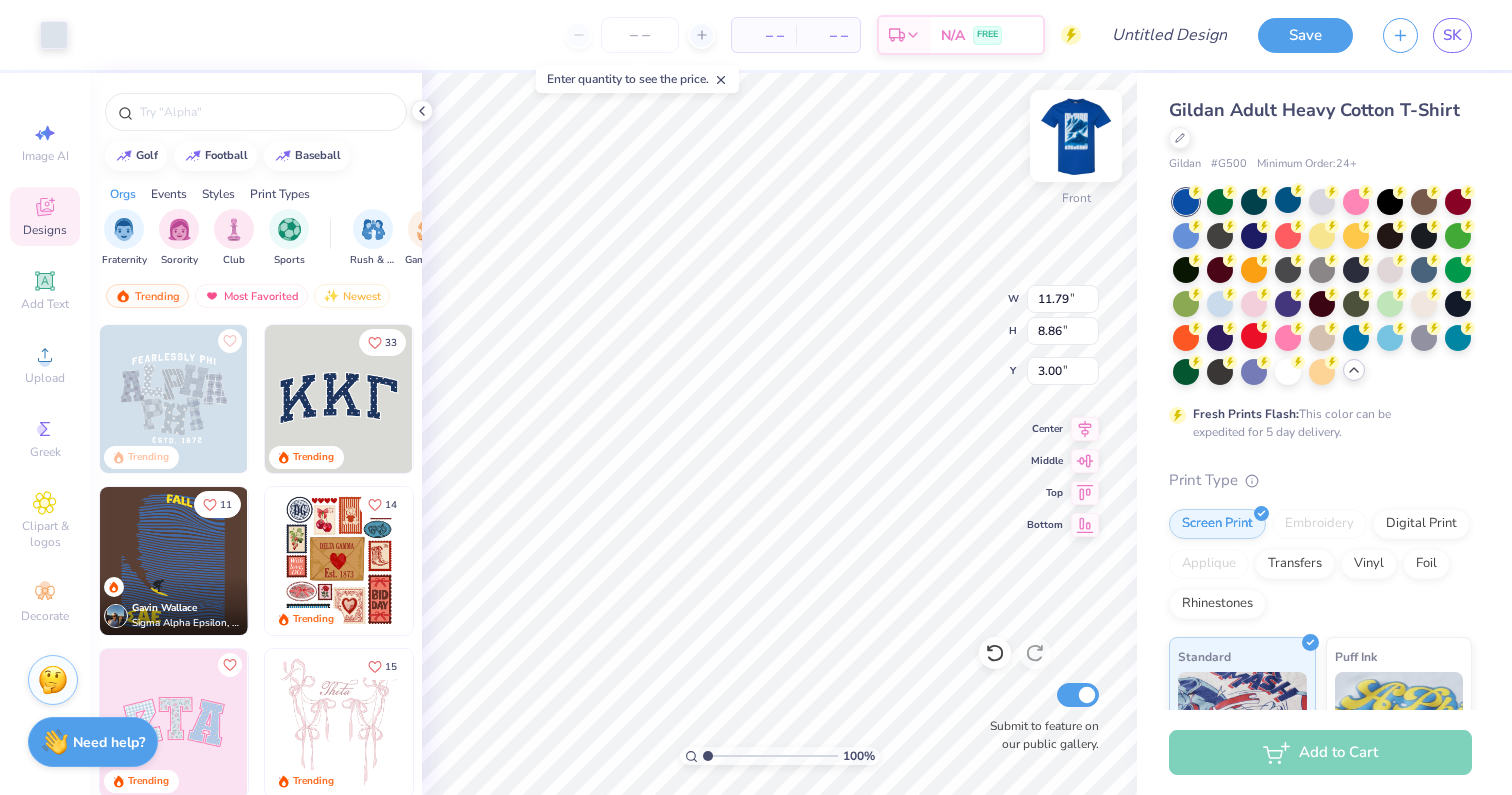 click at bounding box center [1076, 136] 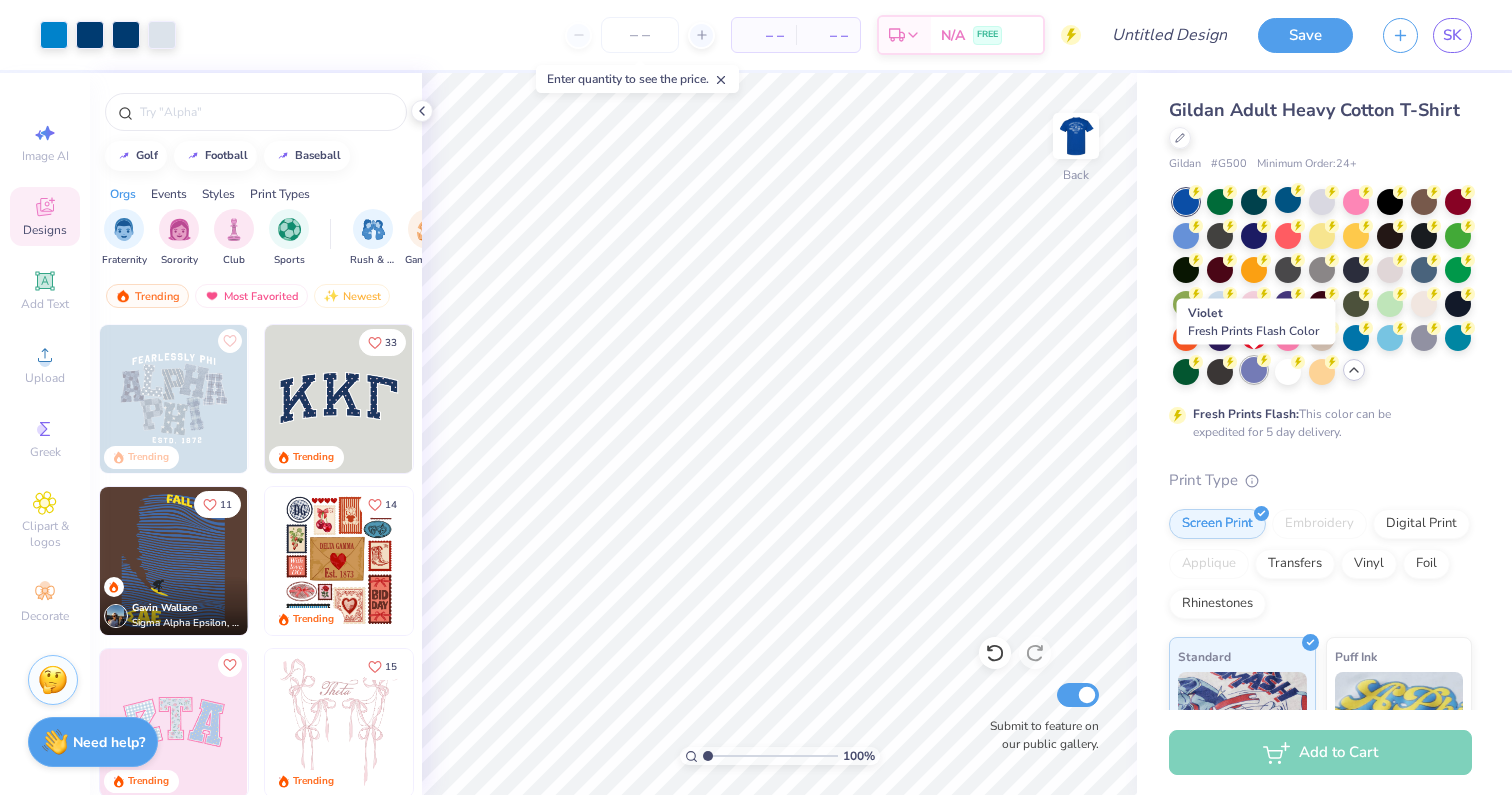 click at bounding box center [1254, 370] 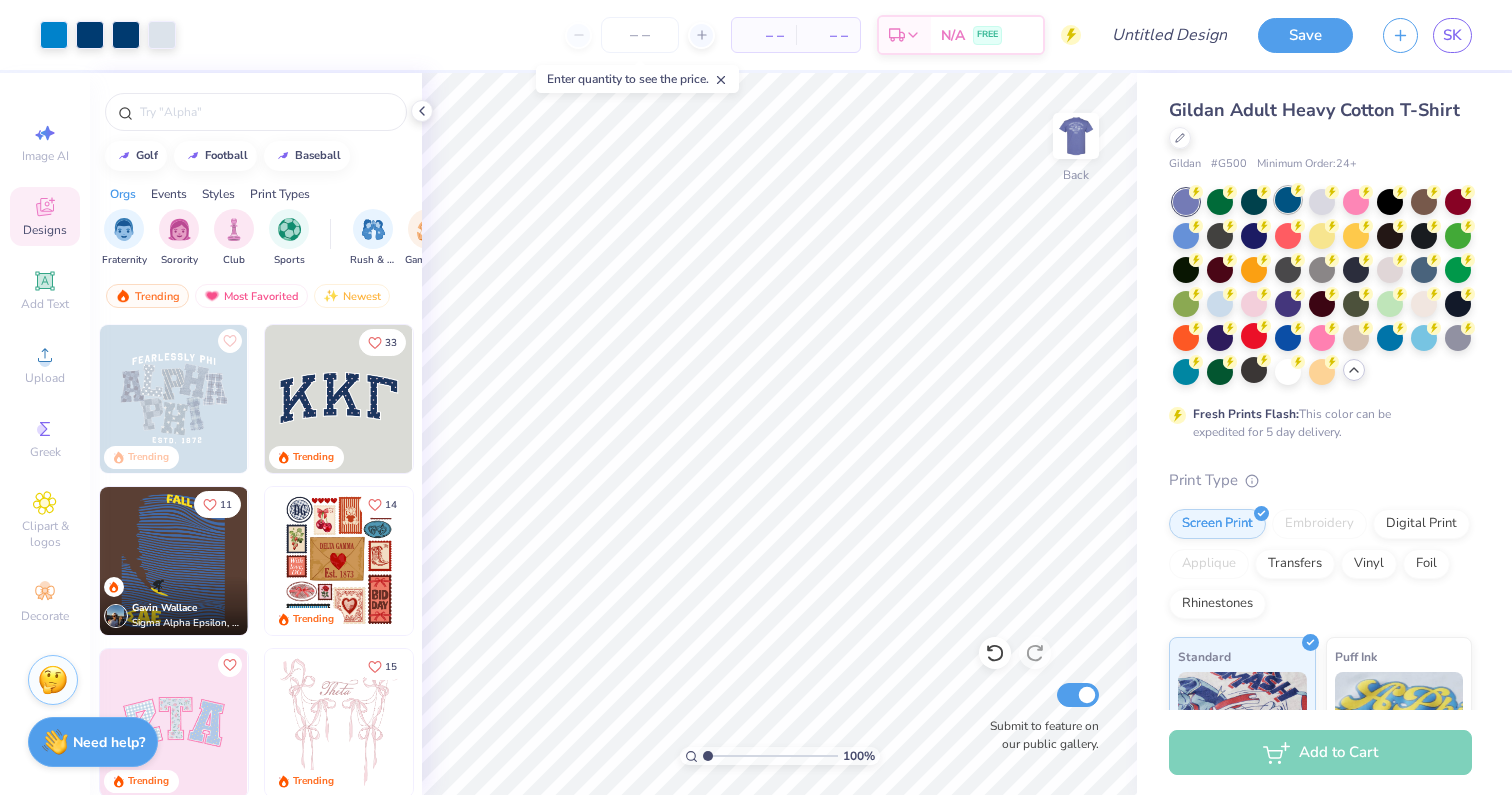 click at bounding box center [1288, 200] 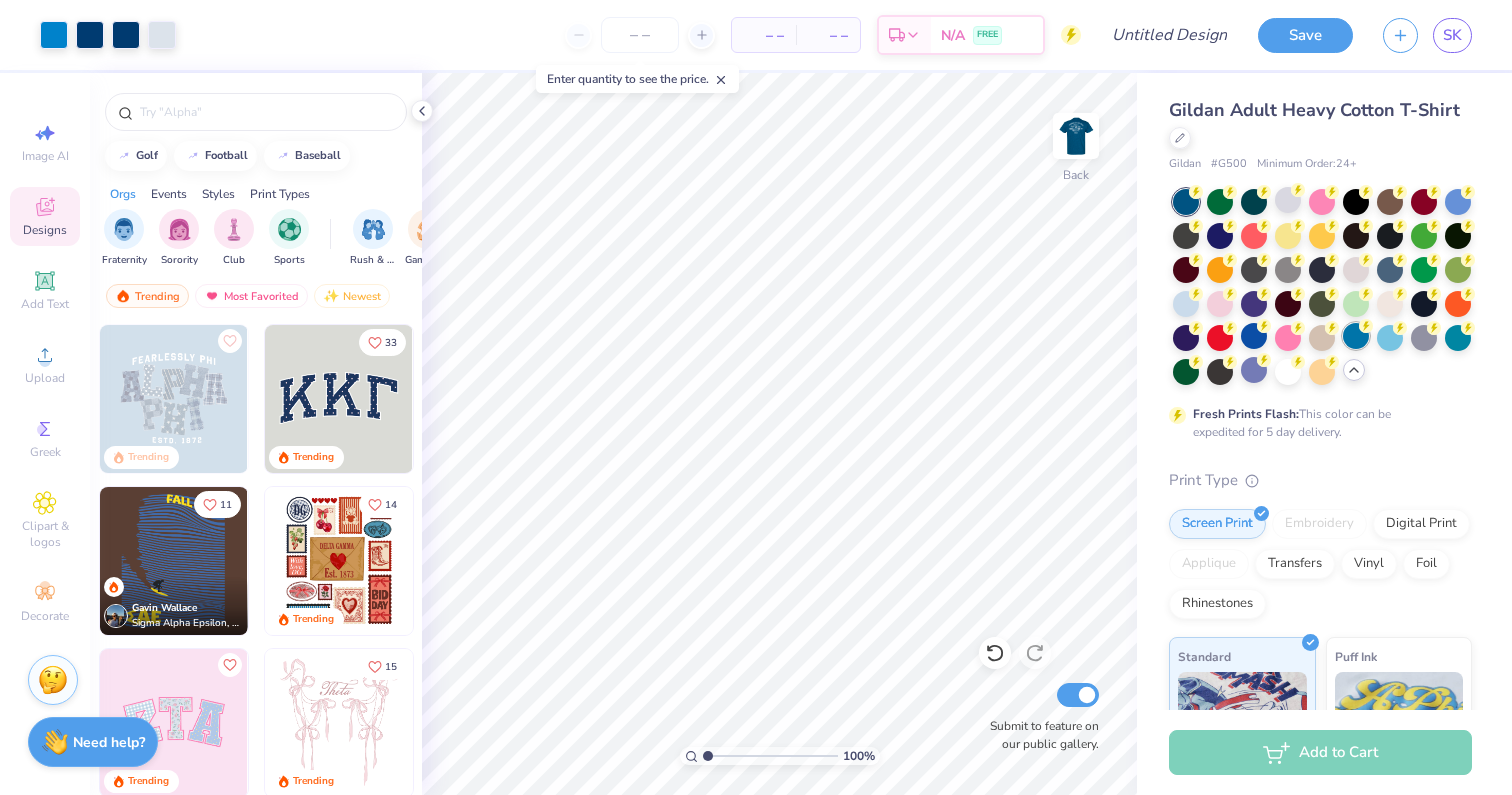click at bounding box center [1356, 336] 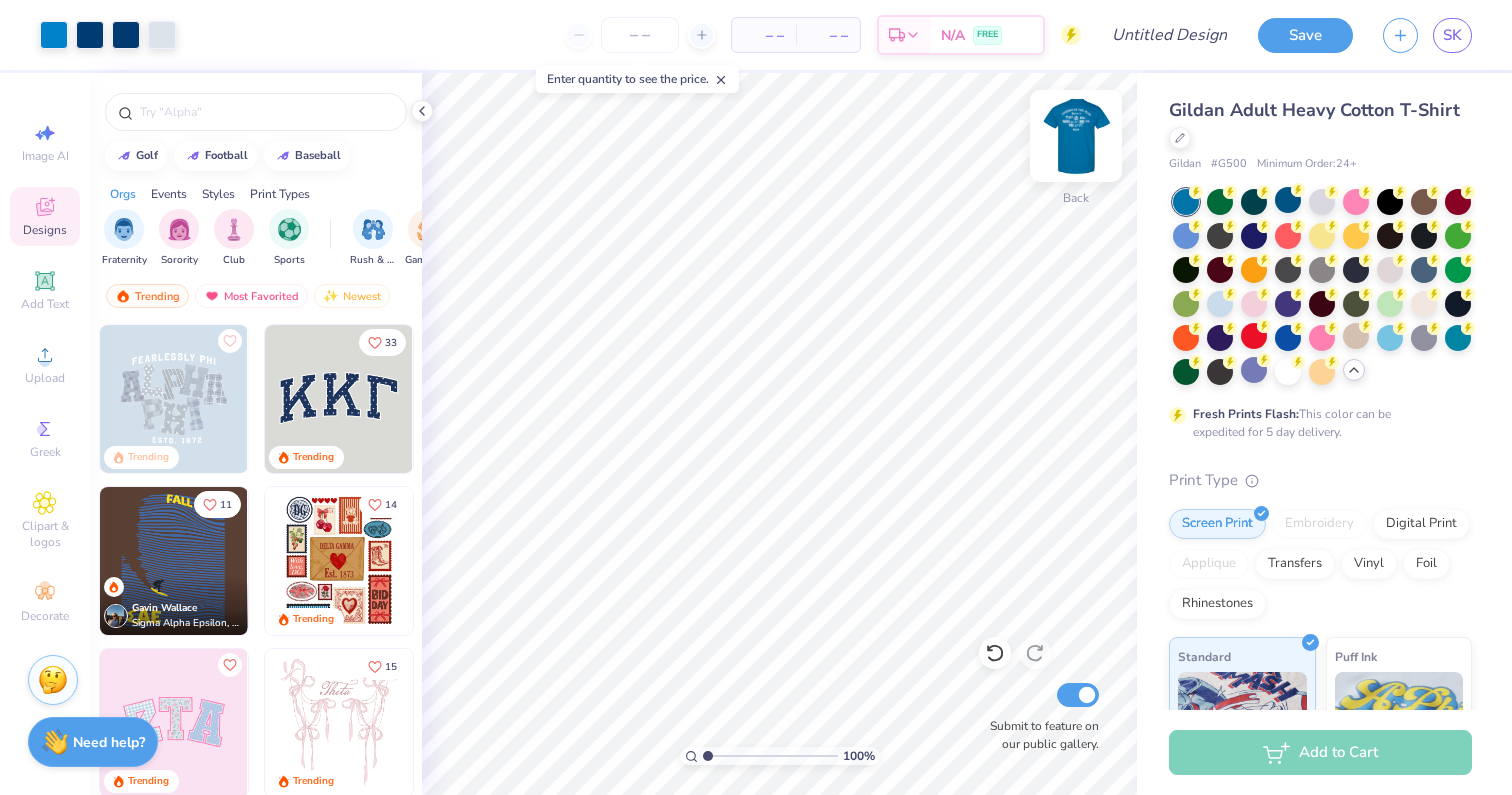 click at bounding box center (1076, 136) 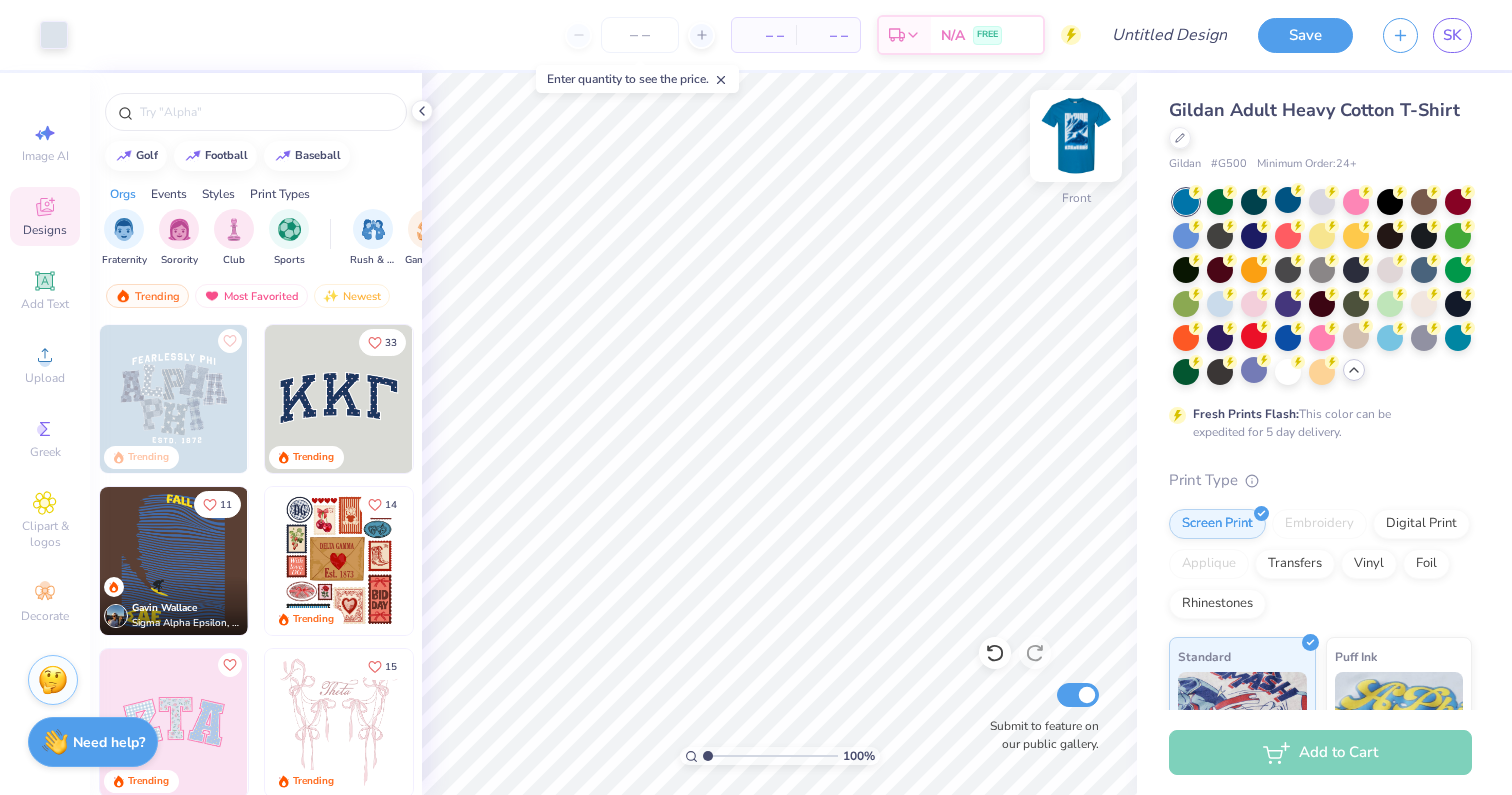 click at bounding box center (1076, 136) 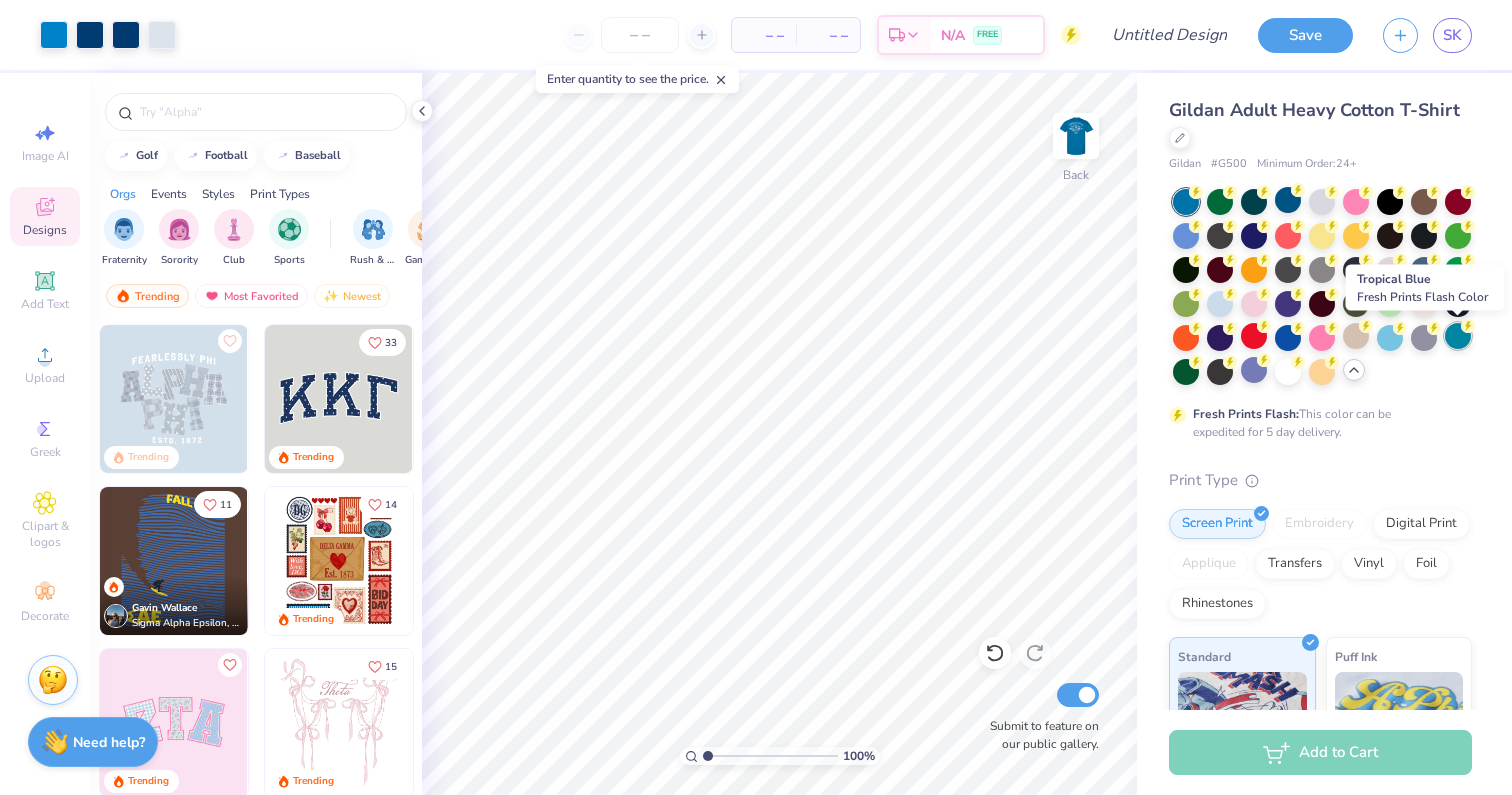 click at bounding box center [1458, 336] 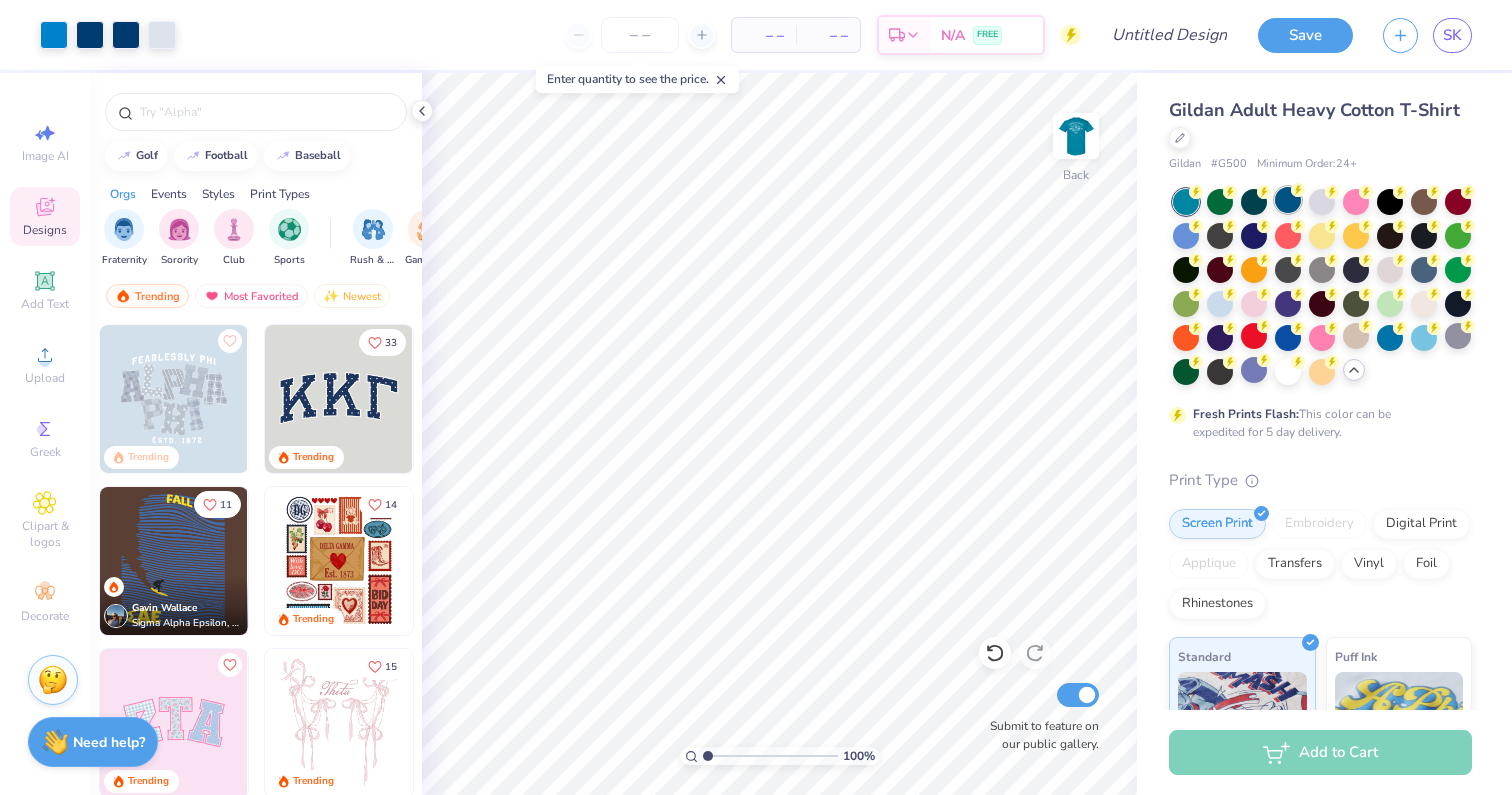 click at bounding box center (1288, 200) 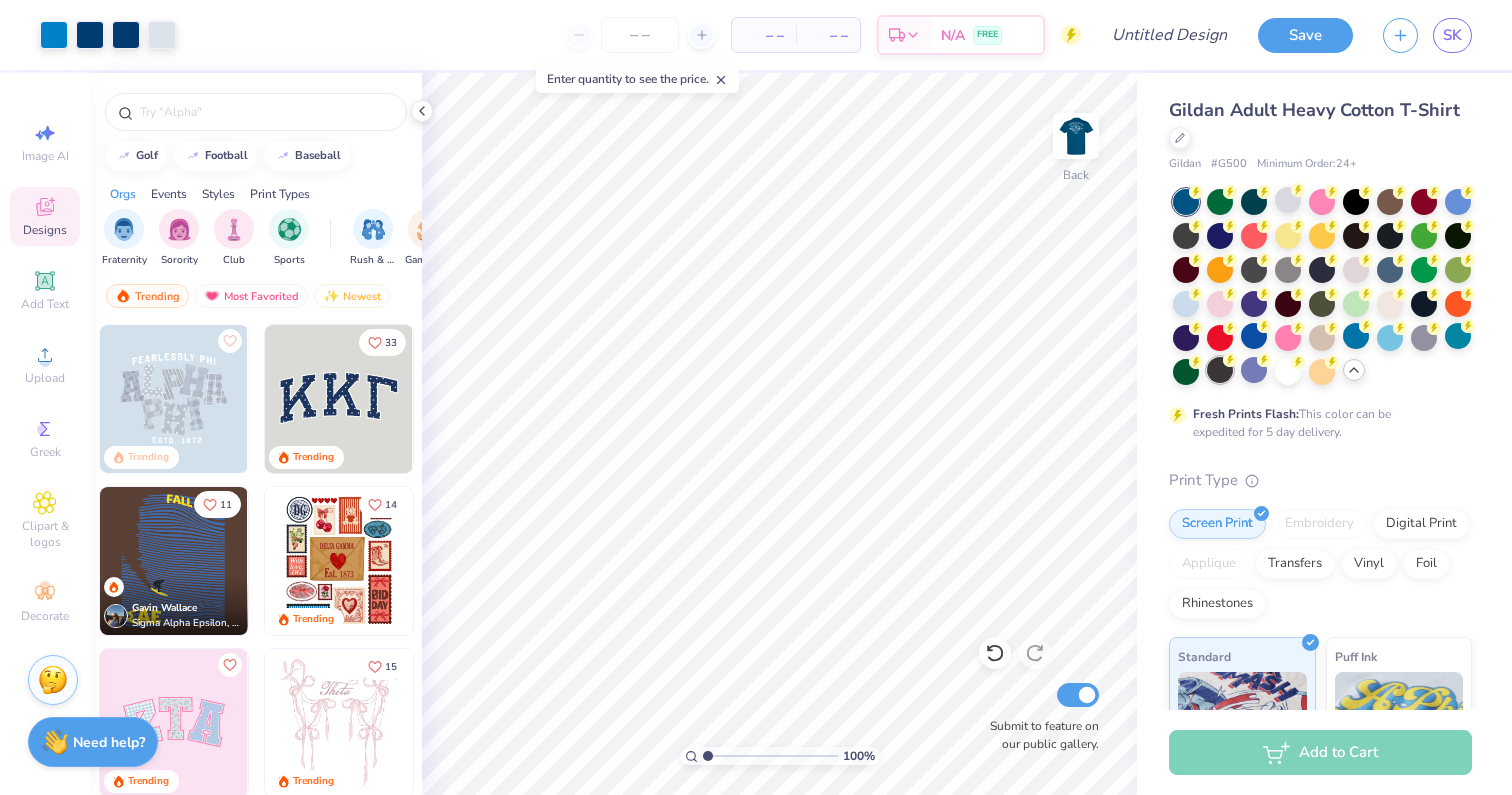 click at bounding box center (1220, 370) 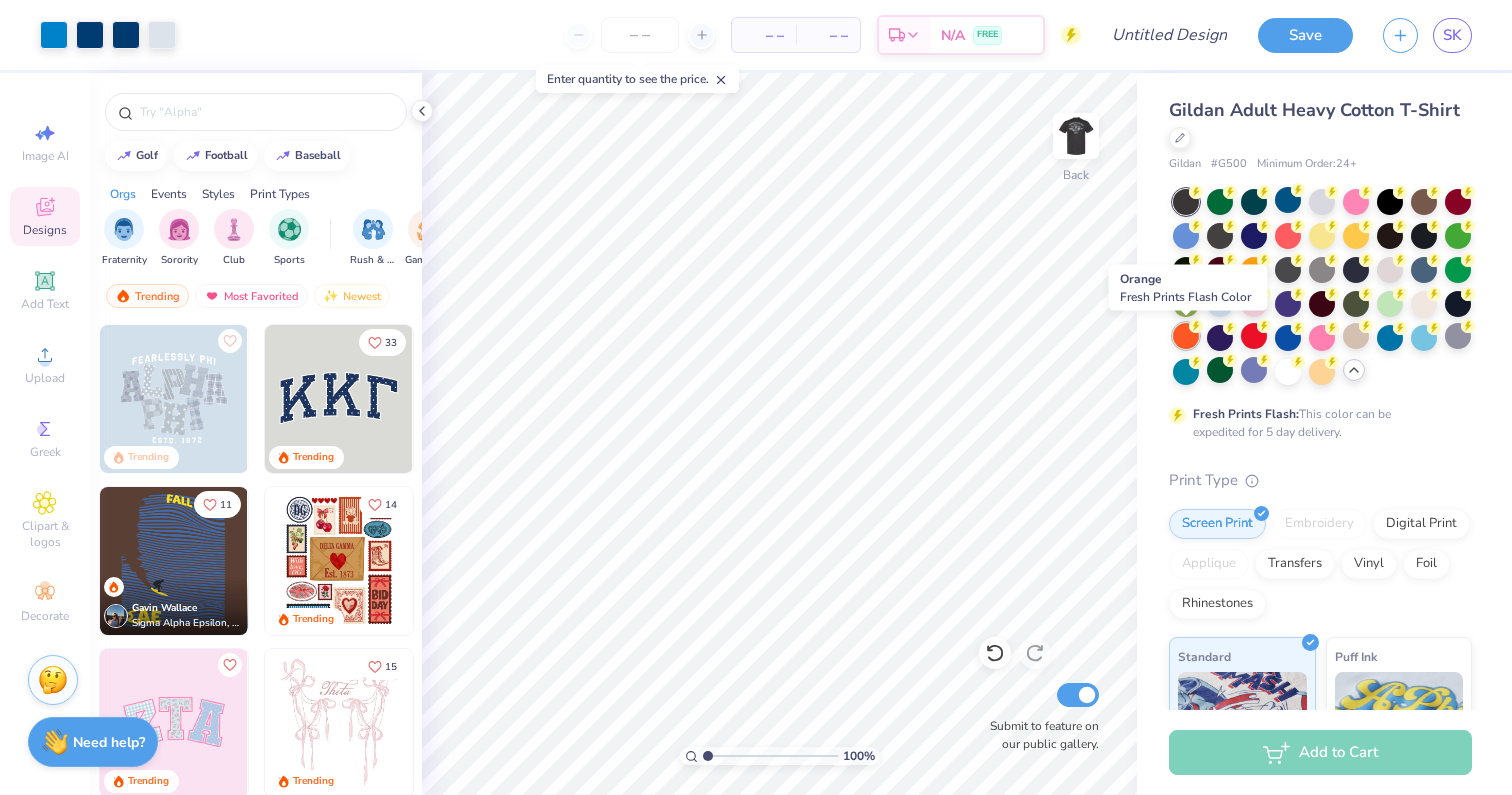 click at bounding box center (1186, 336) 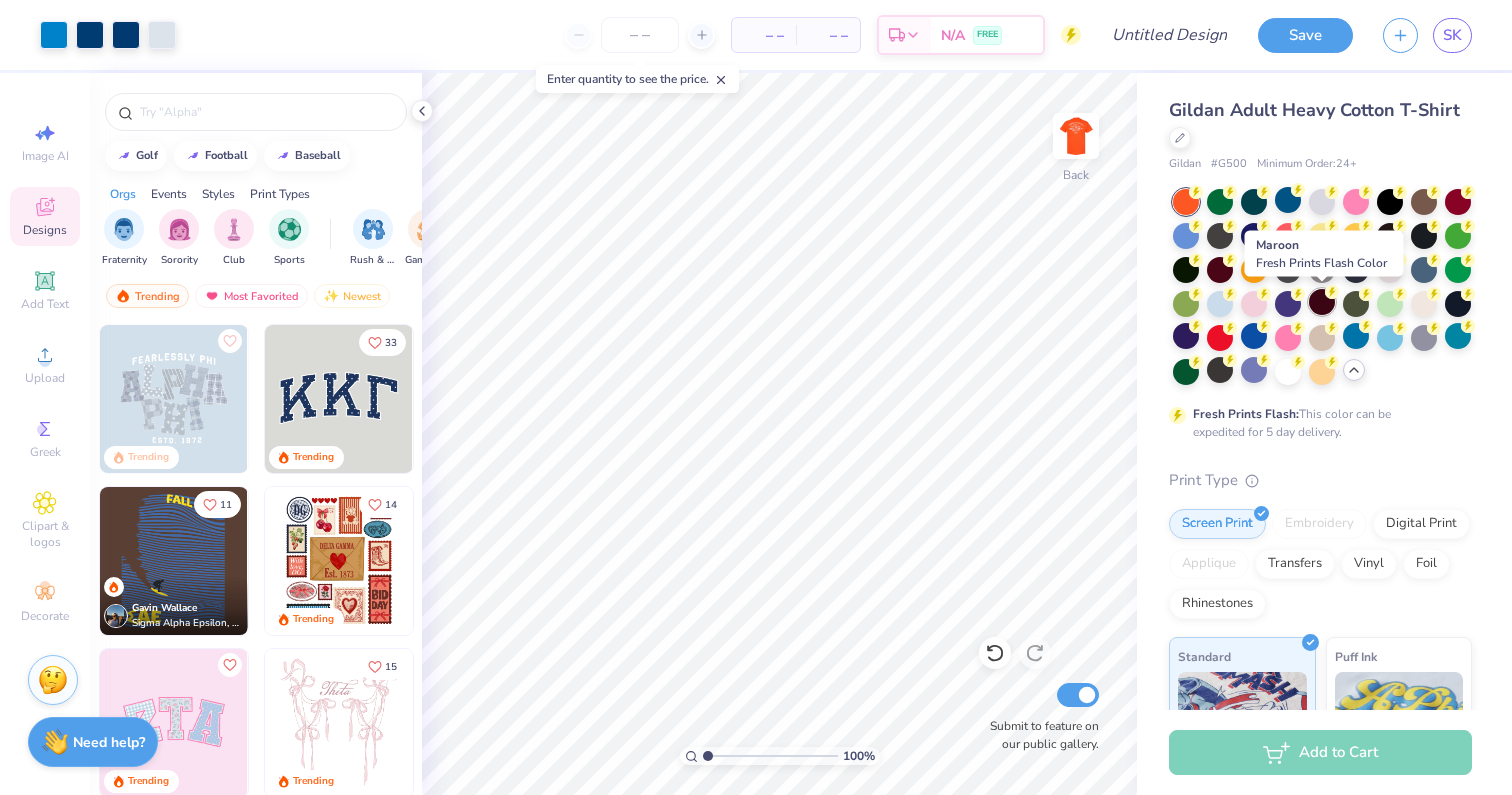 click at bounding box center (1322, 302) 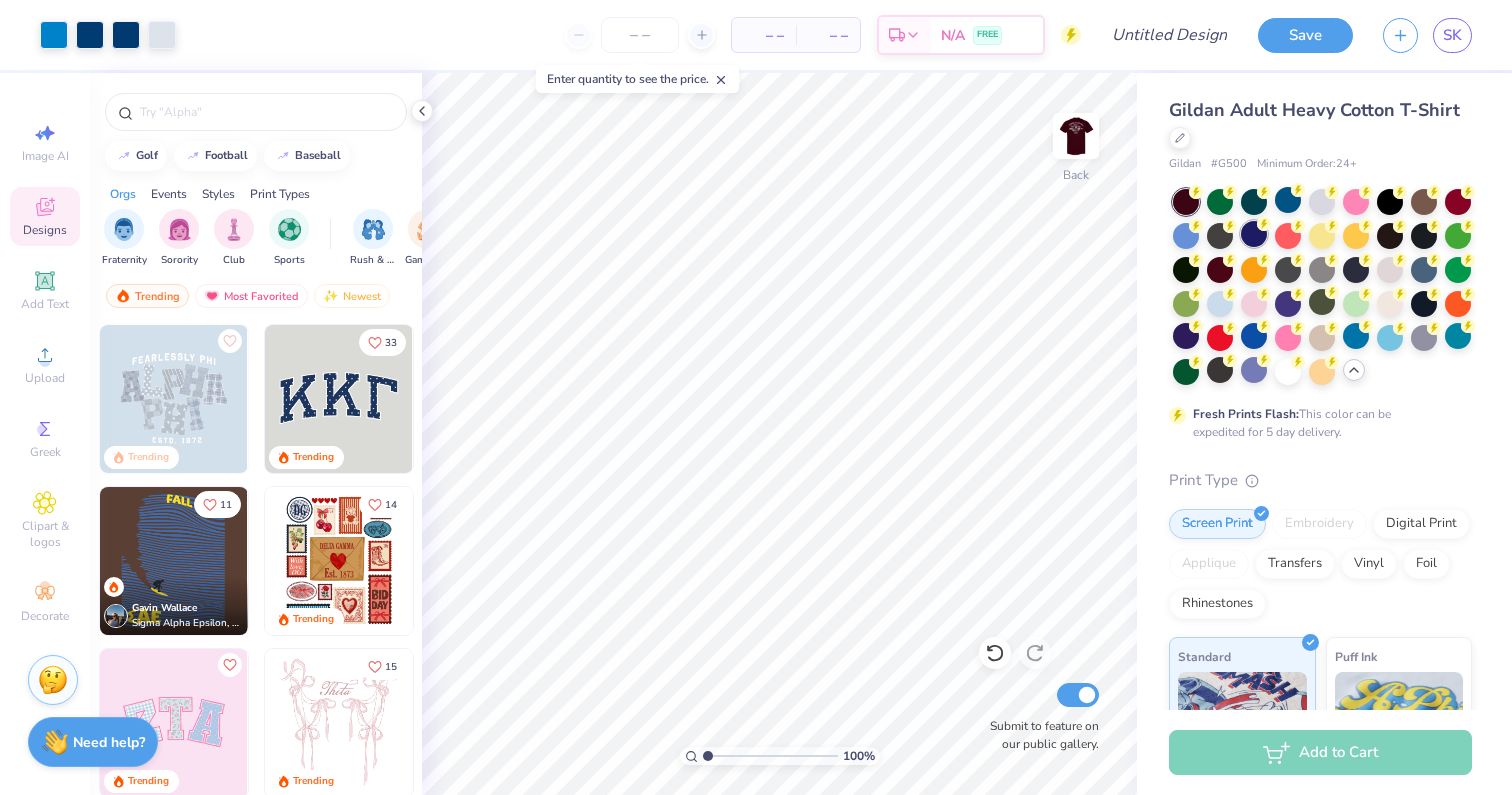 click at bounding box center (1076, 136) 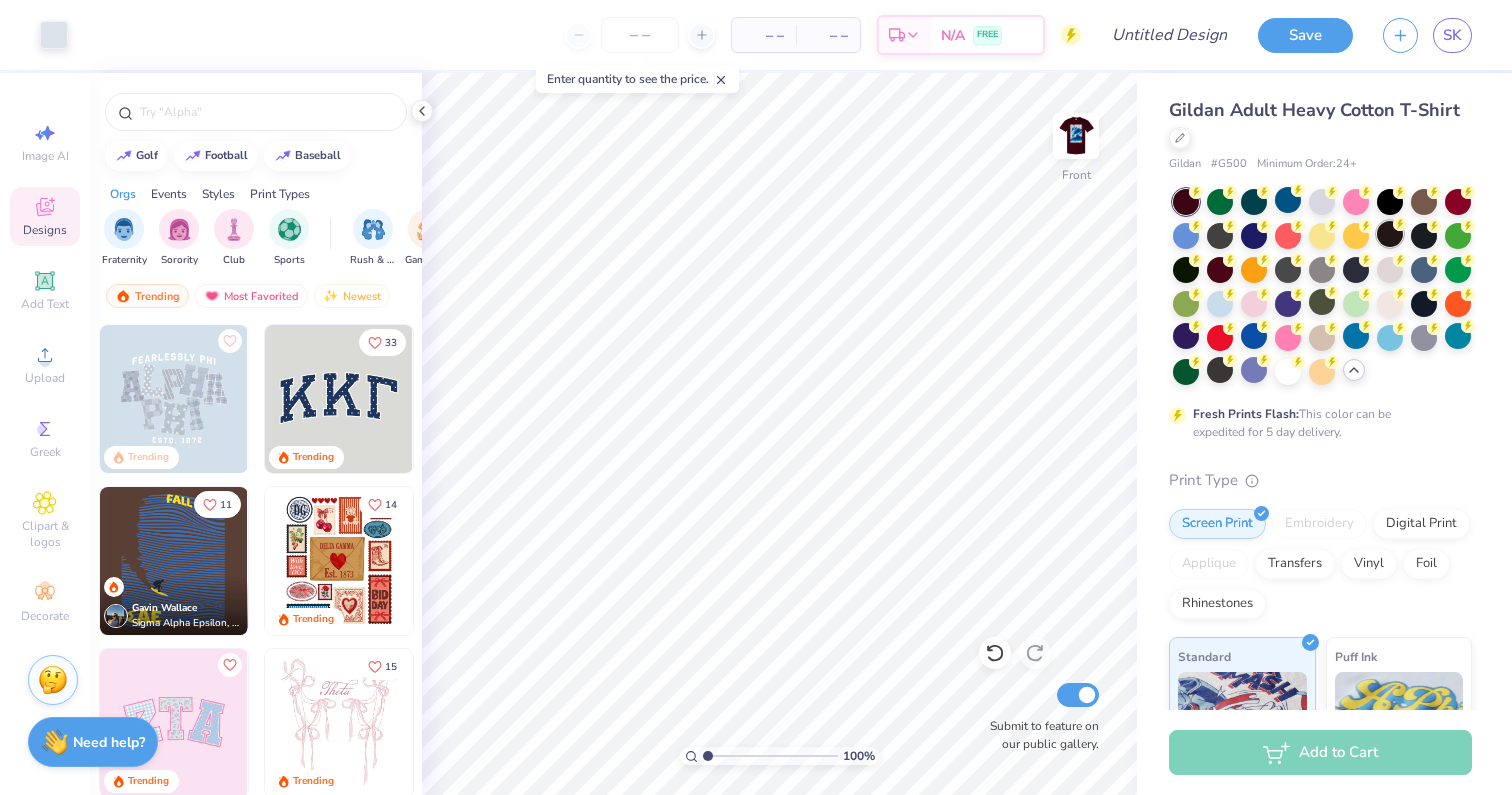 click at bounding box center [1390, 234] 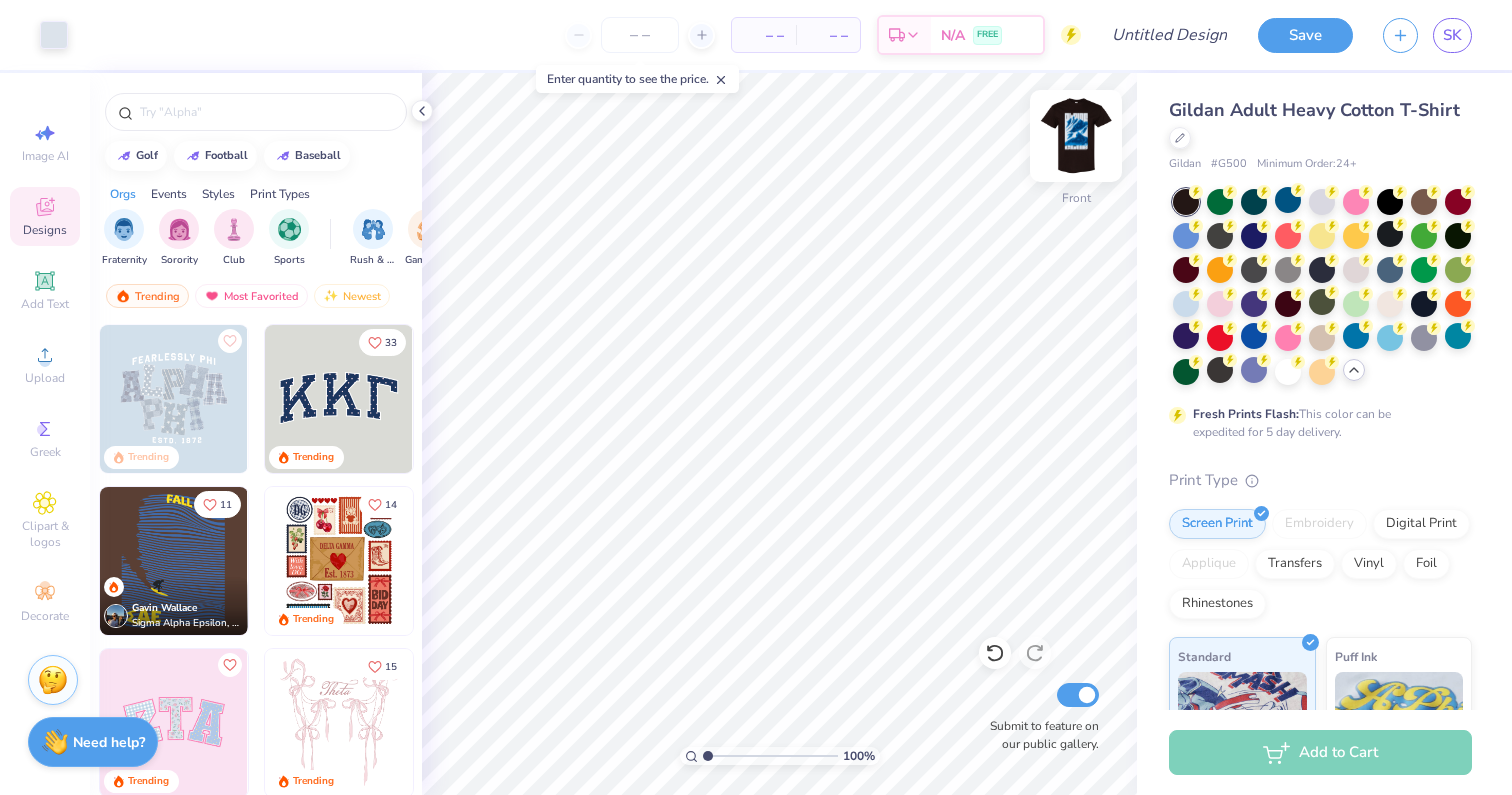 click at bounding box center (1076, 136) 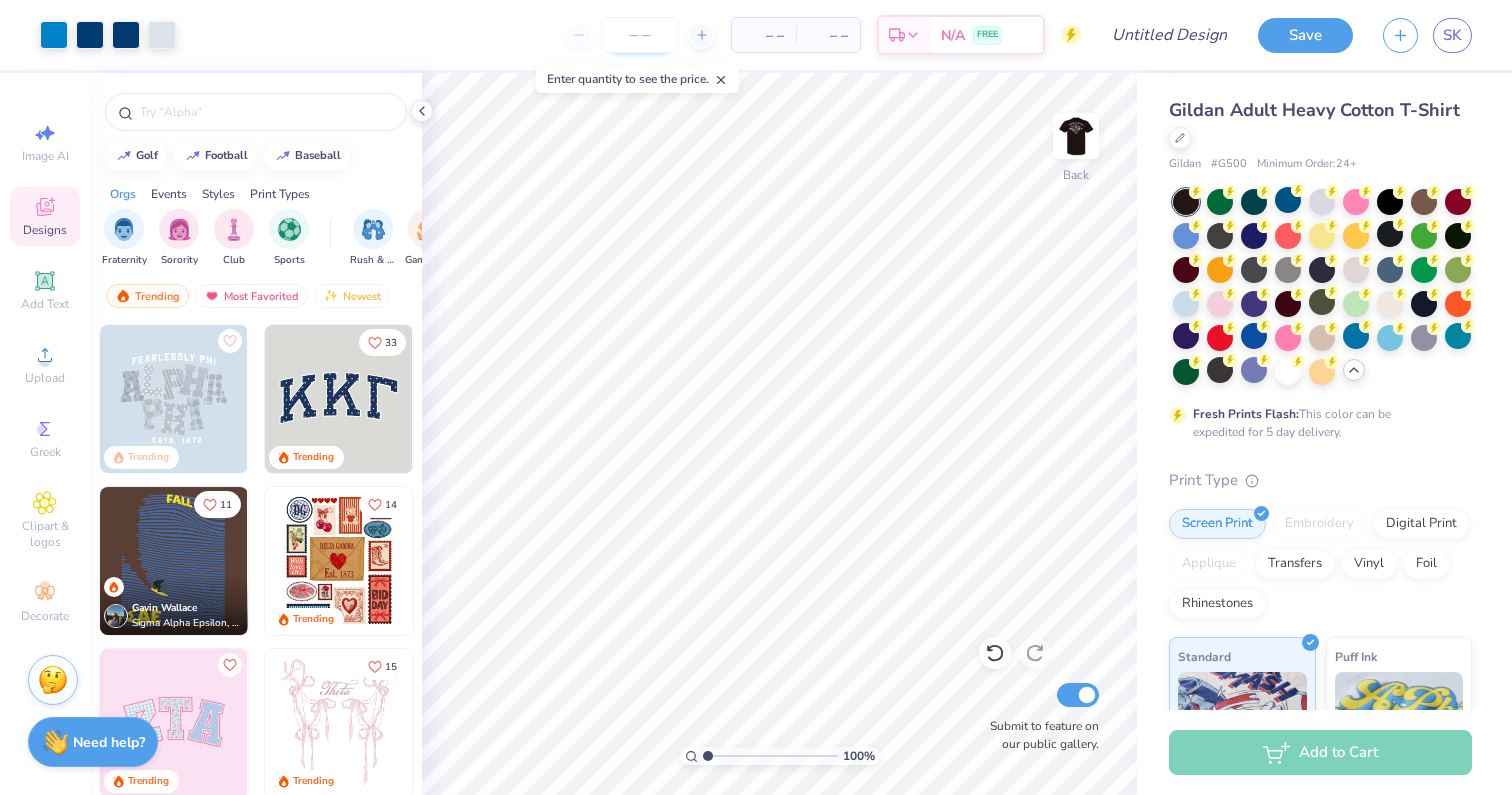 click at bounding box center [640, 35] 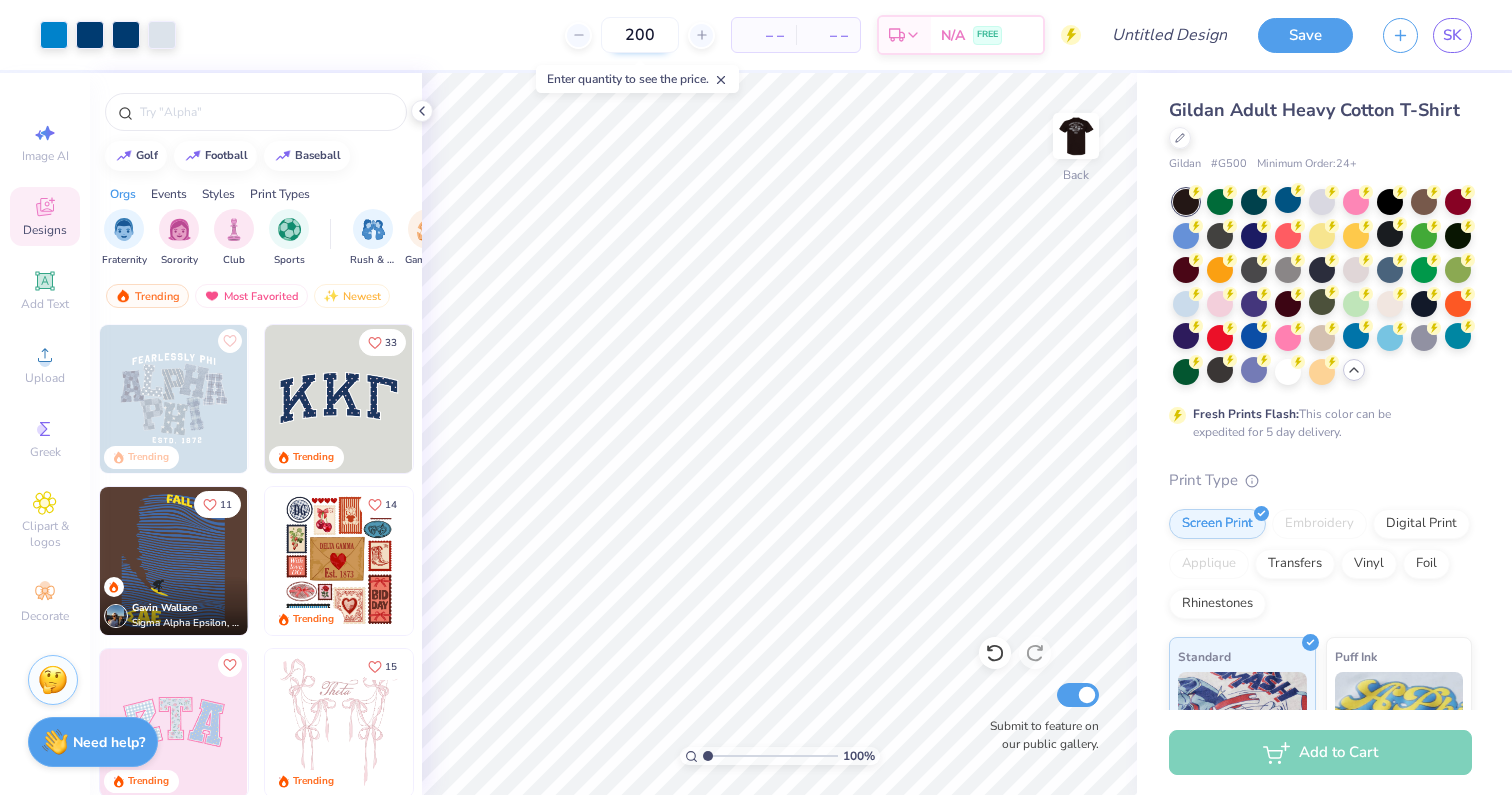 type on "200" 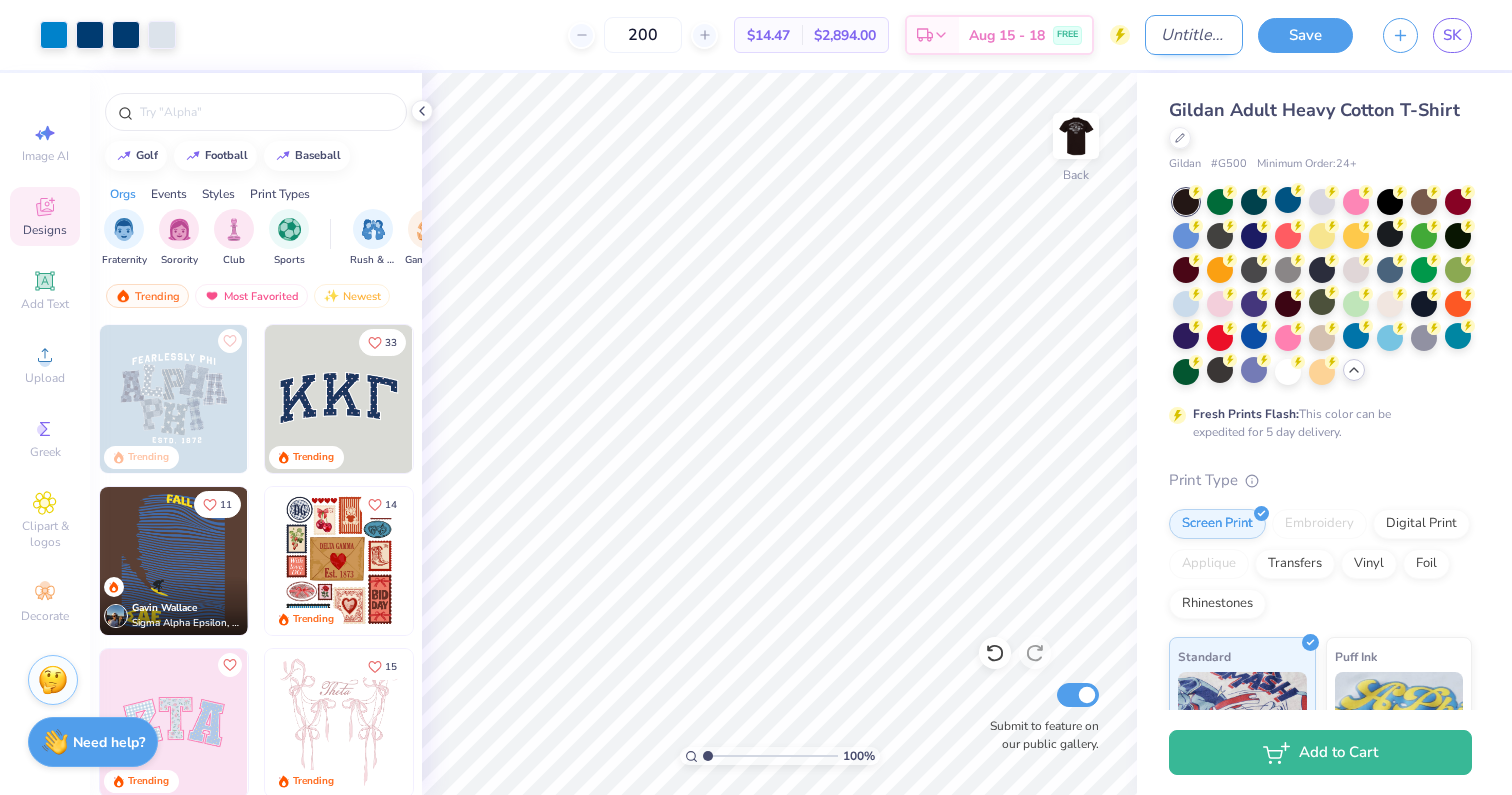 click on "Design Title" at bounding box center (1194, 35) 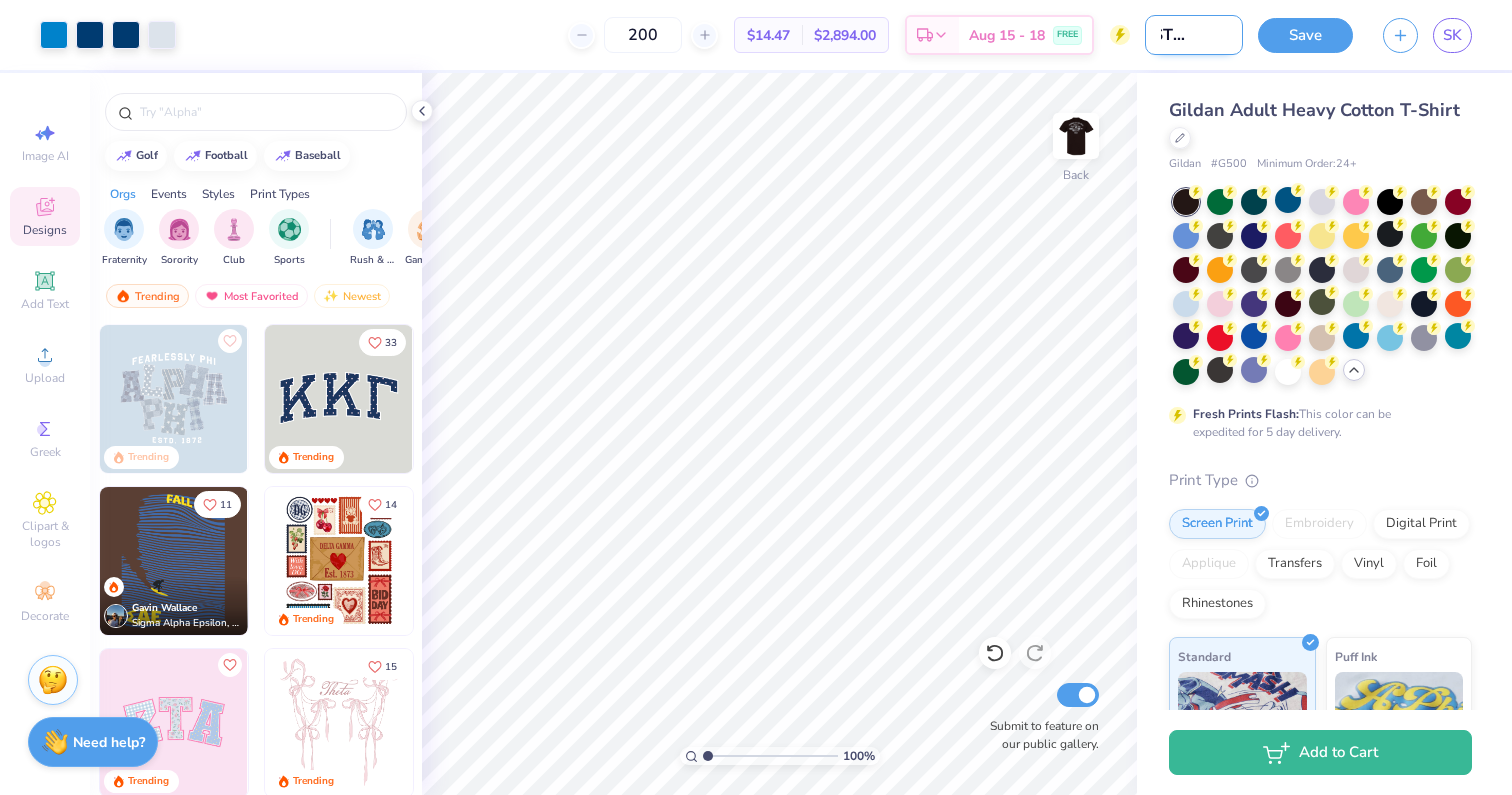 scroll, scrollTop: 0, scrollLeft: 53, axis: horizontal 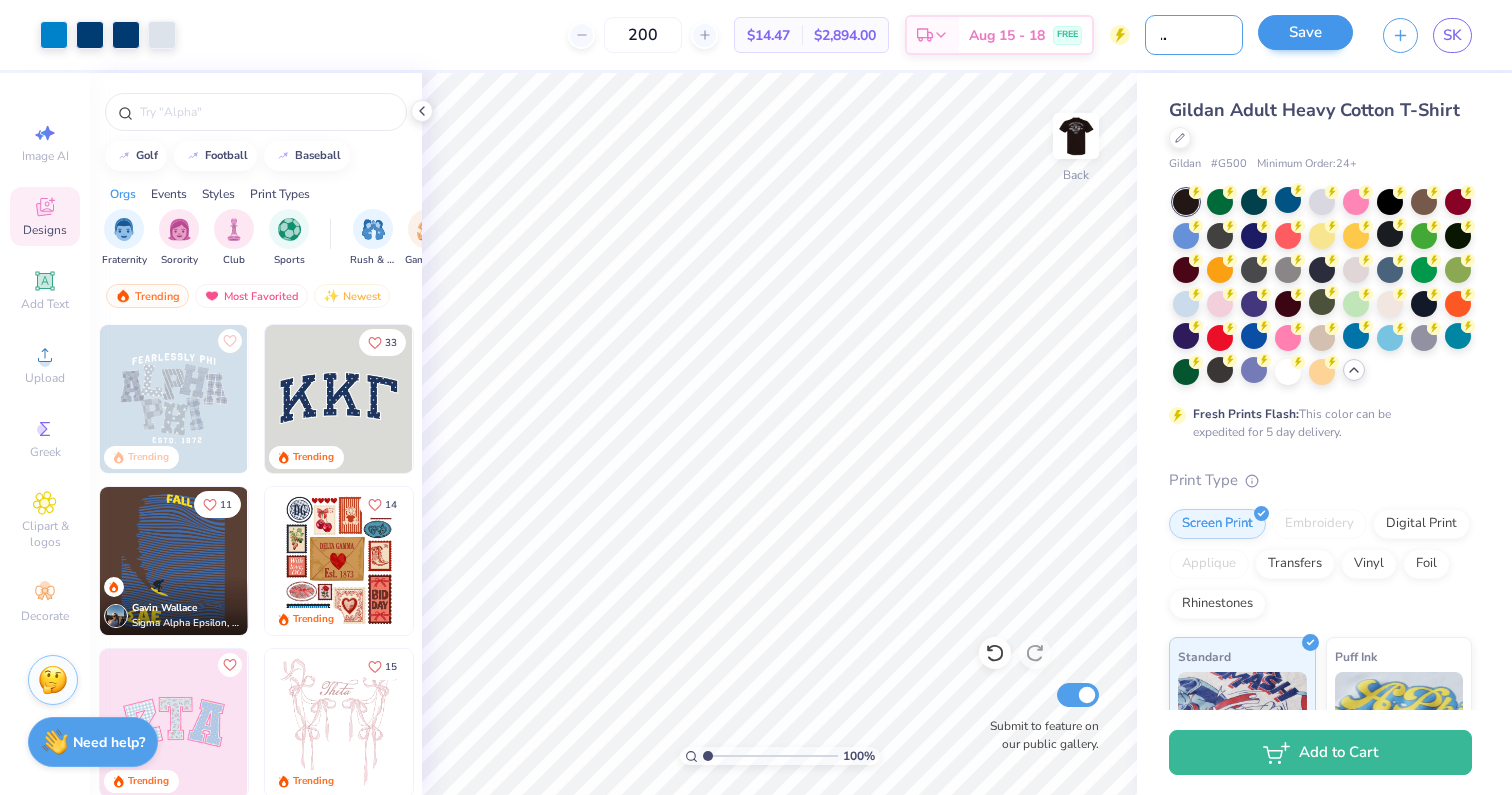 type on "Brown and Blue" 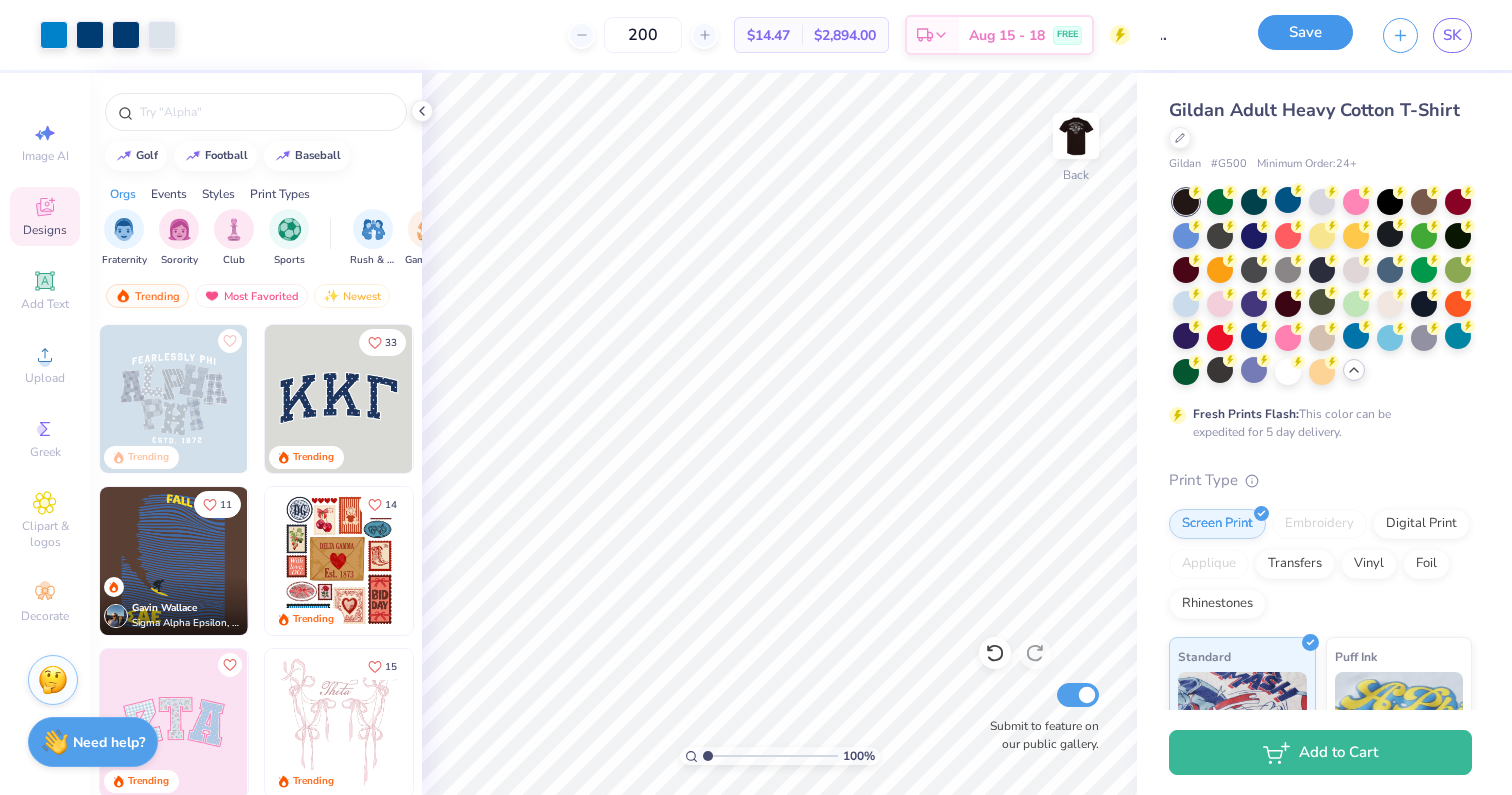 click on "Save" at bounding box center (1305, 32) 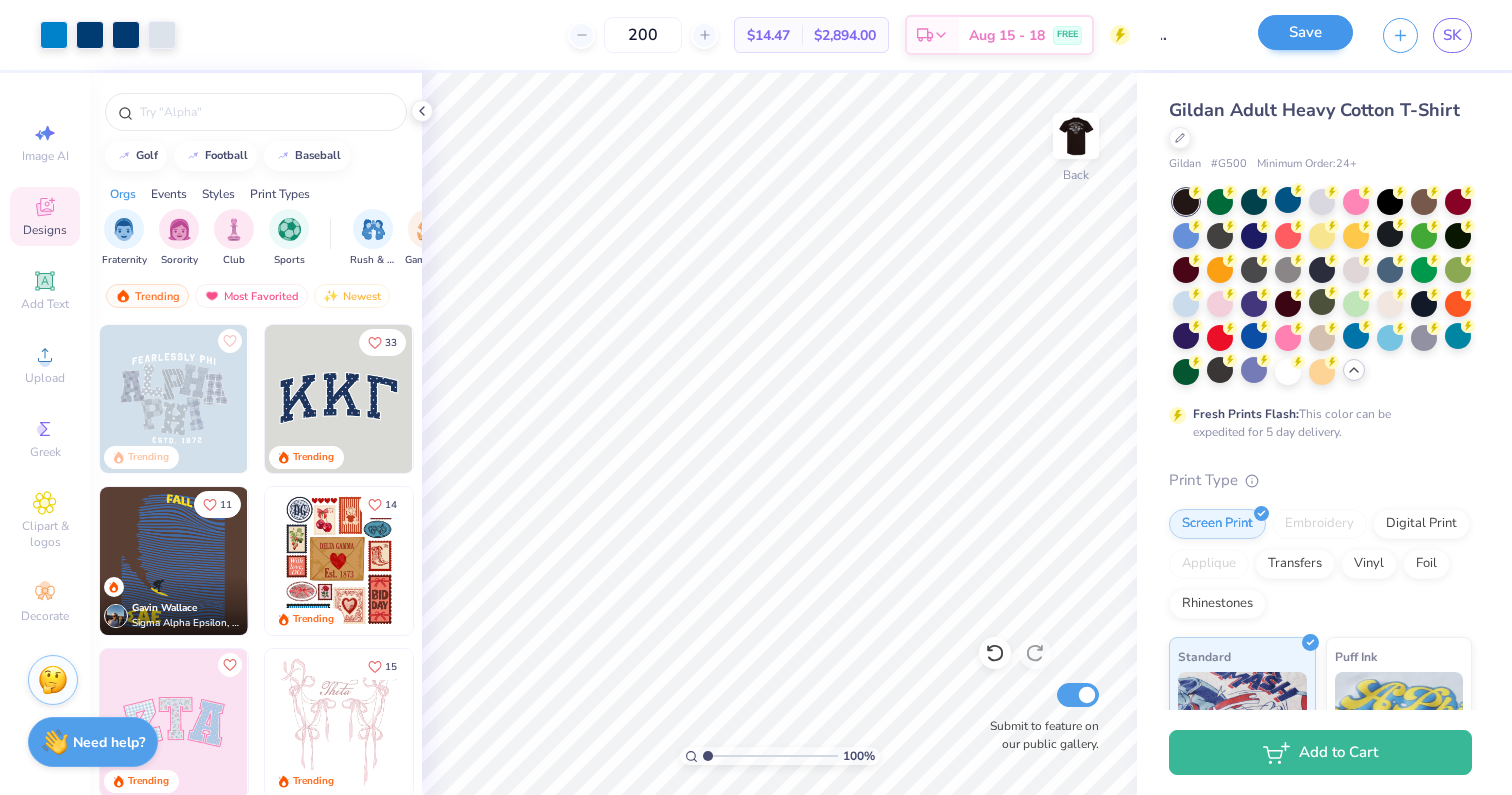 scroll, scrollTop: 0, scrollLeft: 0, axis: both 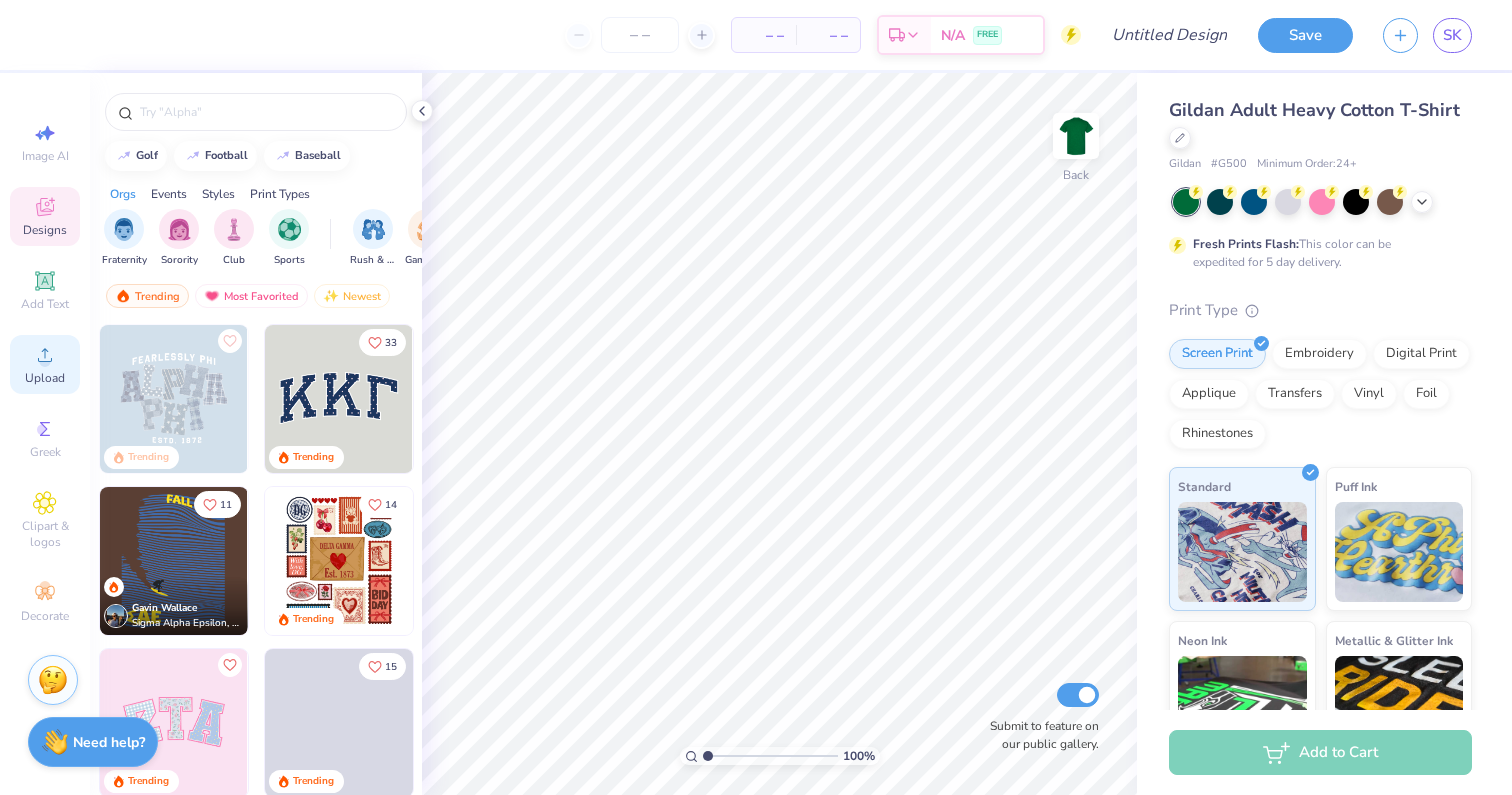 click on "Upload" at bounding box center [45, 378] 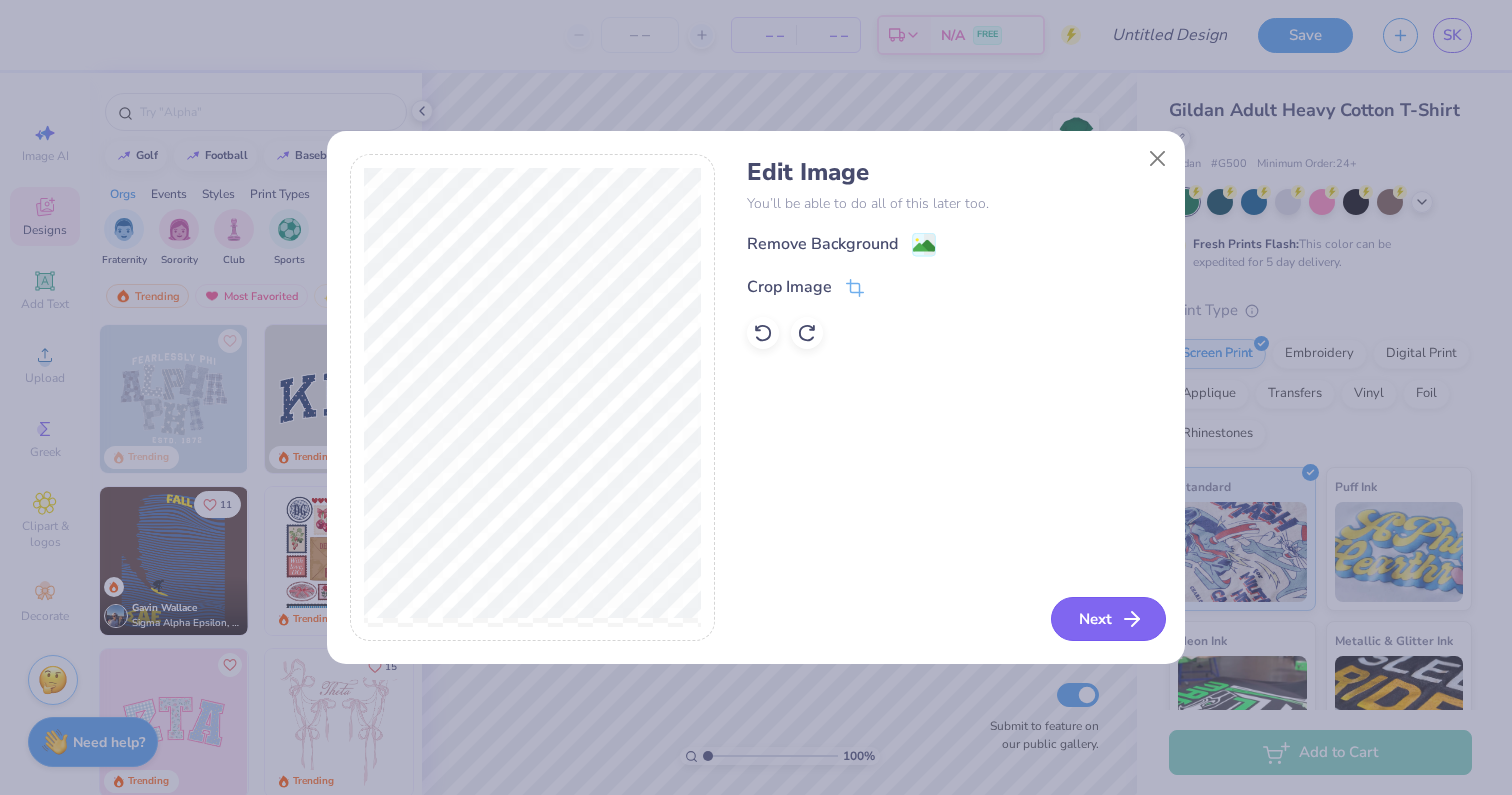 click 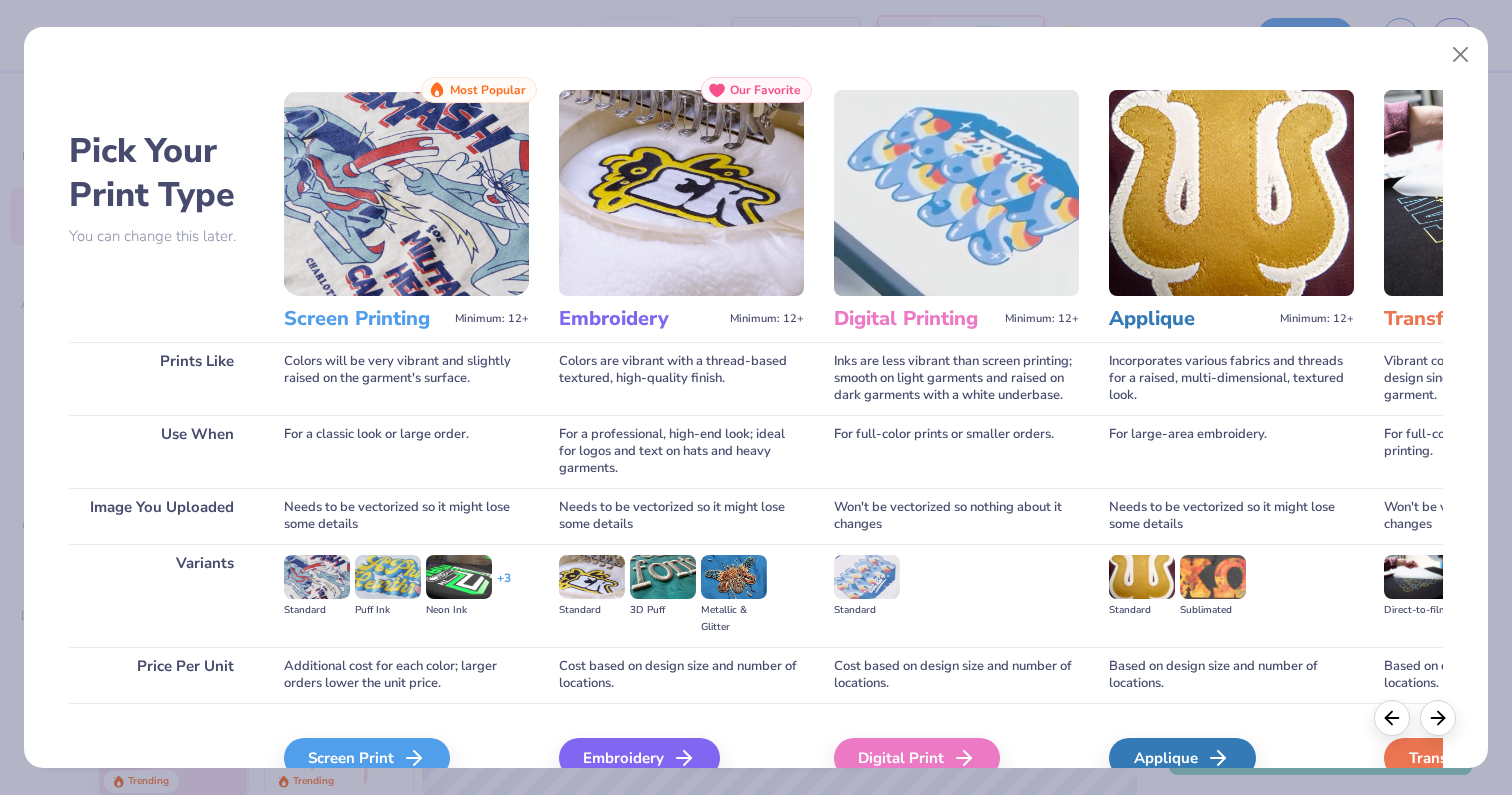 click on "Pick Your Print Type You can change this later. Prints Like Use When Image You Uploaded Variants Price Per Unit Screen Printing Minimum: 12+ Most Popular Colors will be very vibrant and slightly raised on the garment's surface. For a classic look or large order. Needs to be vectorized so it might lose some details Standard Puff Ink Neon Ink + 3 Additional cost for each color; larger orders lower the unit price. Screen Print We'll vectorize your image. Embroidery Minimum: 12+ Our Favorite Colors are vibrant with a thread-based textured, high-quality finish. For a professional, high-end look; ideal for logos and text on hats and heavy garments. Needs to be vectorized so it might lose some details Standard 3D Puff Metallic & Glitter Cost based on design size and number of locations. Embroidery We'll vectorize your image. Digital Printing Minimum: 12+ Inks are less vibrant than screen printing; smooth on light garments and raised on dark garments with a white underbase. For full-color prints or smaller orders. +" at bounding box center (756, 397) 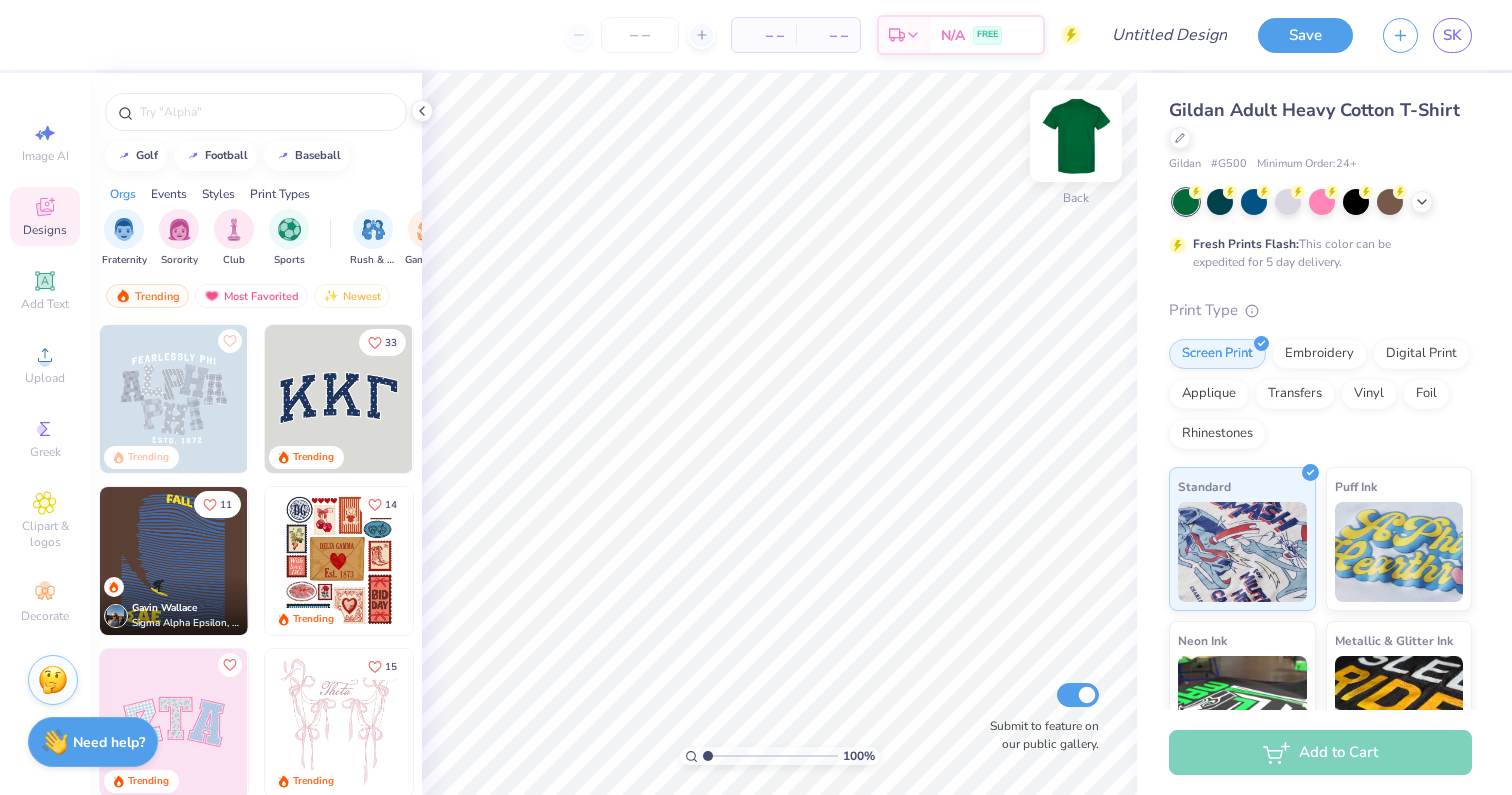 click at bounding box center (1076, 136) 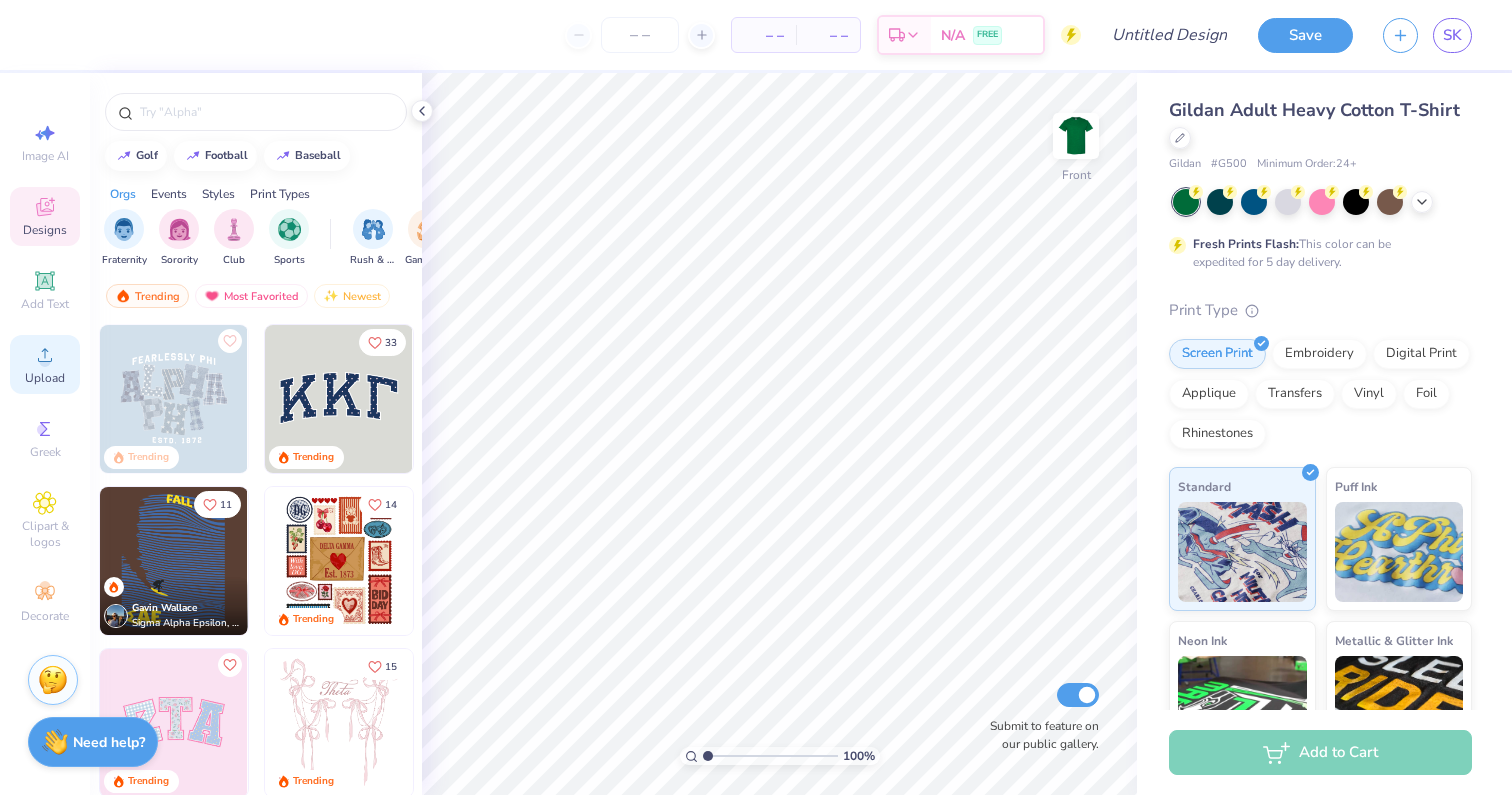 click on "Upload" at bounding box center [45, 364] 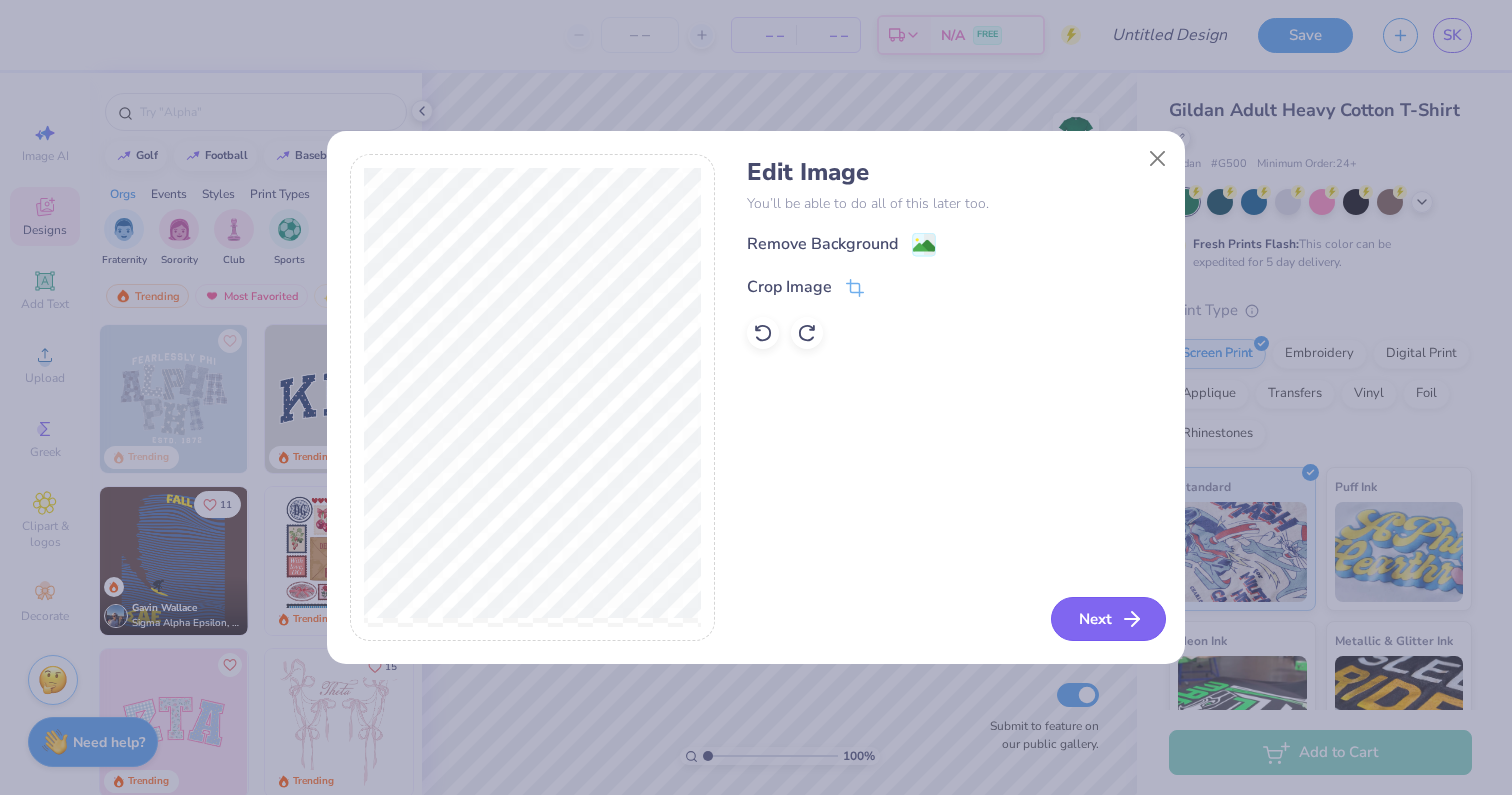 click on "Next" at bounding box center (1108, 619) 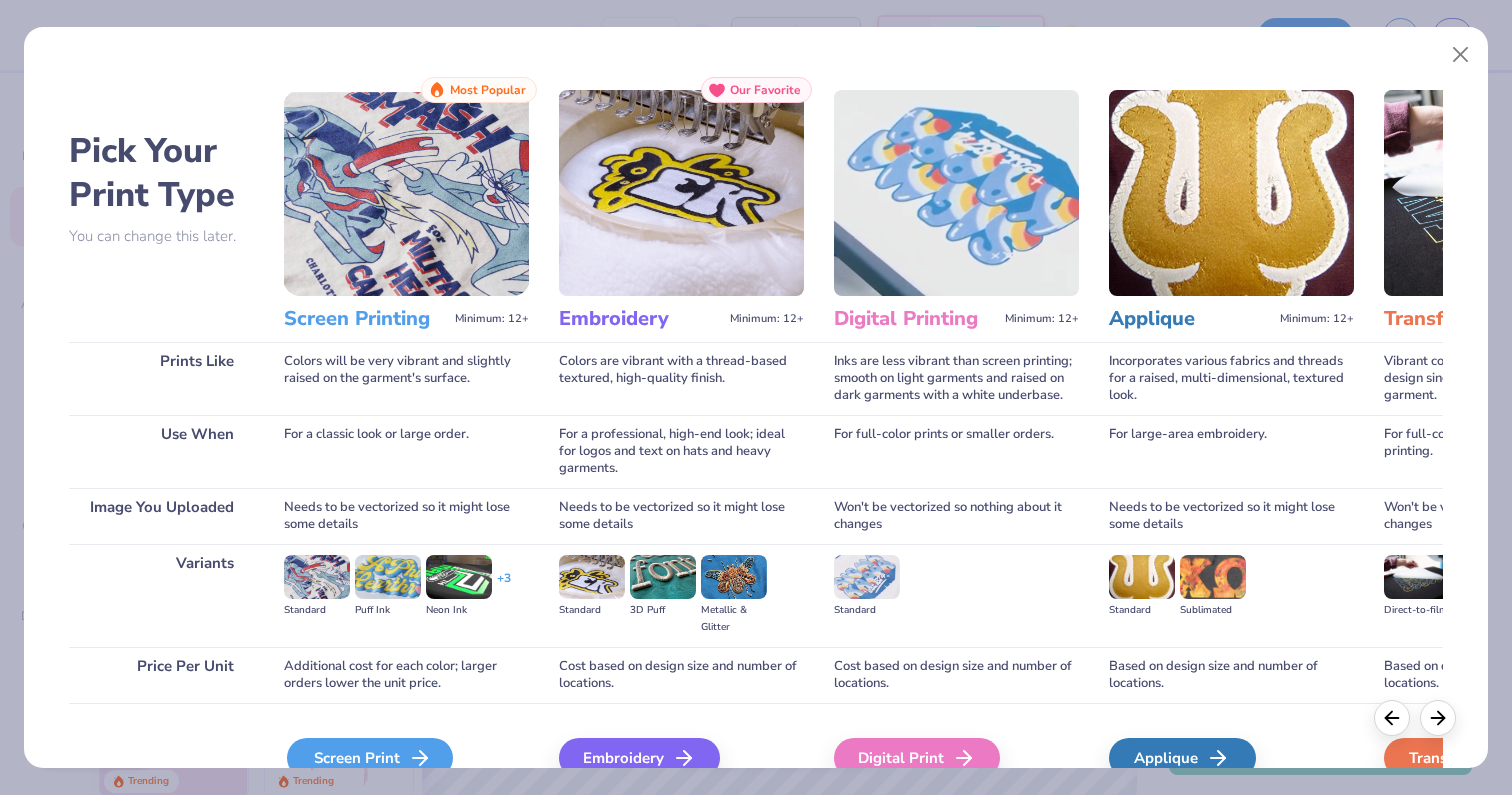 click 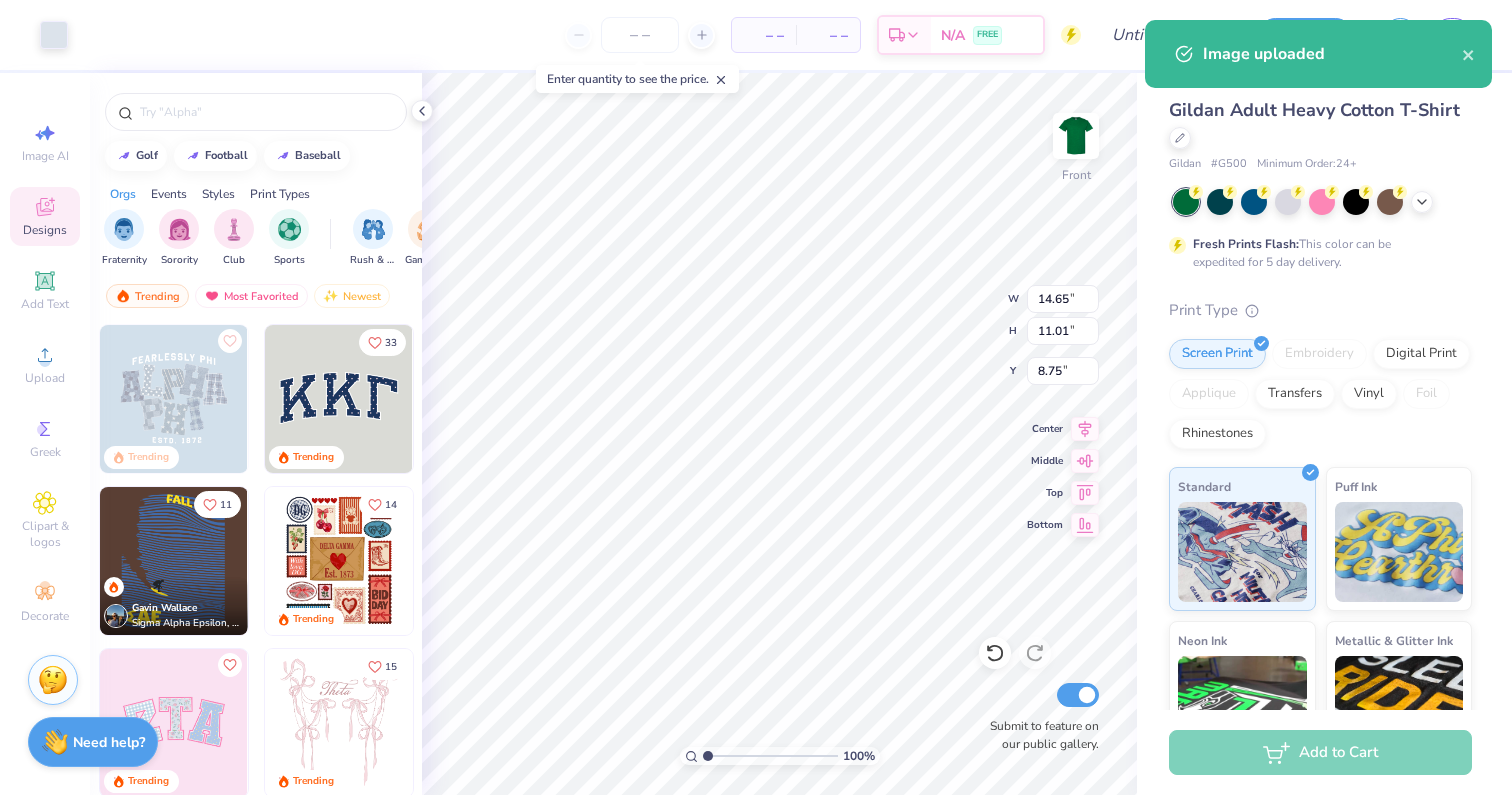 type on "3.00" 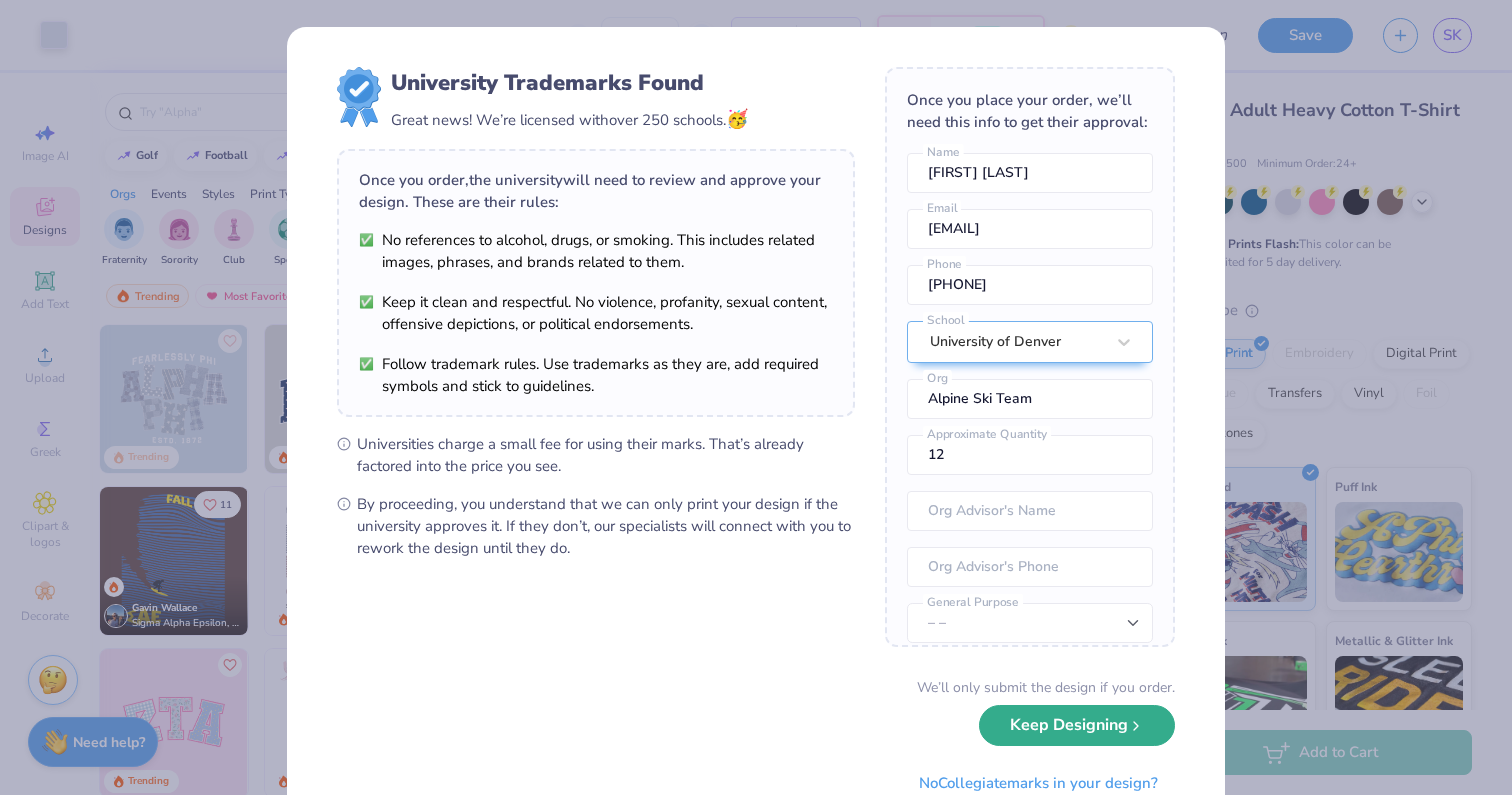 click on "Keep Designing" at bounding box center (1077, 725) 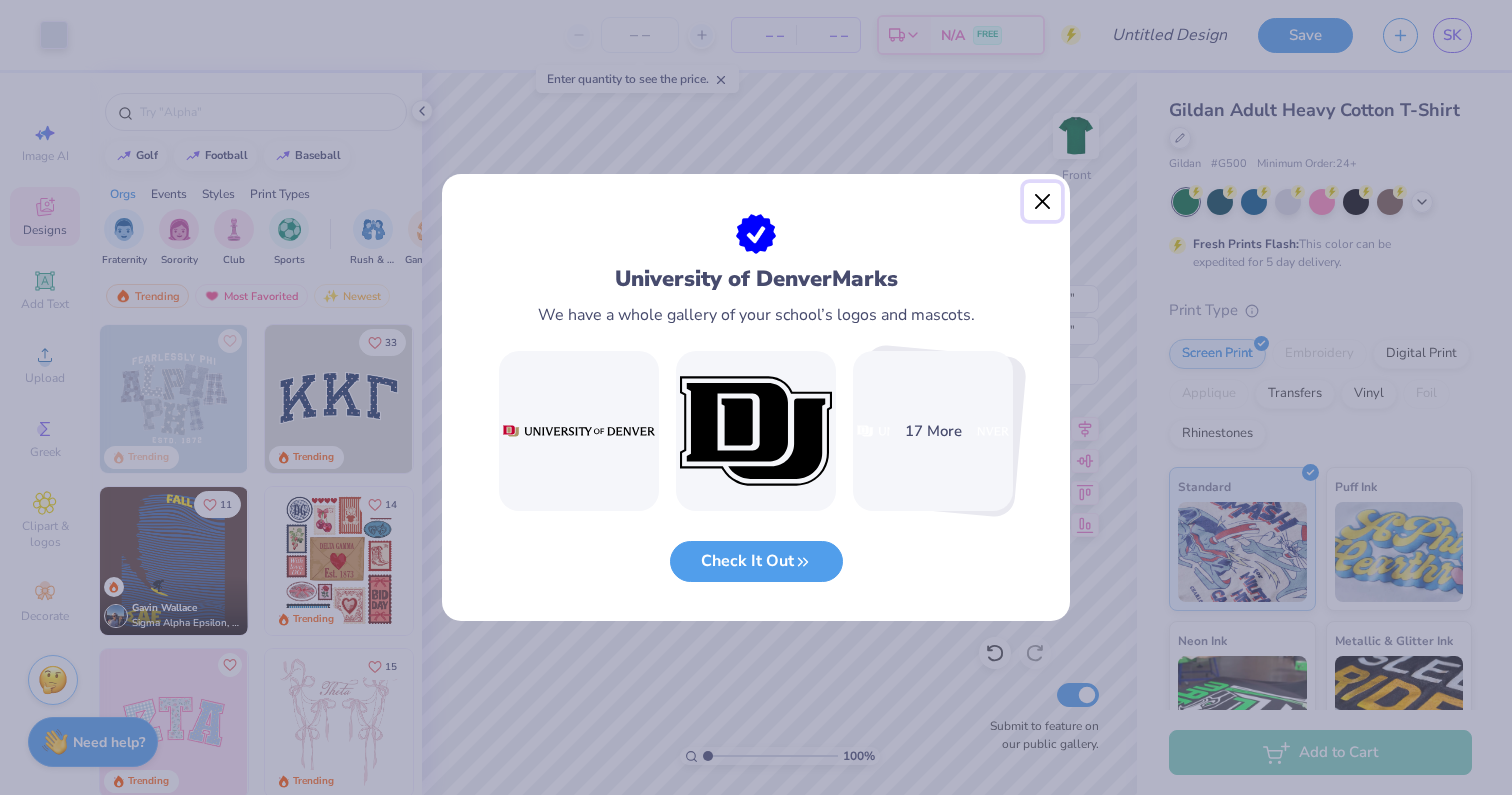 click at bounding box center (1043, 202) 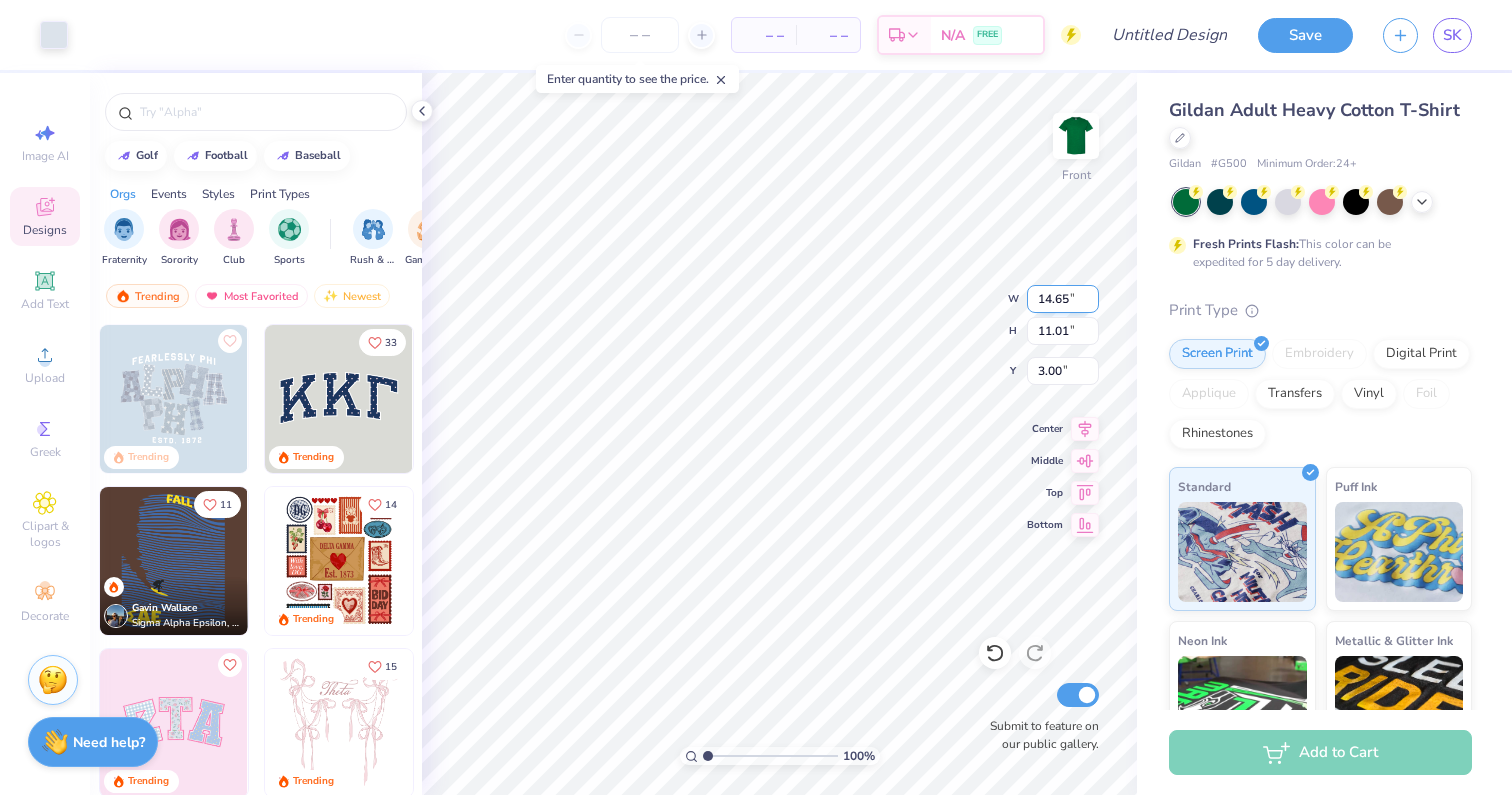 type on "12.76" 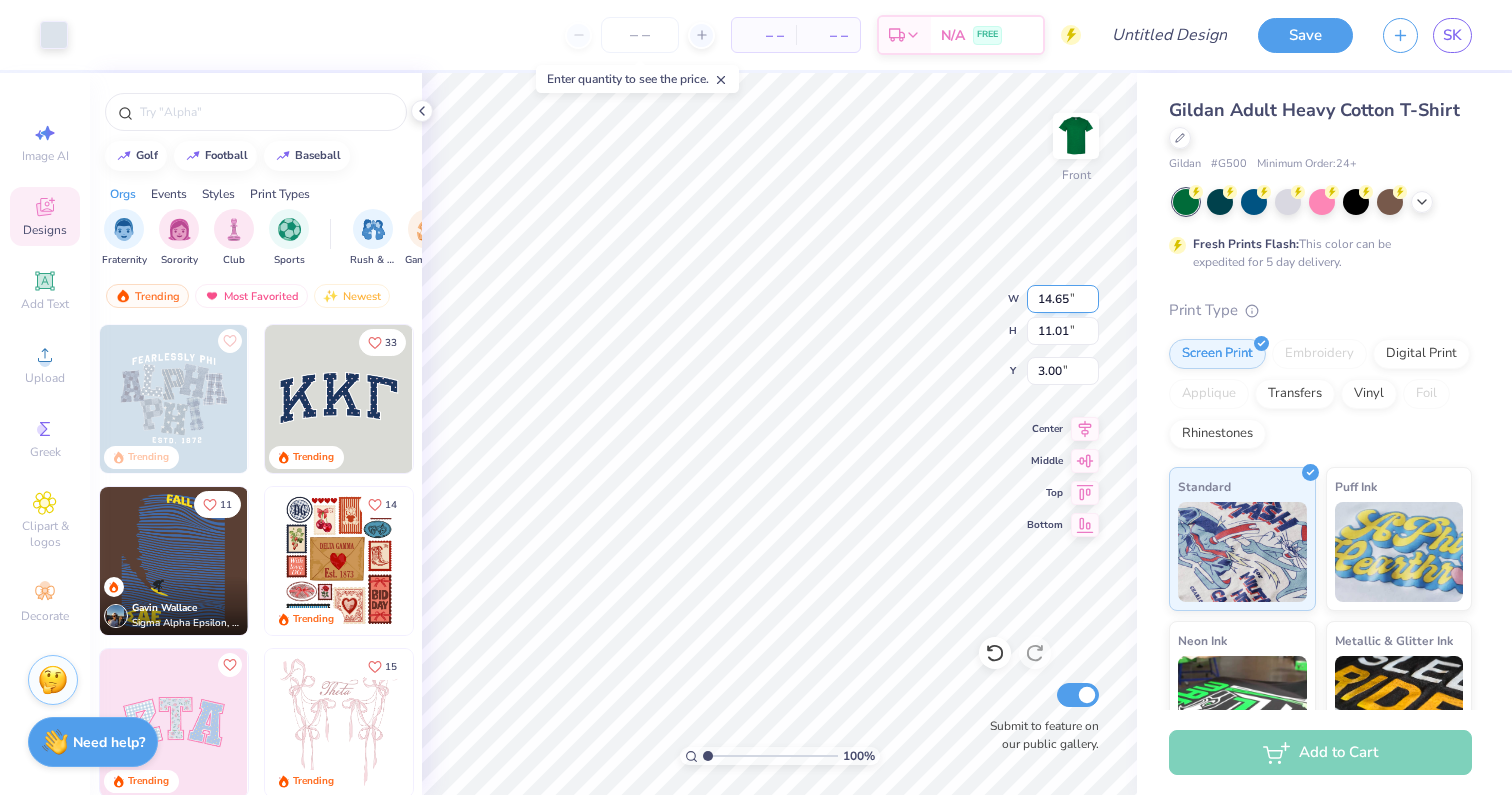 type on "9.59" 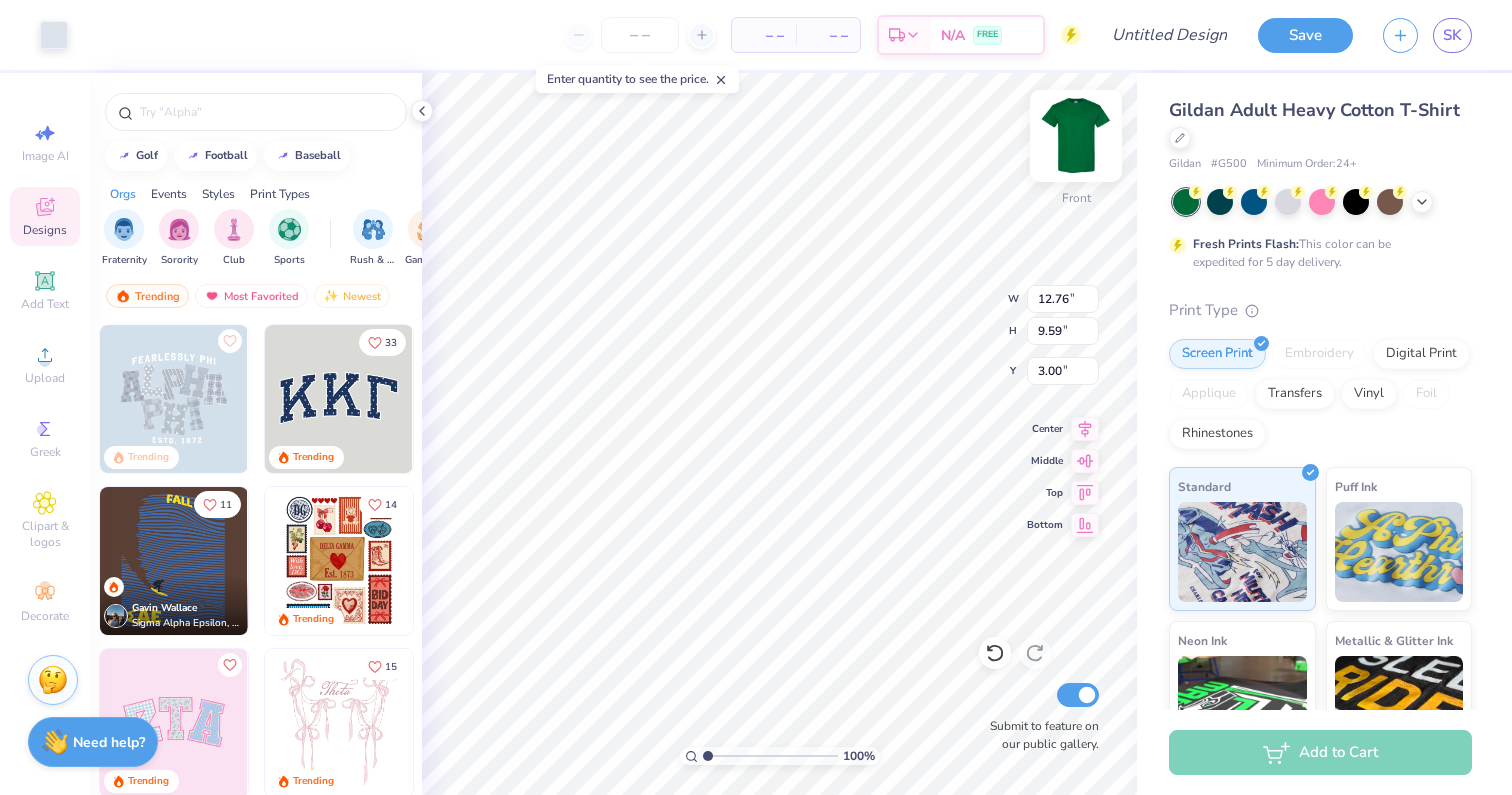 click at bounding box center [1076, 136] 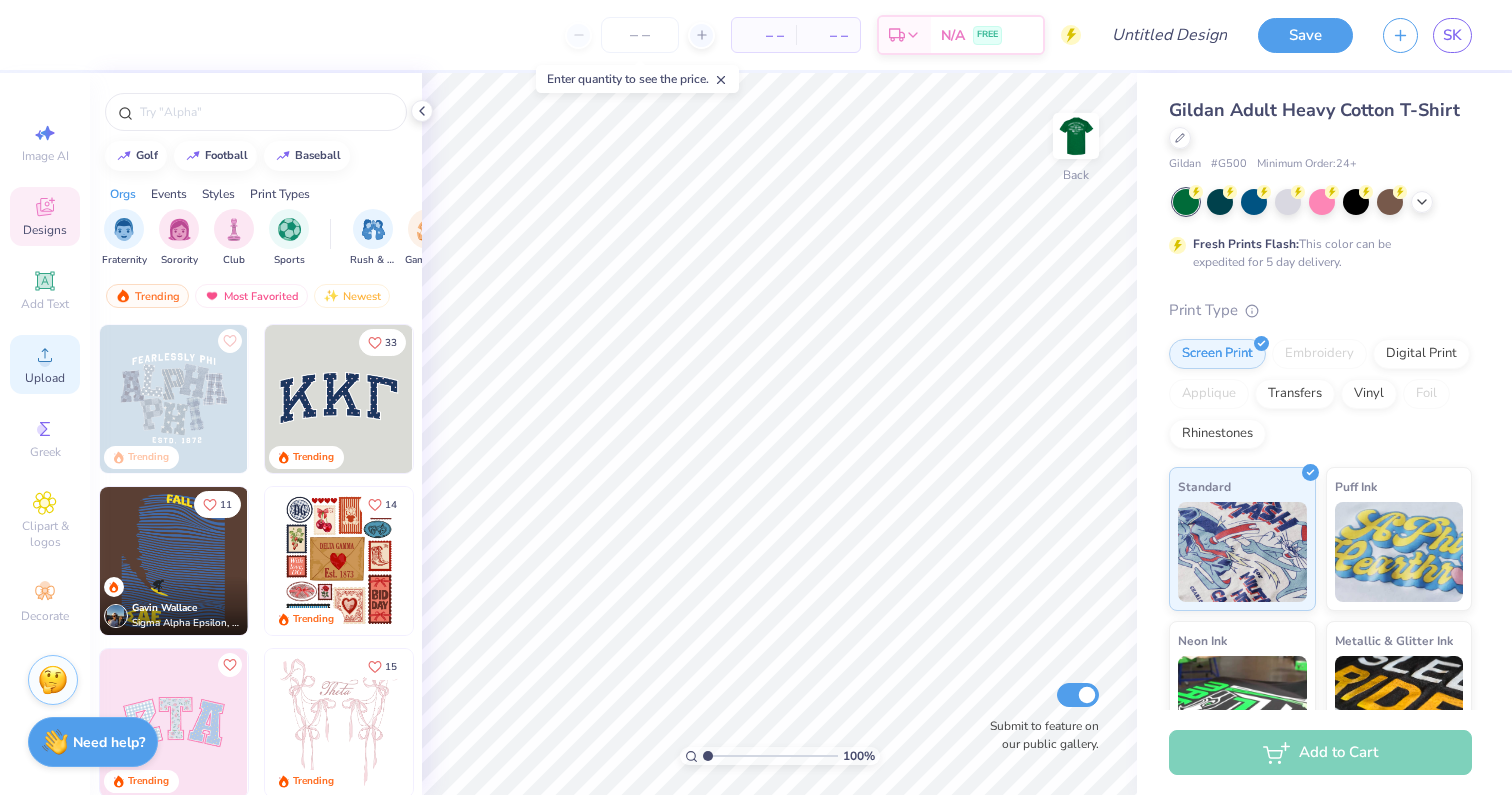 click on "Upload" at bounding box center (45, 378) 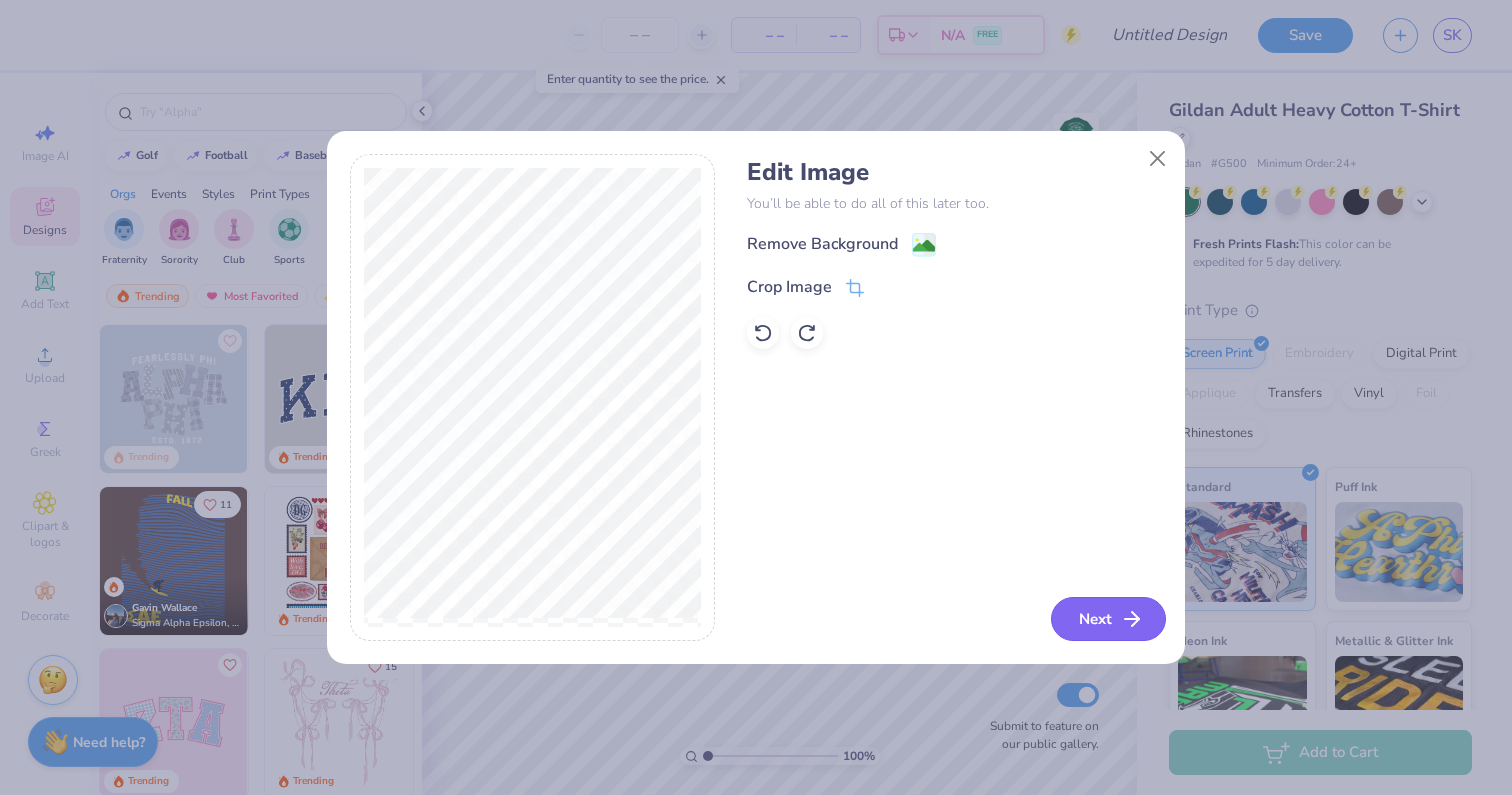 click on "Next" at bounding box center (1108, 619) 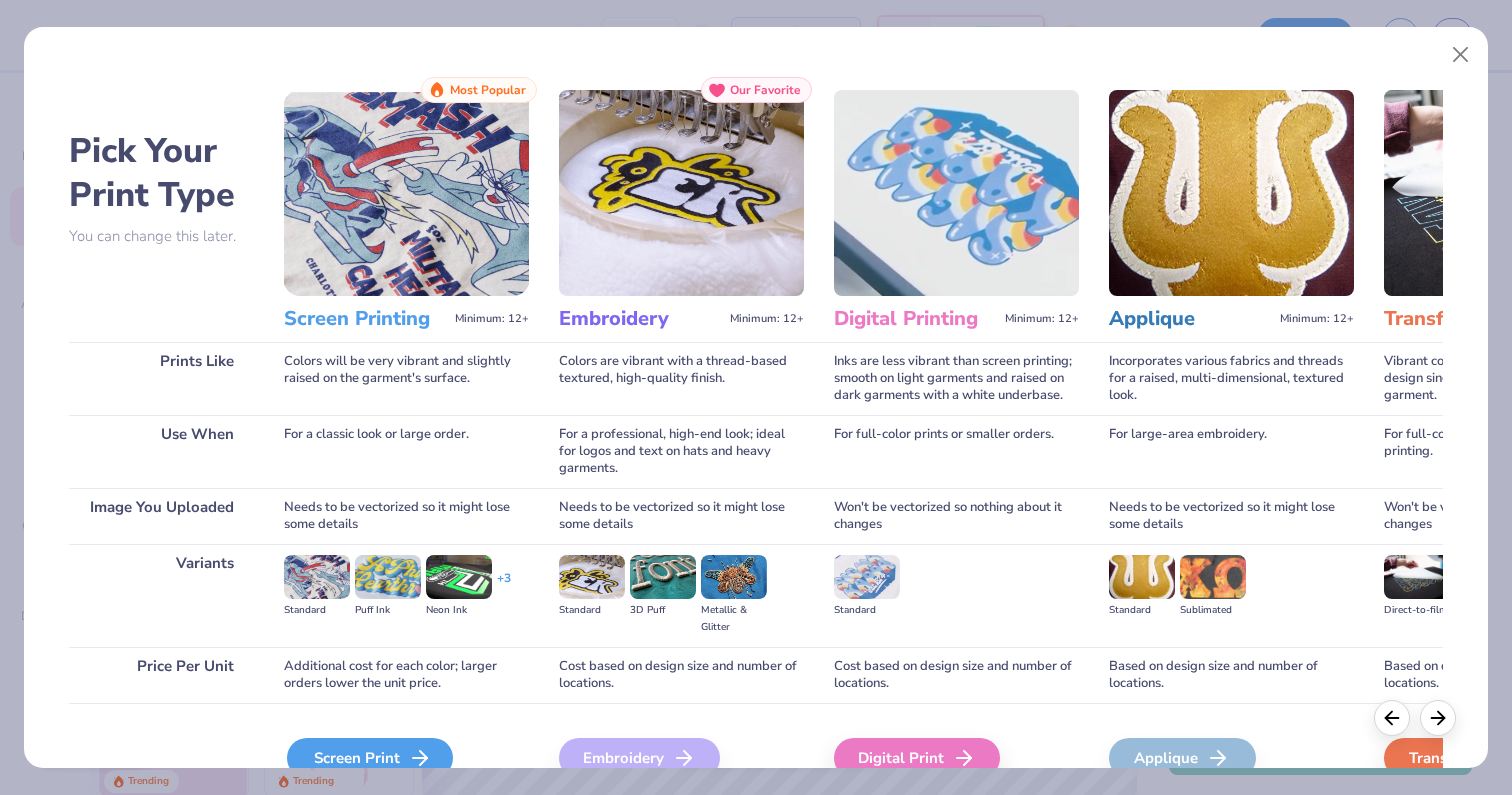 click on "Screen Print" at bounding box center (370, 758) 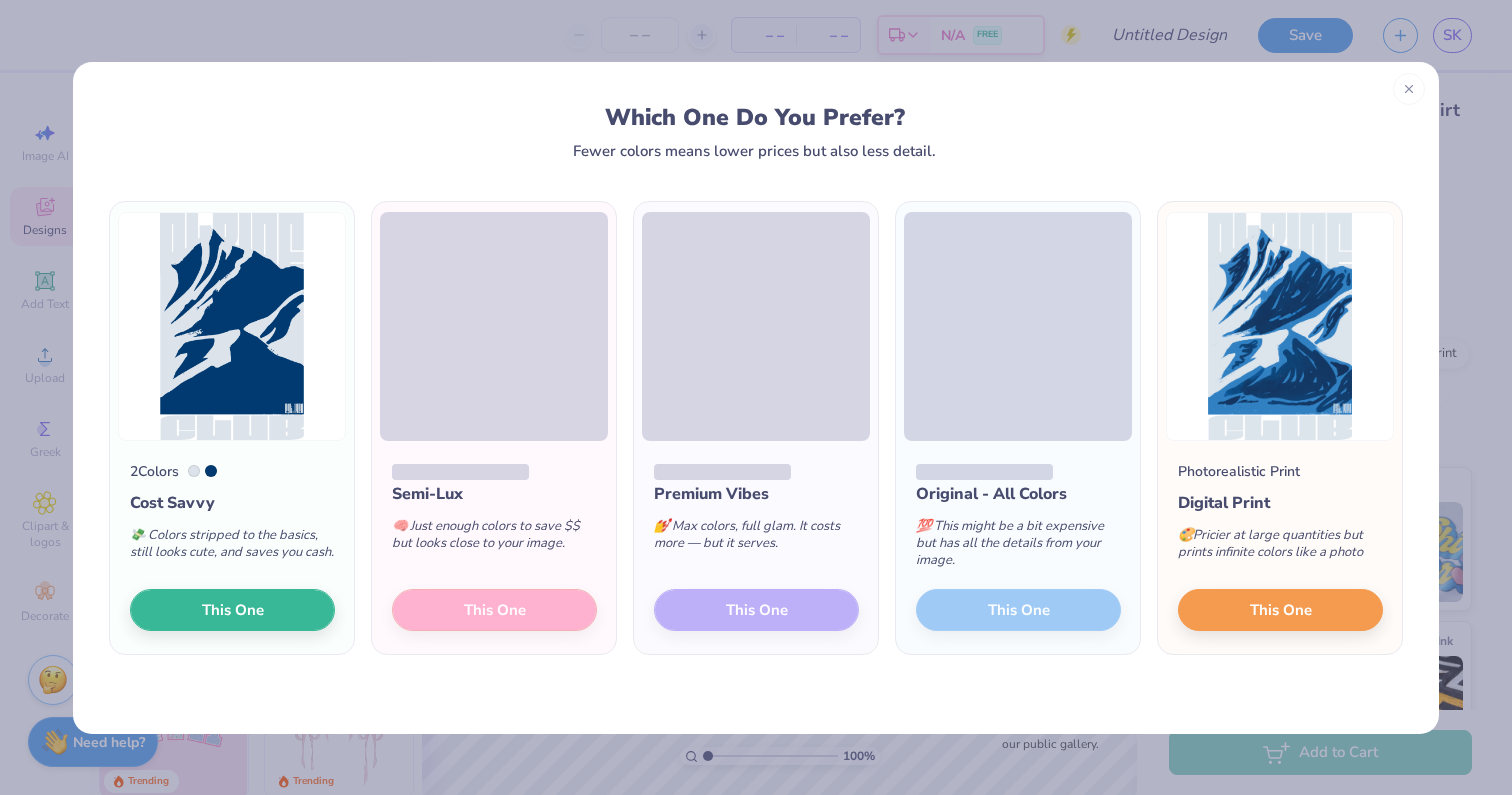 scroll, scrollTop: 0, scrollLeft: 0, axis: both 